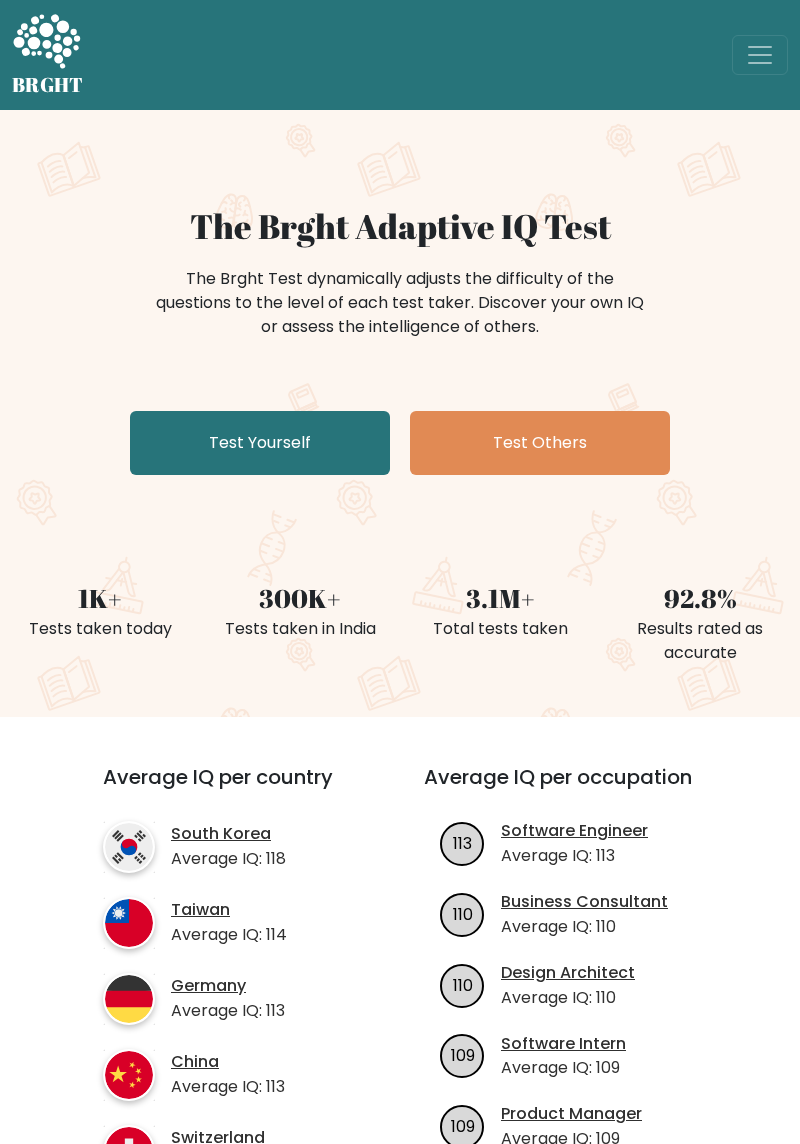 scroll, scrollTop: 0, scrollLeft: 0, axis: both 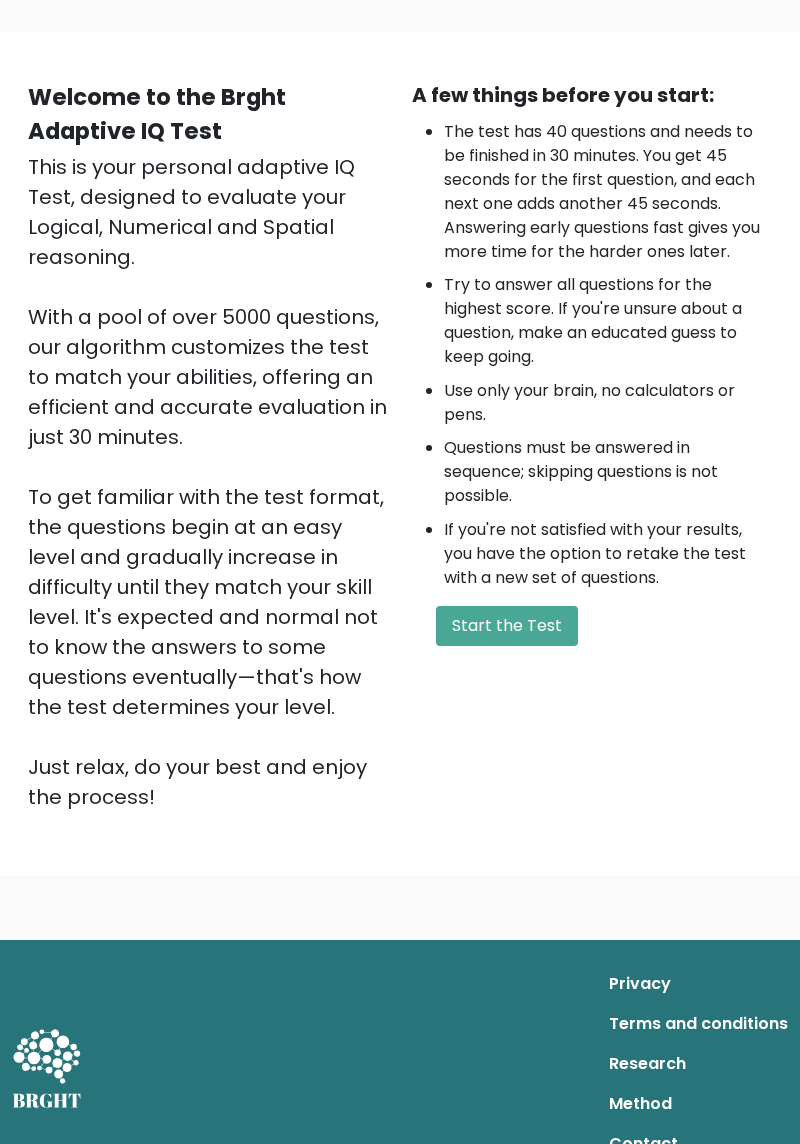 click on "Start the Test" at bounding box center [507, 626] 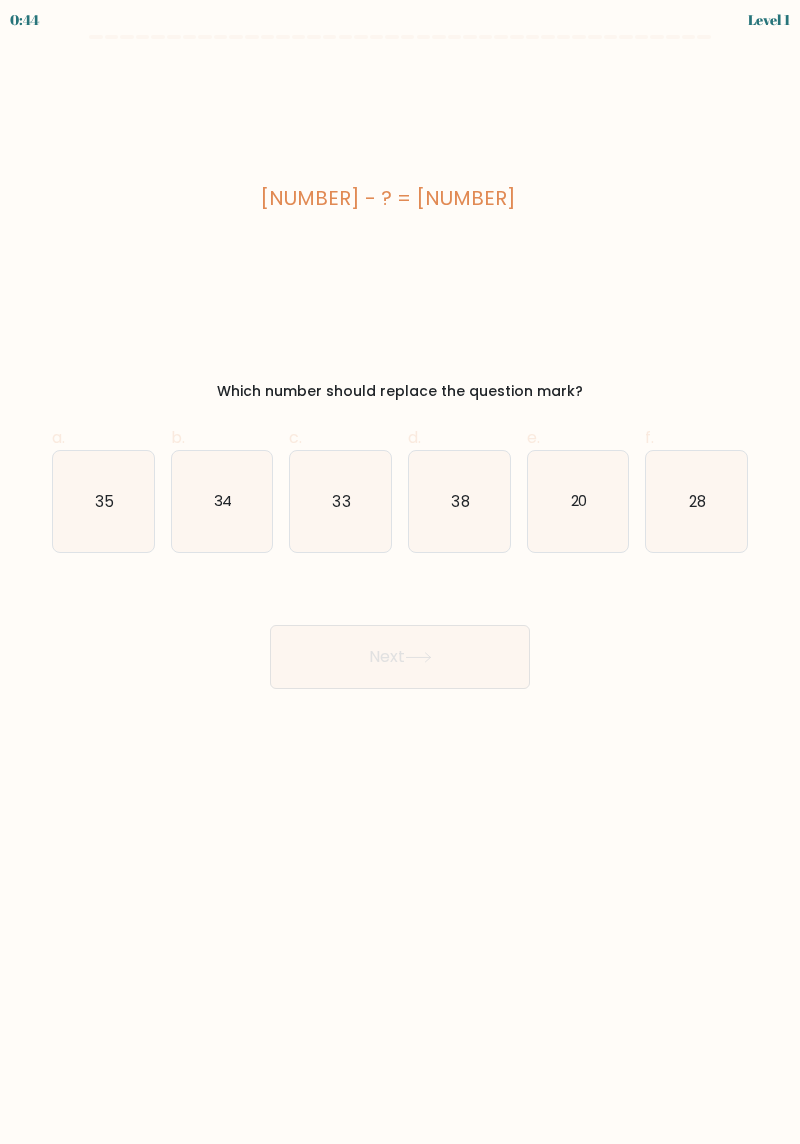 scroll, scrollTop: 0, scrollLeft: 0, axis: both 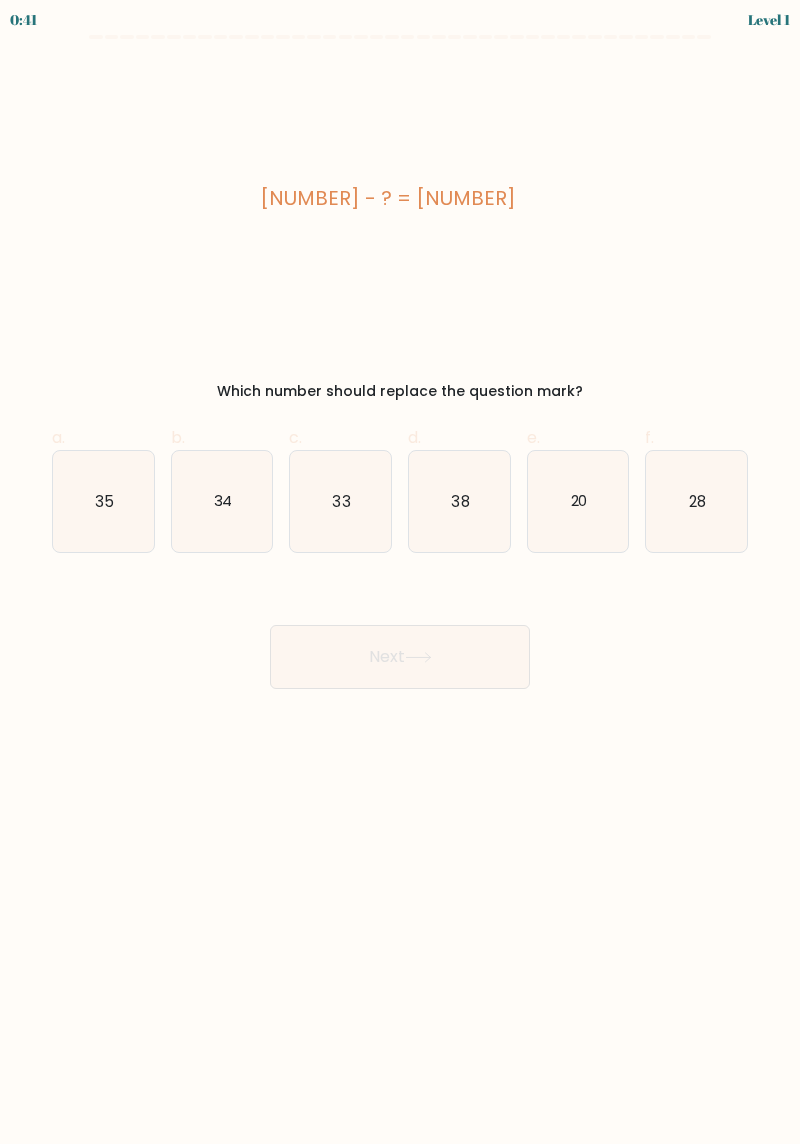 click on "38" at bounding box center [459, 501] 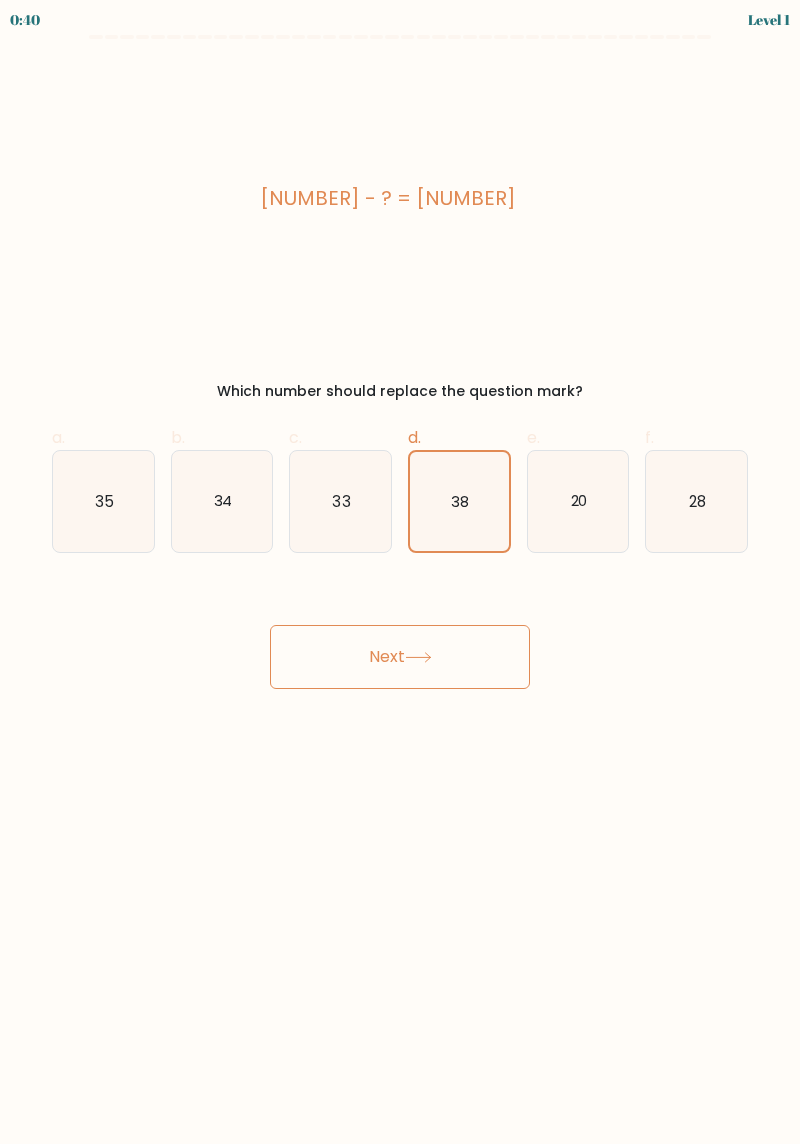 click on "Next" at bounding box center [400, 657] 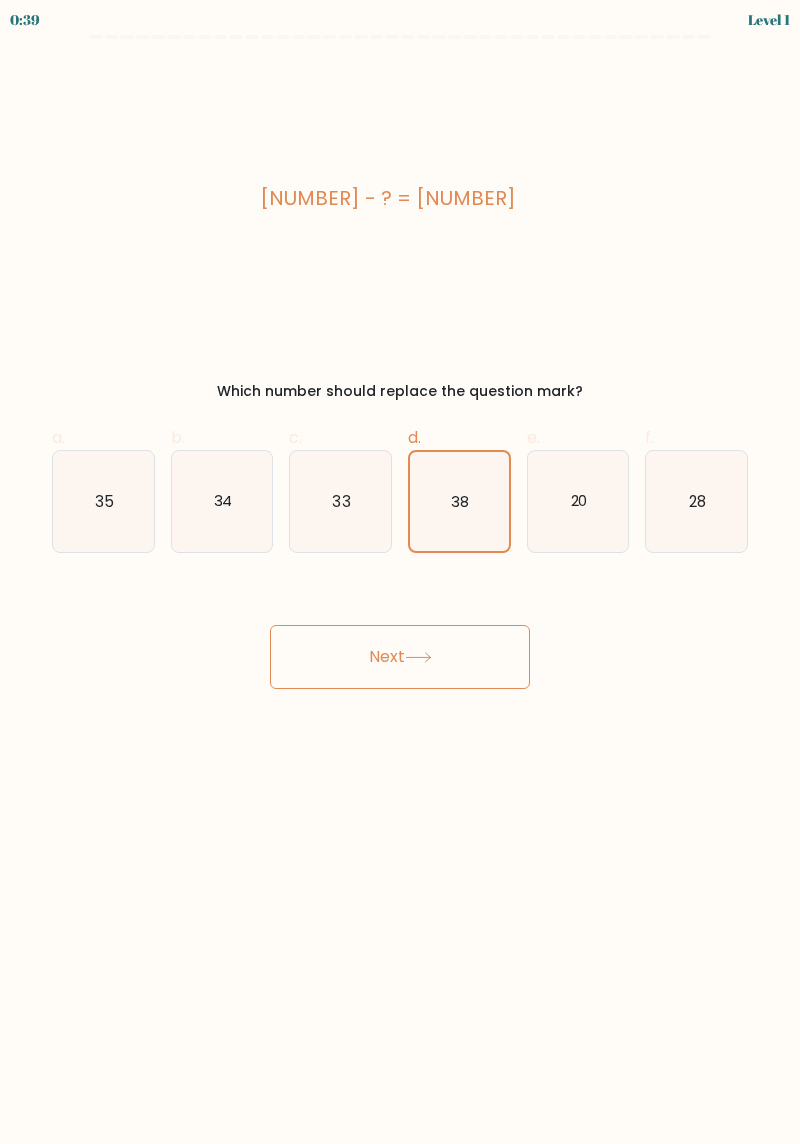 click on "Next" at bounding box center (400, 657) 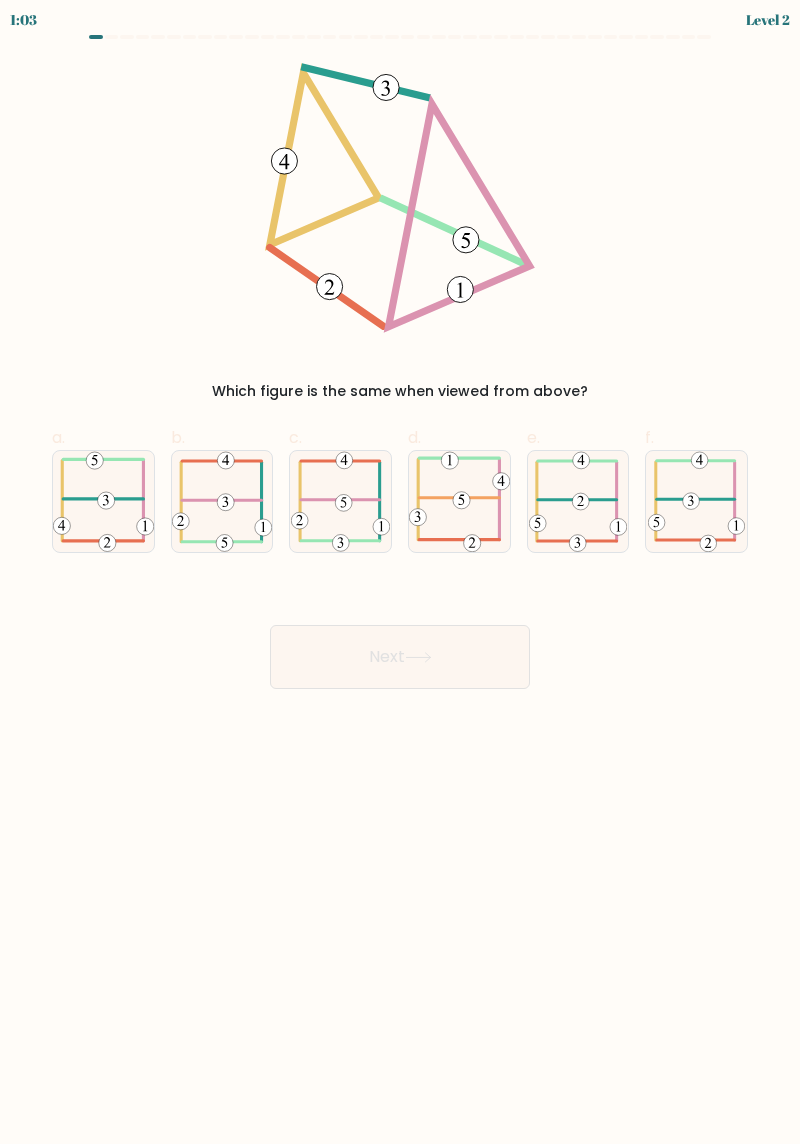 click at bounding box center (103, 501) 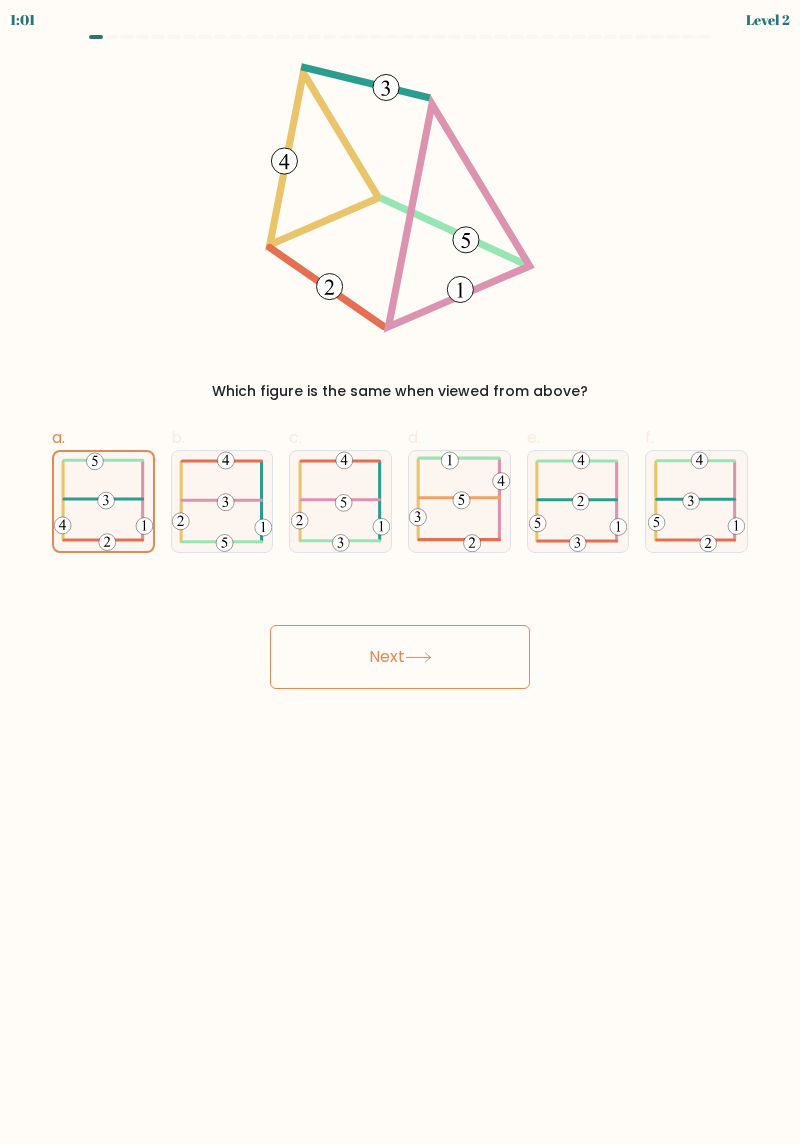 click on "Next" at bounding box center (400, 657) 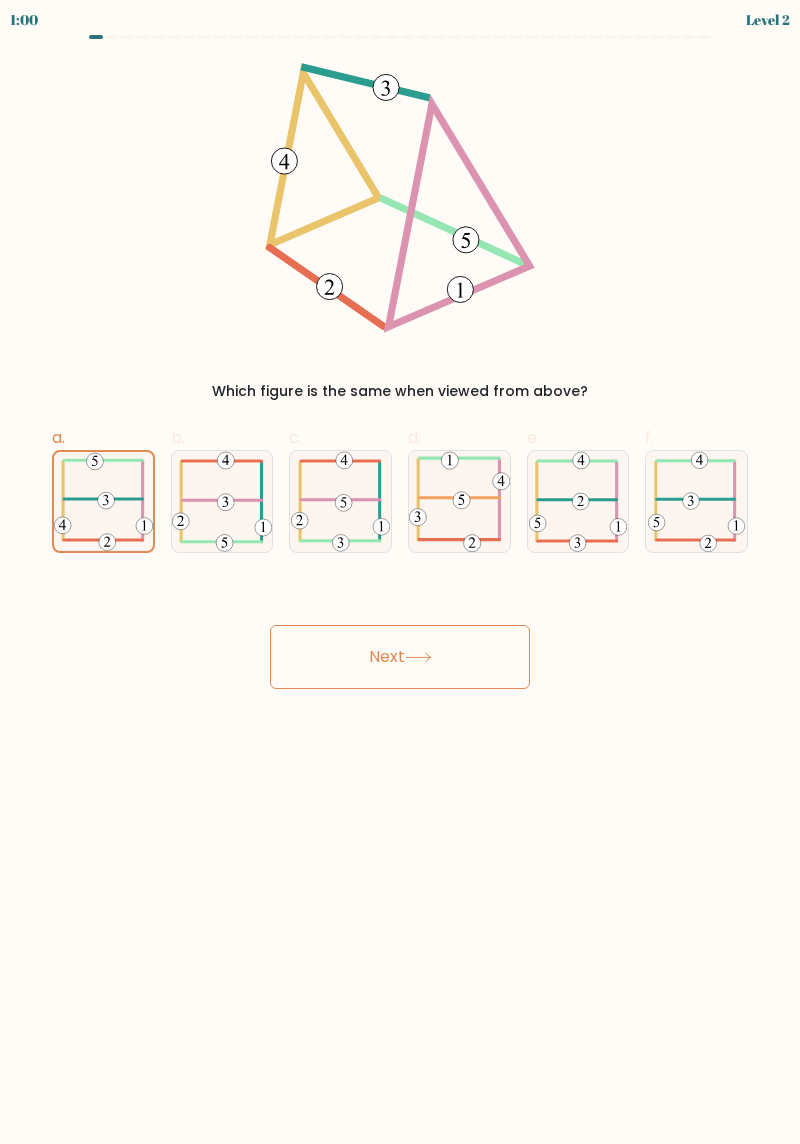 click on "Next" at bounding box center [400, 657] 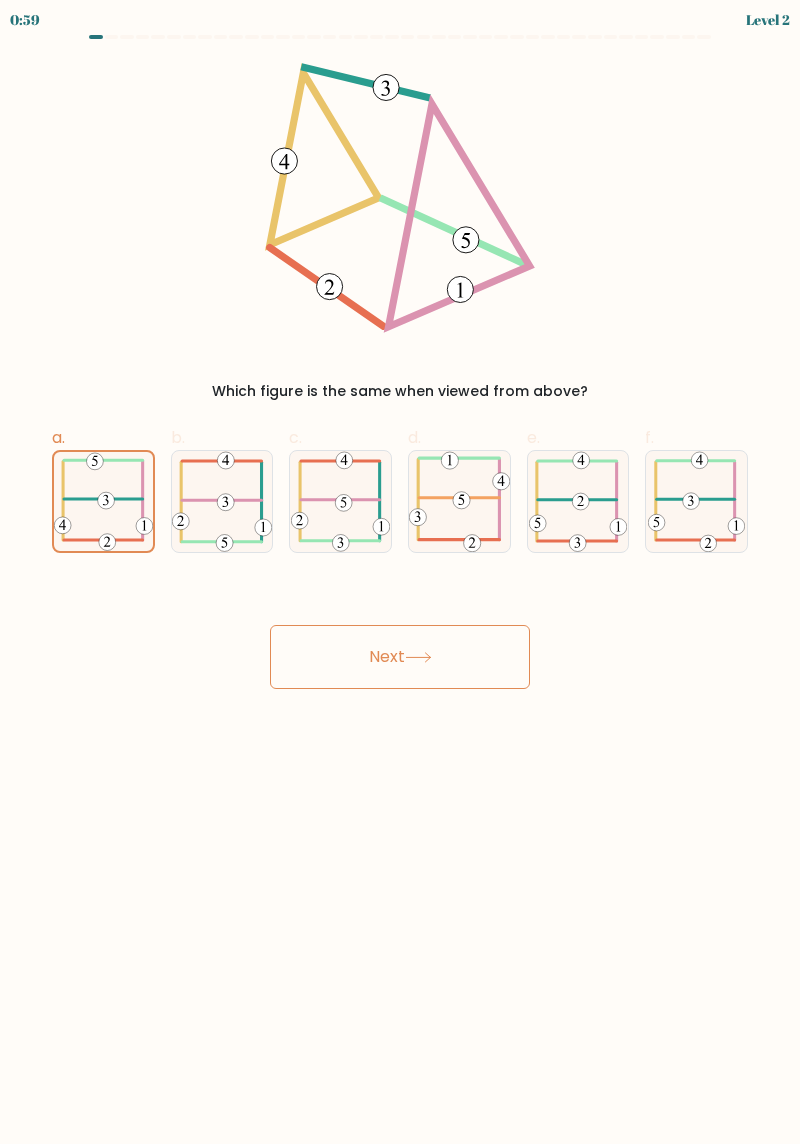 click on "Next" at bounding box center (400, 657) 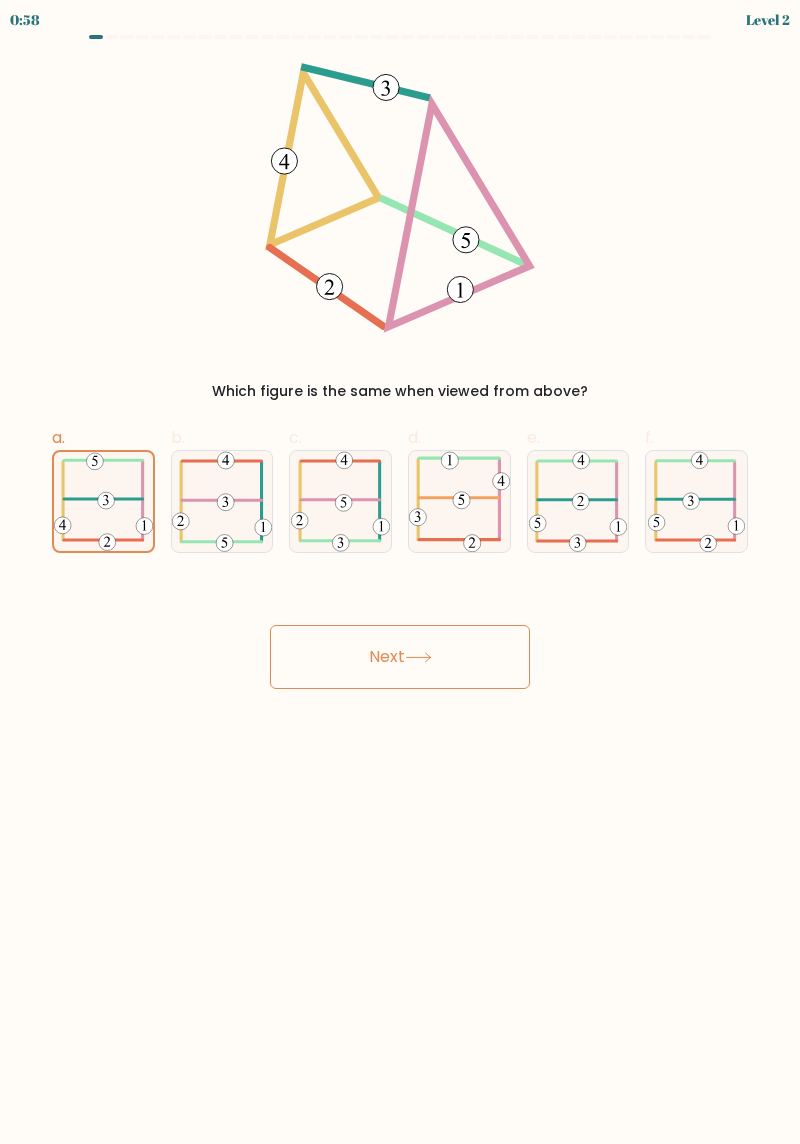 click on "Next" at bounding box center (400, 657) 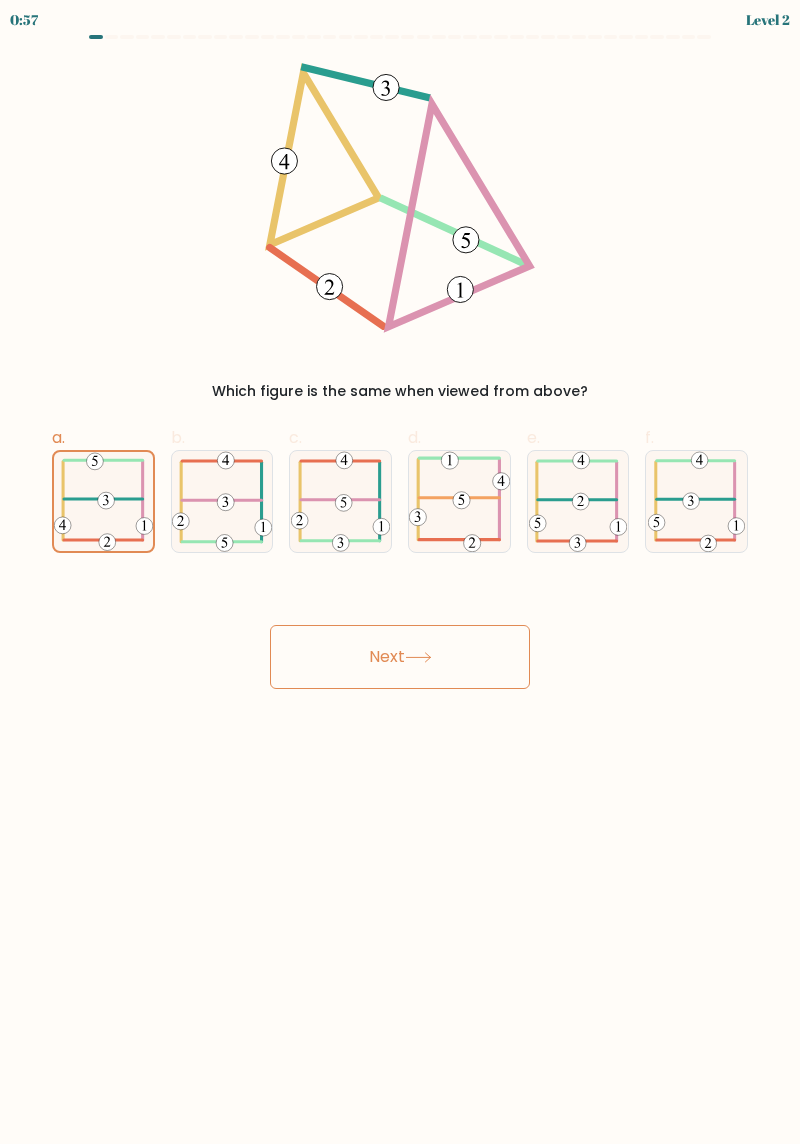 click on "Next" at bounding box center [400, 657] 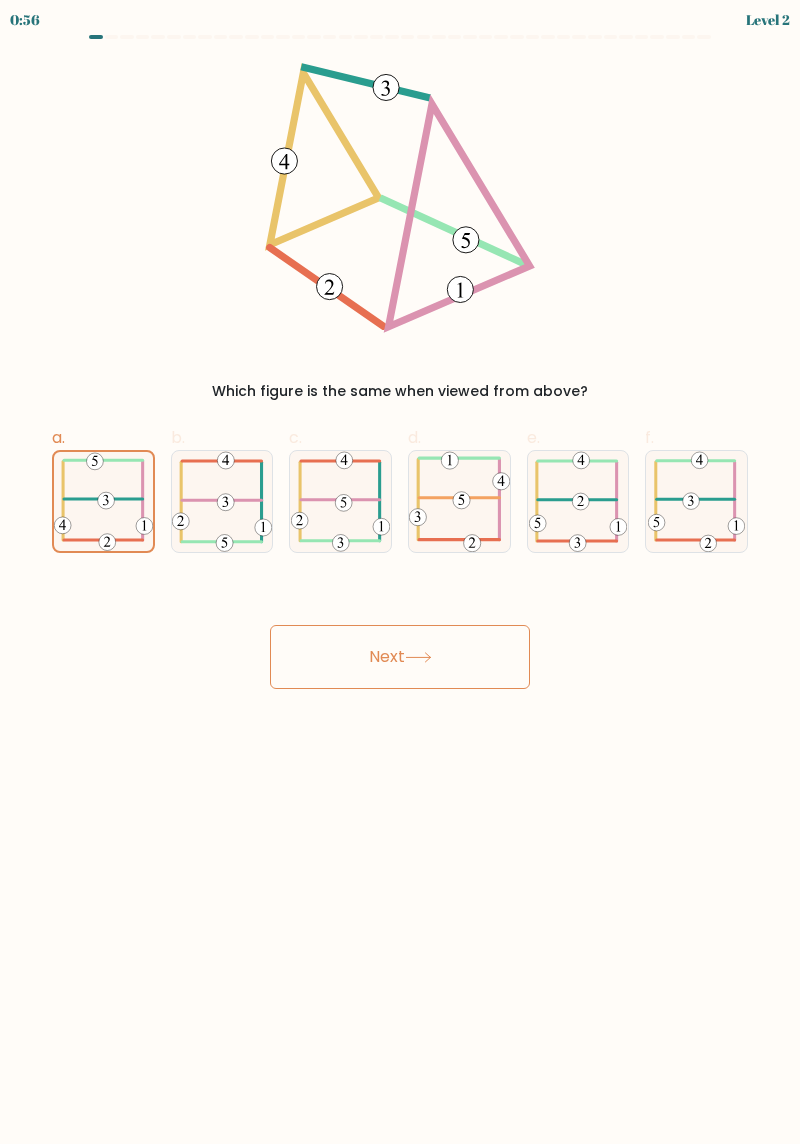 click on "Next" at bounding box center (400, 657) 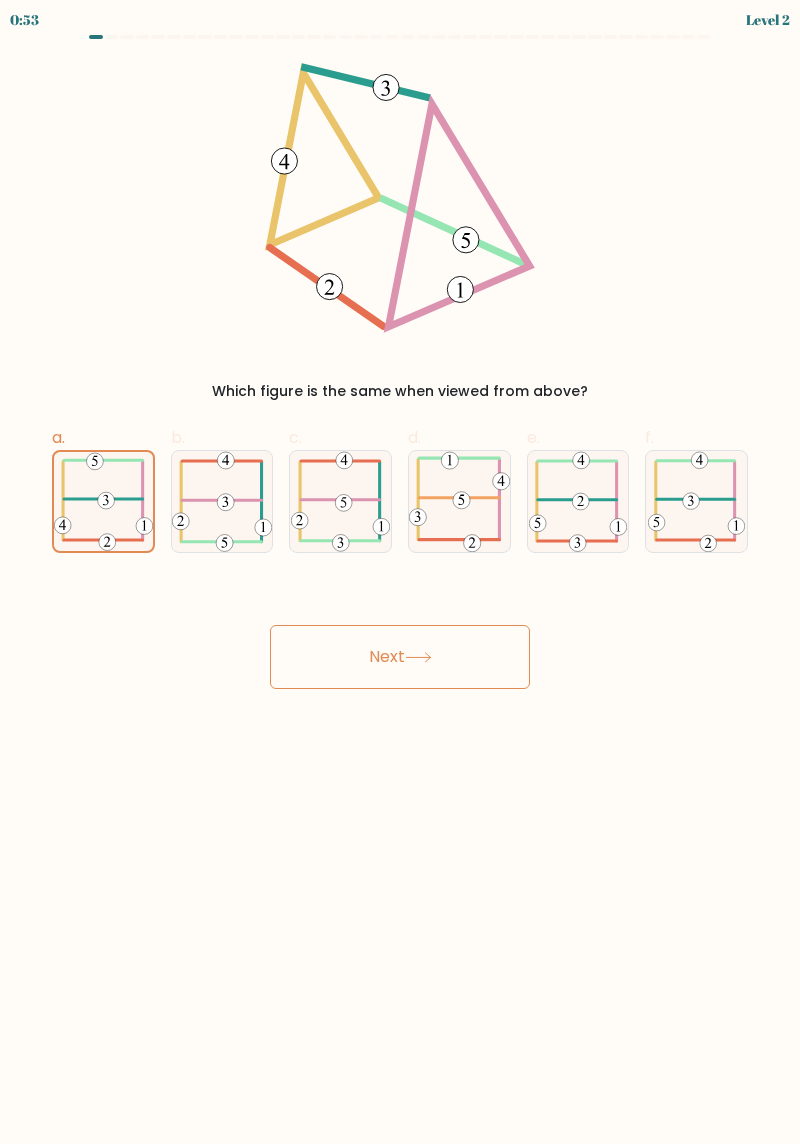 click on "Next" at bounding box center (400, 657) 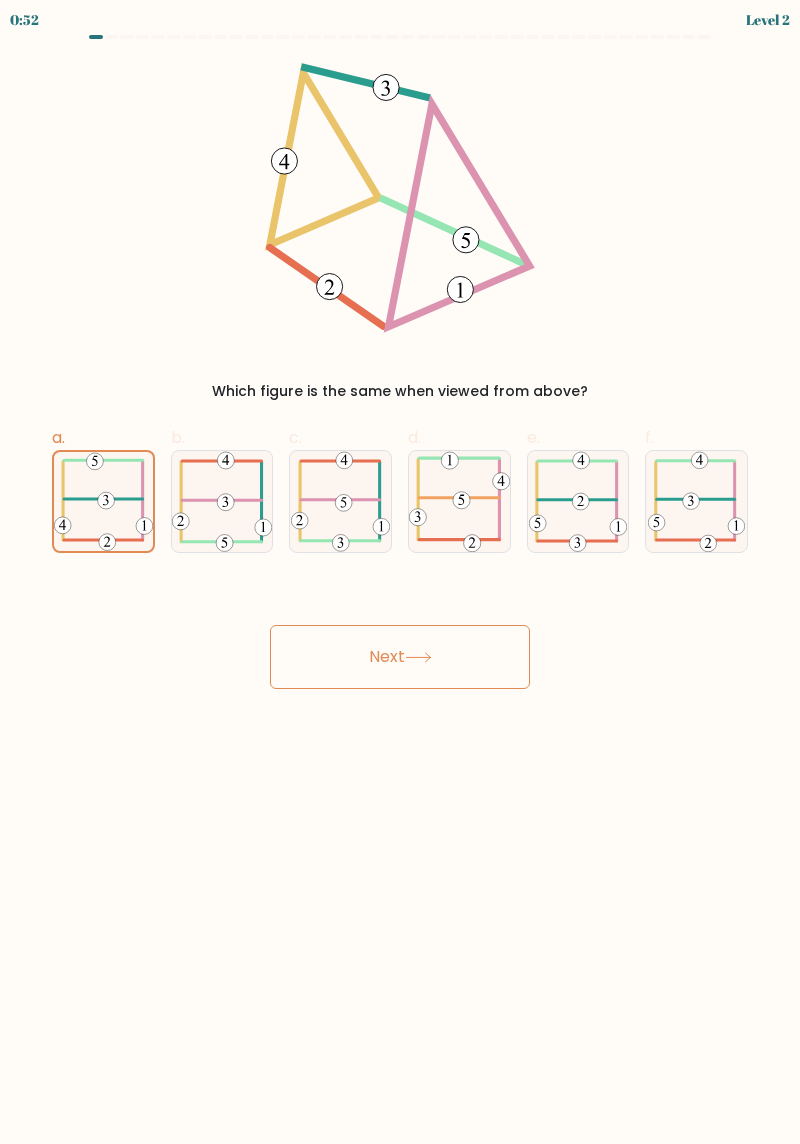 click on "Next" at bounding box center (400, 657) 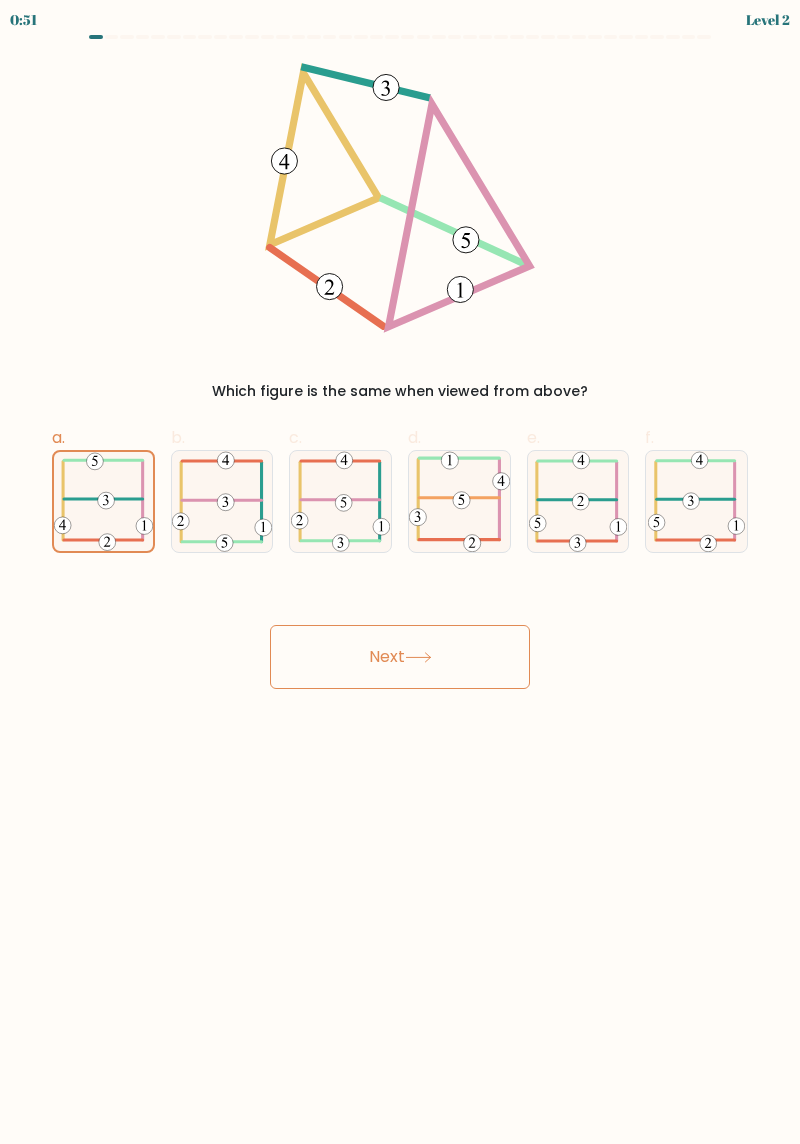 click at bounding box center [106, 500] 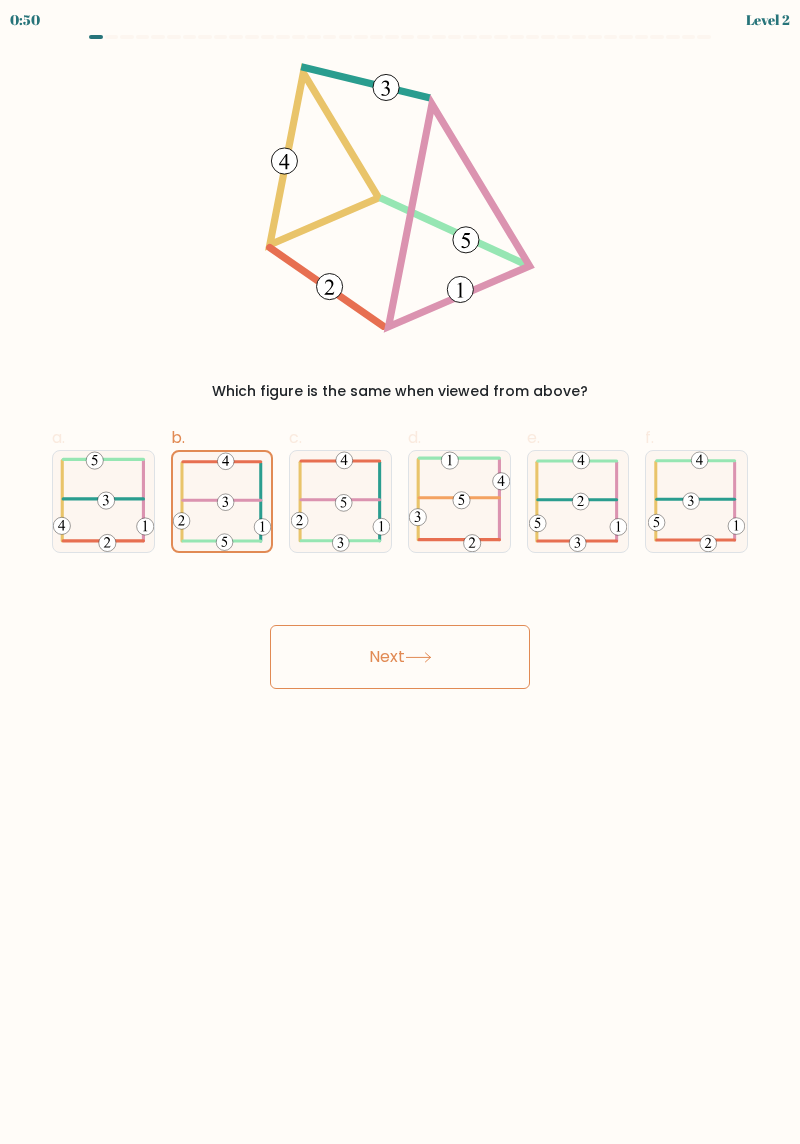 click at bounding box center (103, 501) 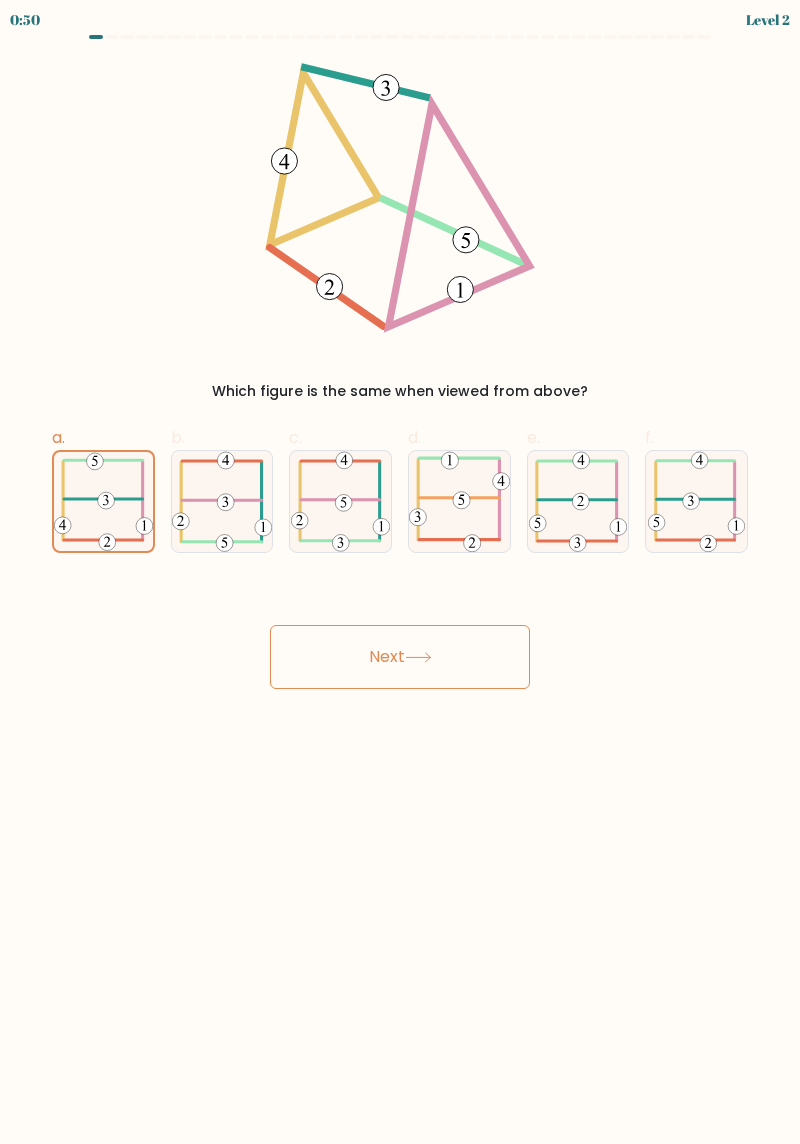 click on "Next" at bounding box center (400, 657) 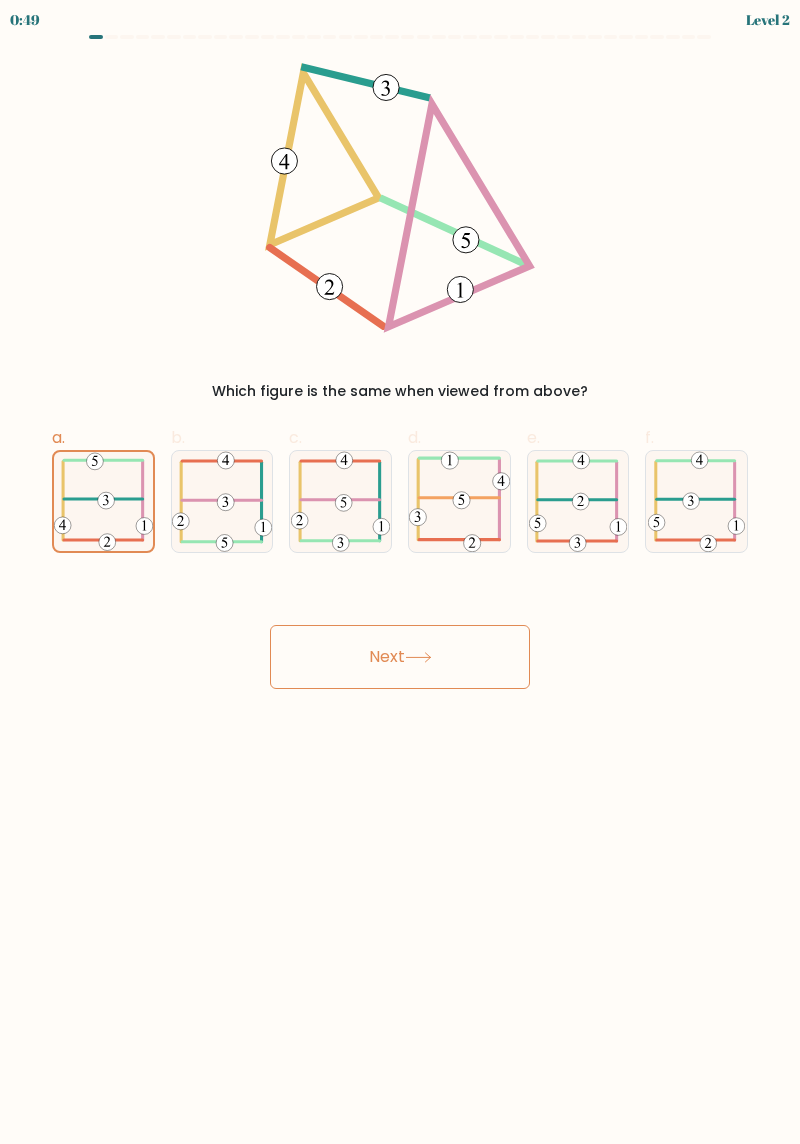 click on "Next" at bounding box center (400, 657) 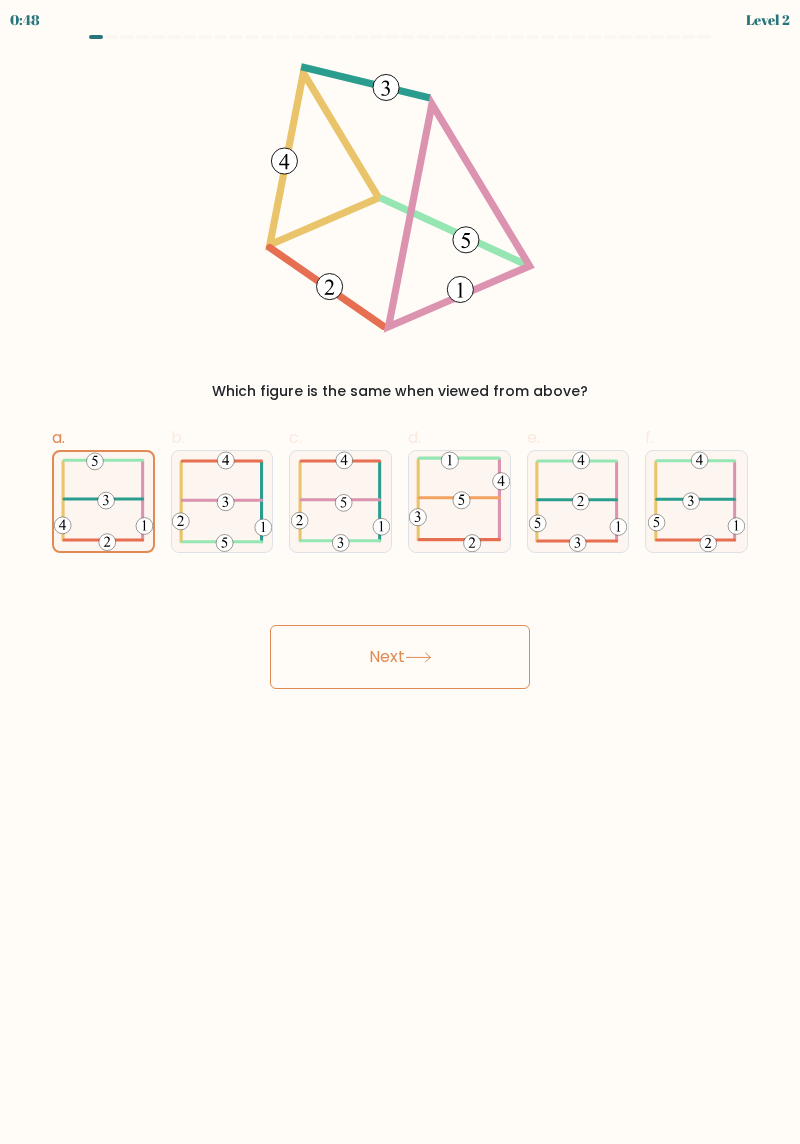 click on "Next" at bounding box center [400, 657] 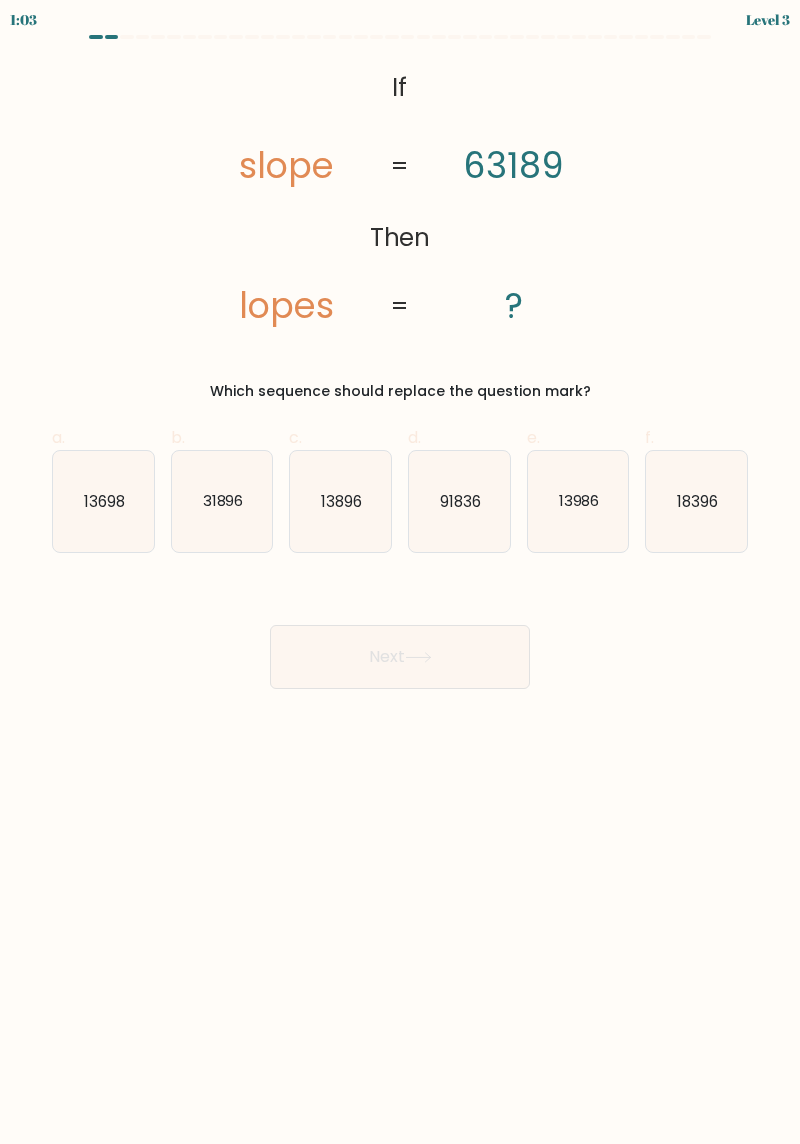 click on "31896" at bounding box center (222, 500) 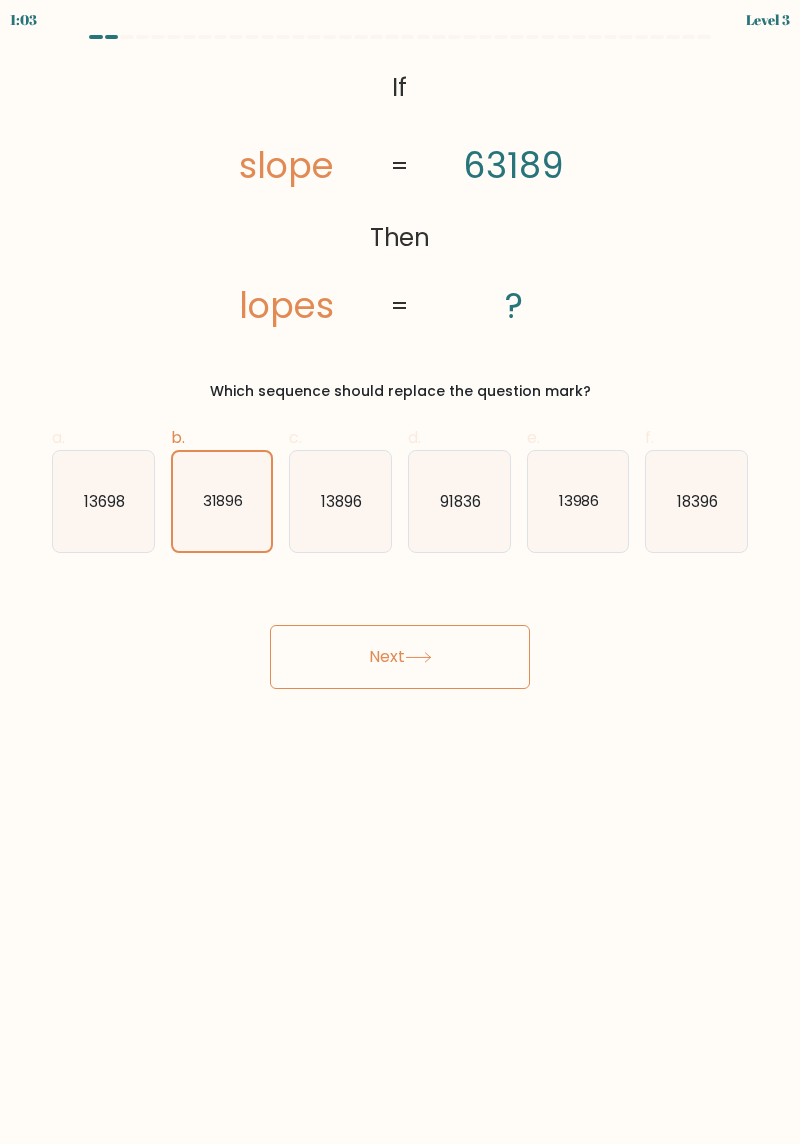 click on "Next" at bounding box center (400, 657) 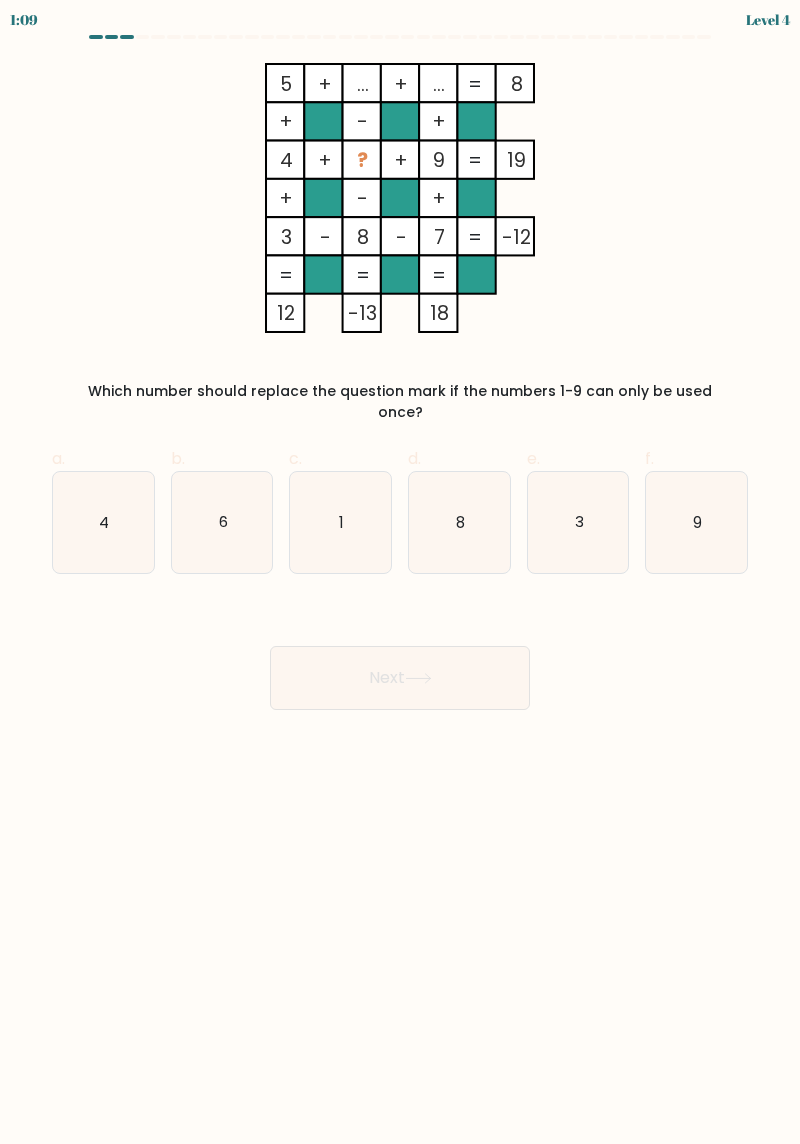 click on "6" at bounding box center (222, 522) 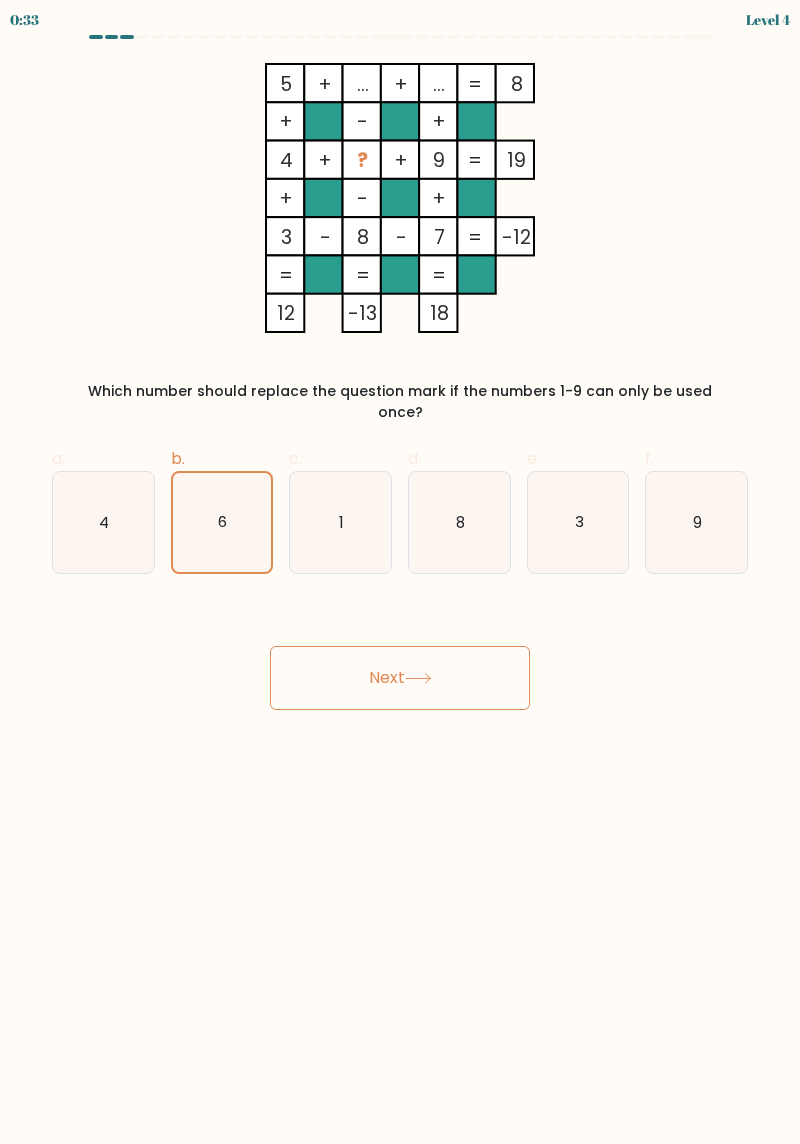 scroll, scrollTop: 0, scrollLeft: 0, axis: both 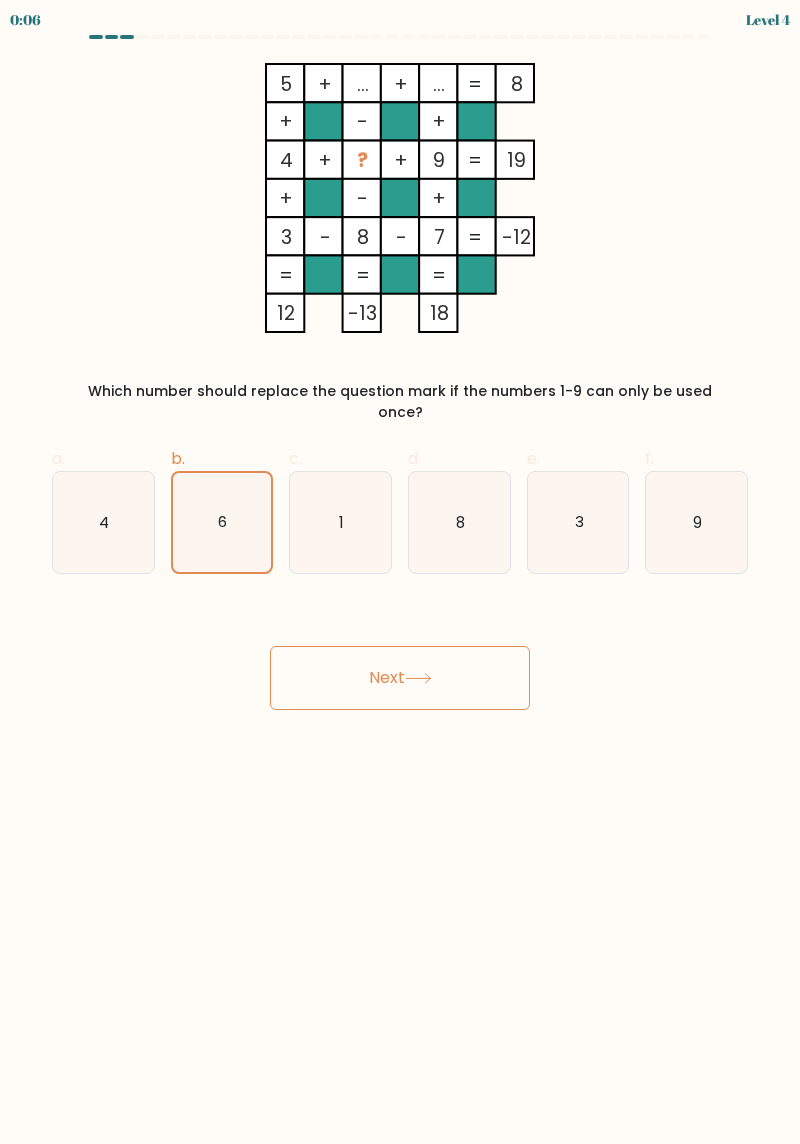 click on "Next" at bounding box center (400, 678) 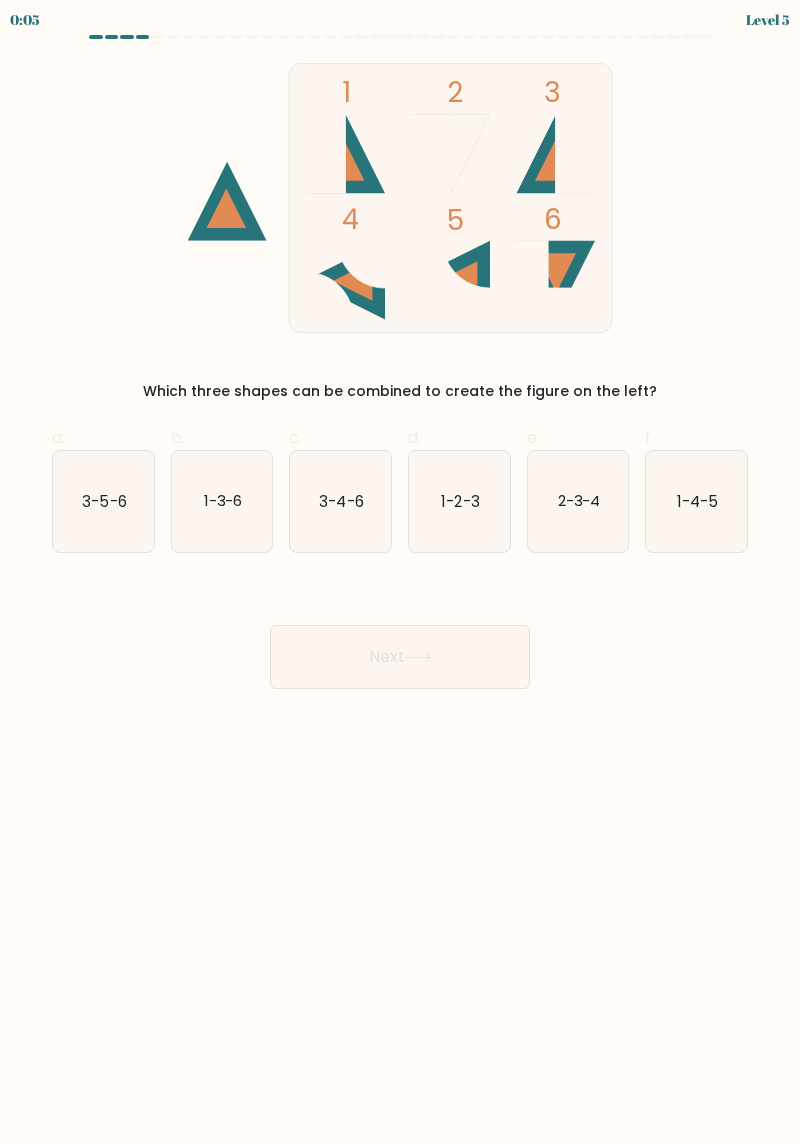 click on "Next" at bounding box center (400, 657) 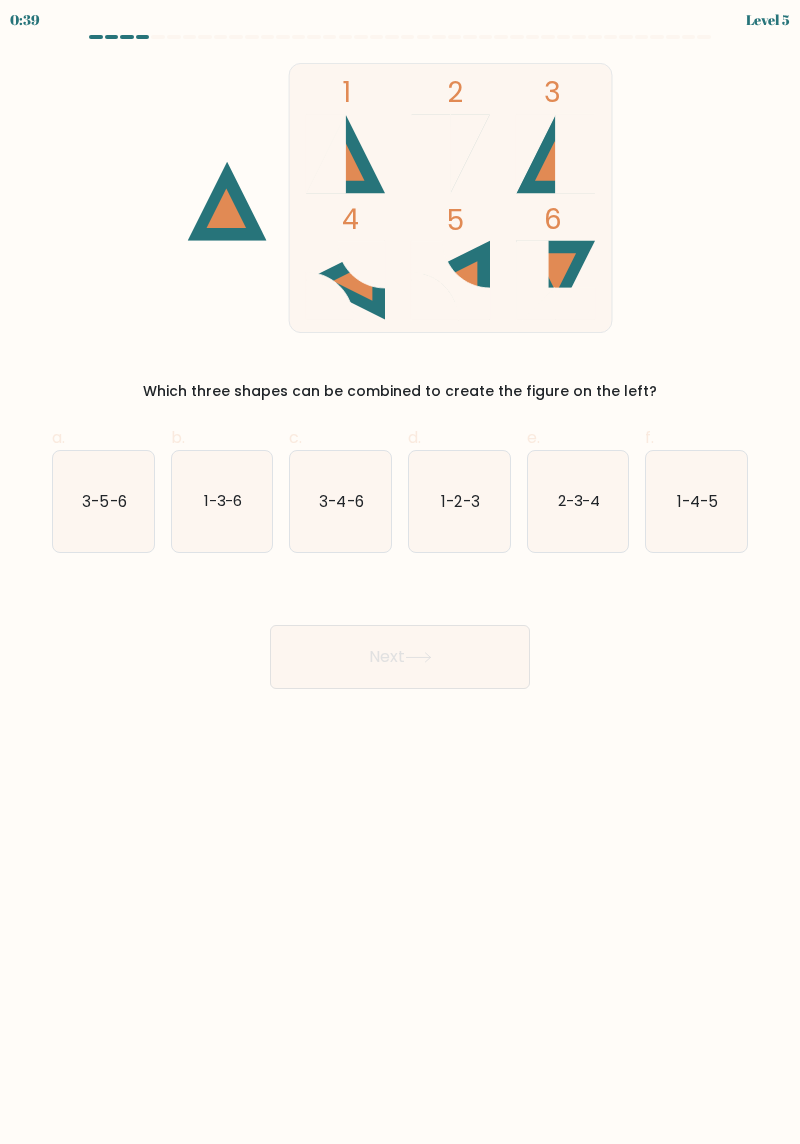 click on "1-2-3" at bounding box center (459, 501) 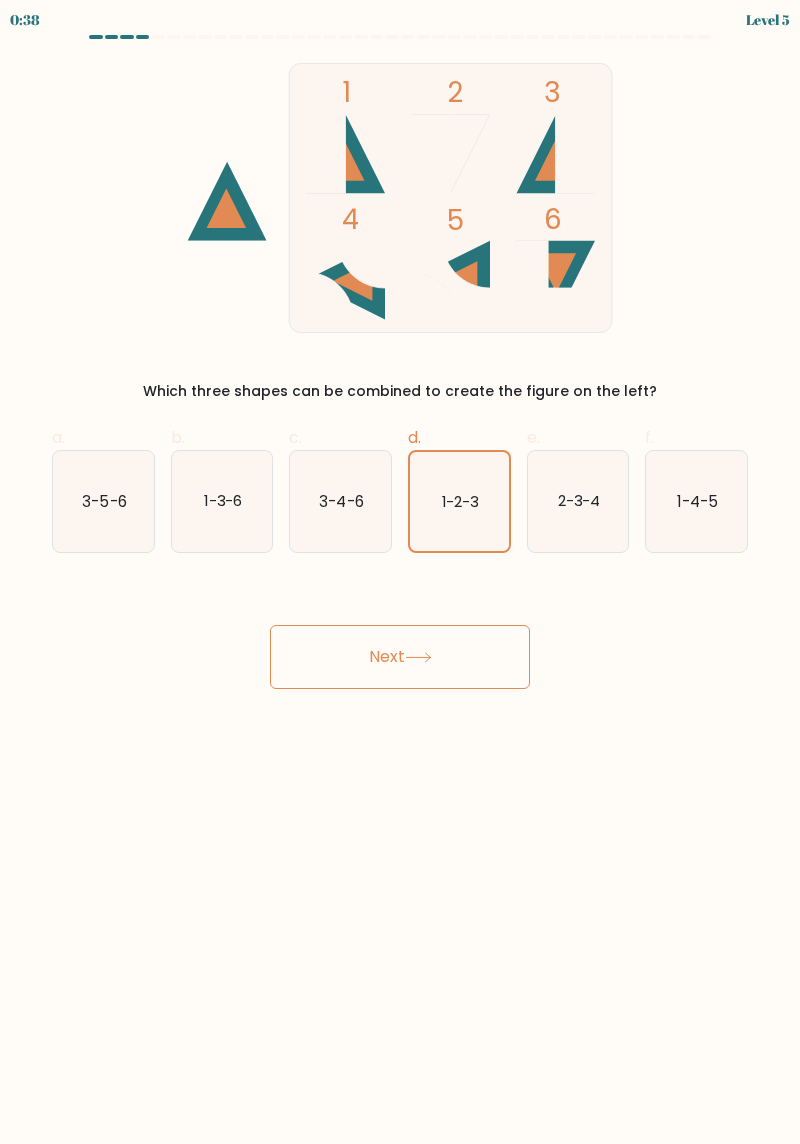 click on "Next" at bounding box center [400, 657] 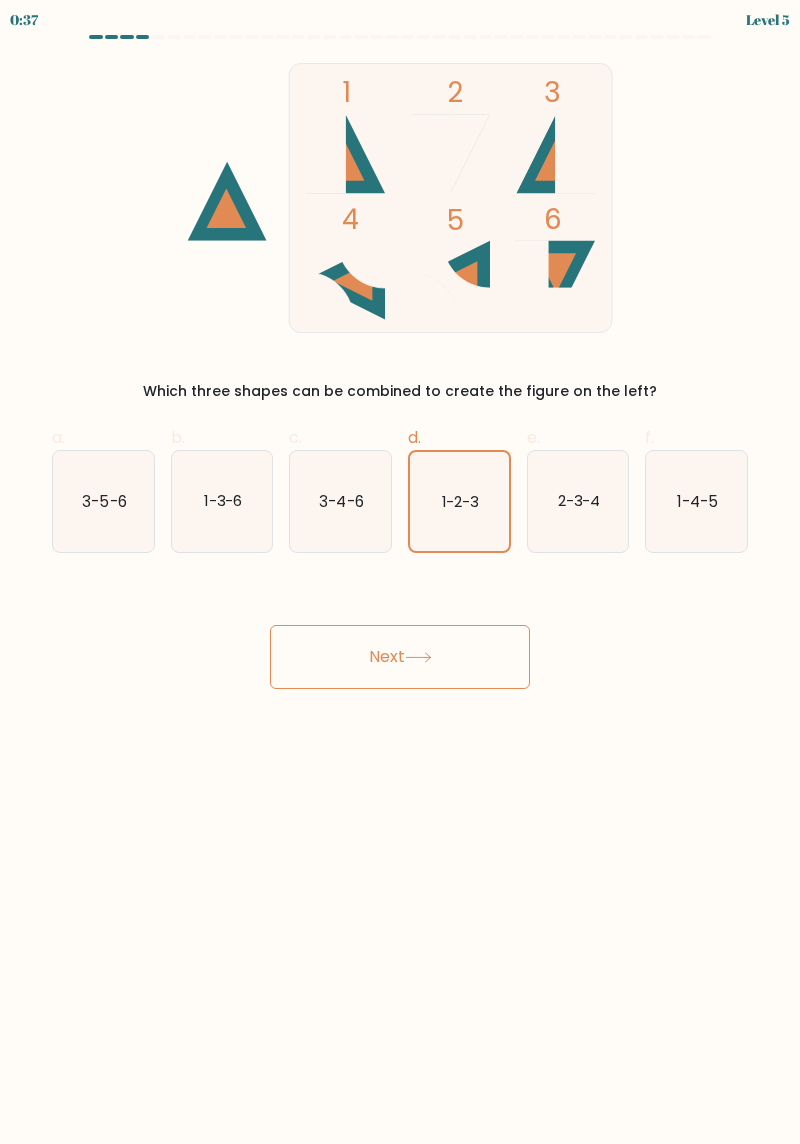 click on "Next" at bounding box center (400, 657) 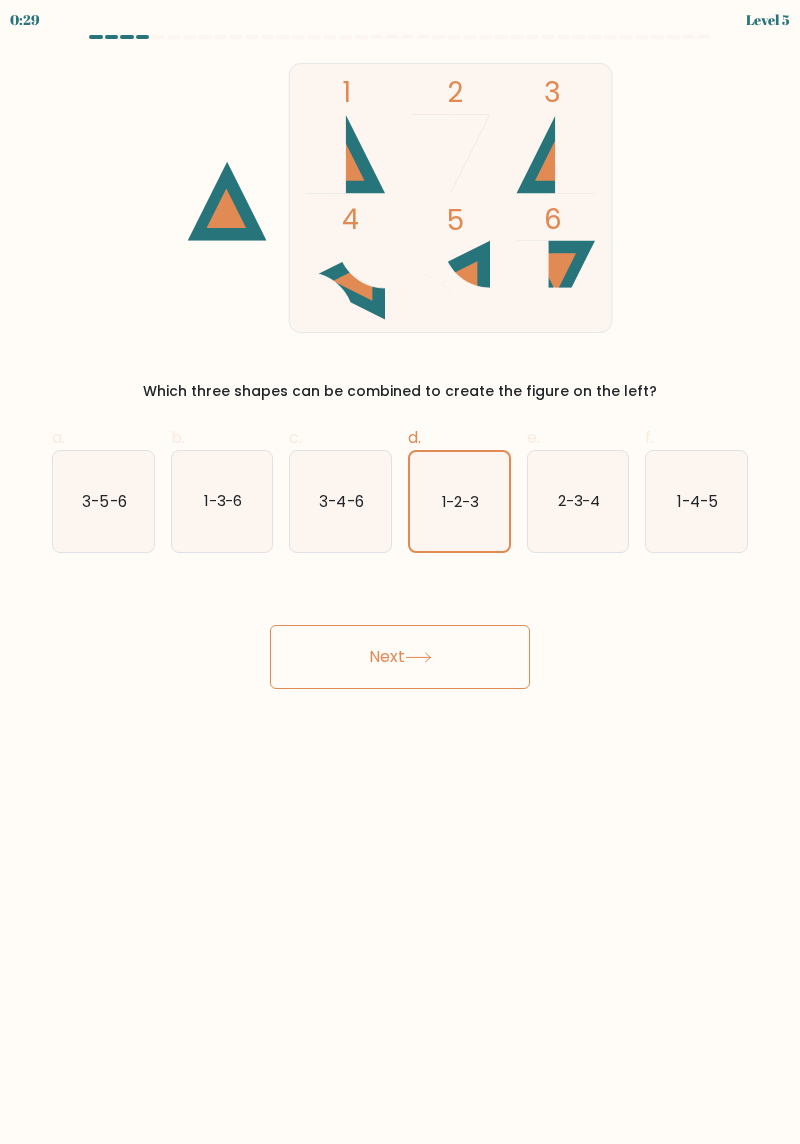 click at bounding box center [325, 153] 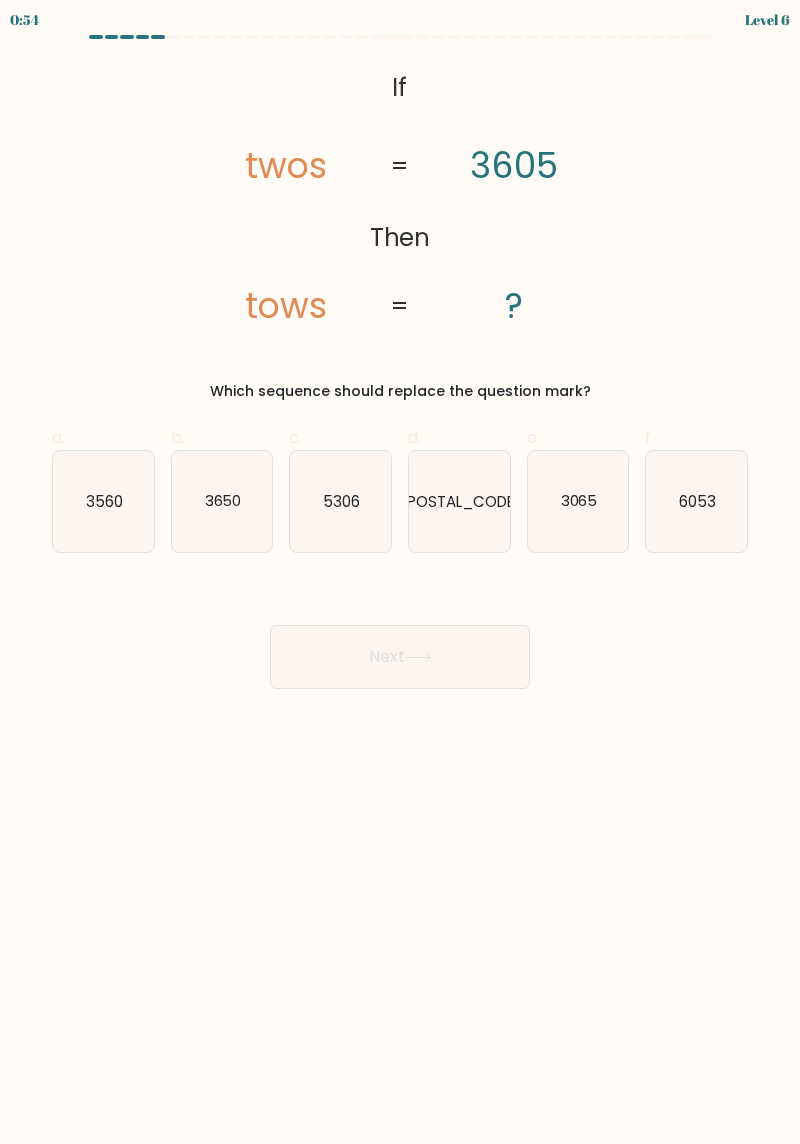 click on "3065" at bounding box center (578, 500) 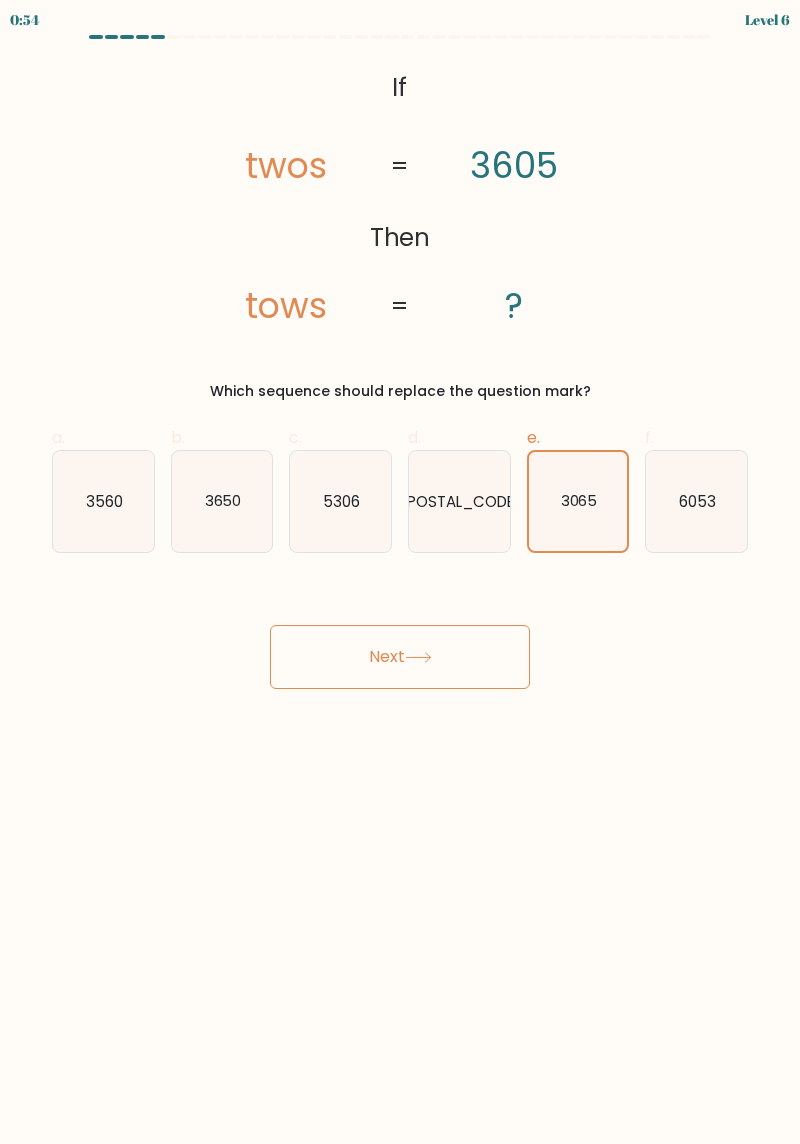 click on "Next" at bounding box center (400, 657) 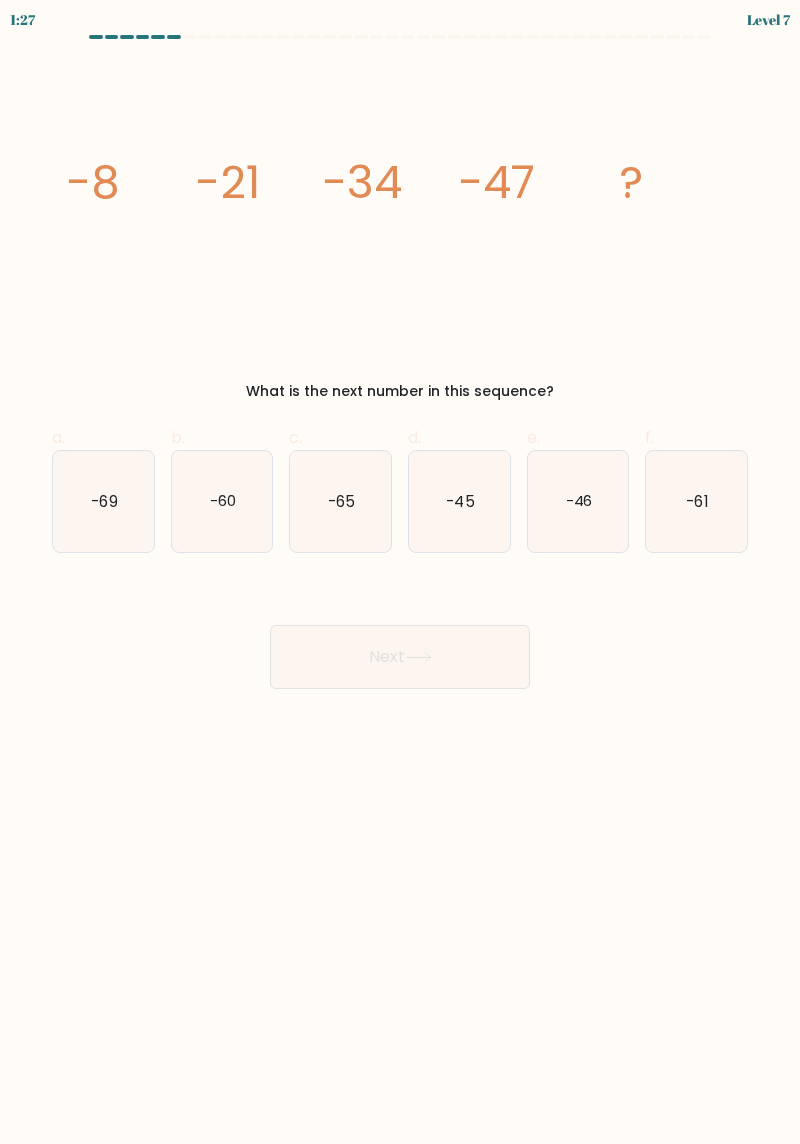 click on "-60" at bounding box center (222, 501) 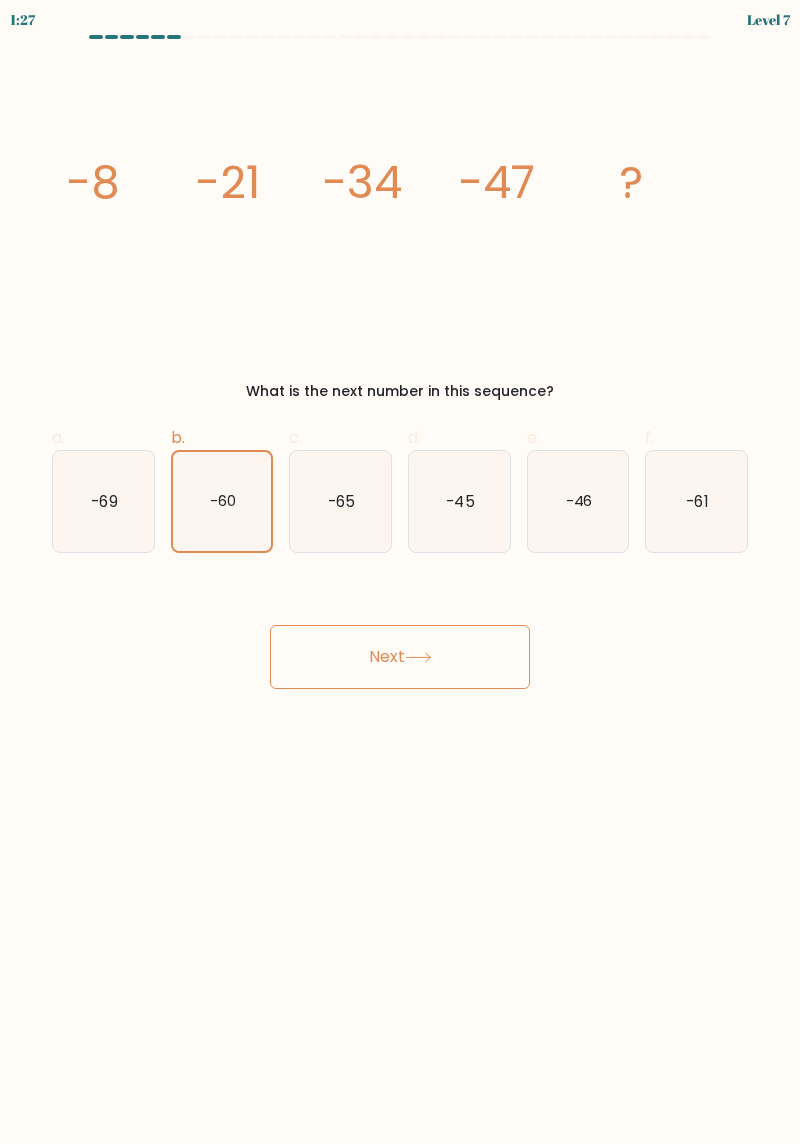 click on "Next" at bounding box center [400, 657] 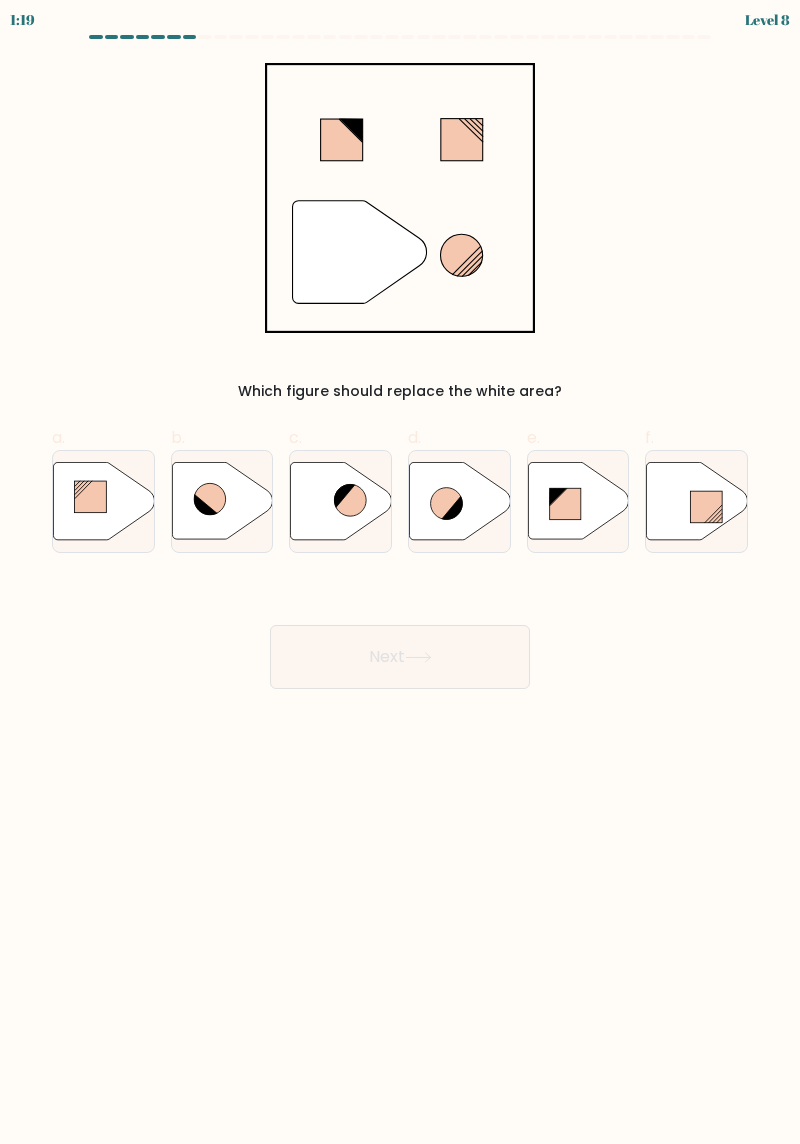 click at bounding box center (578, 500) 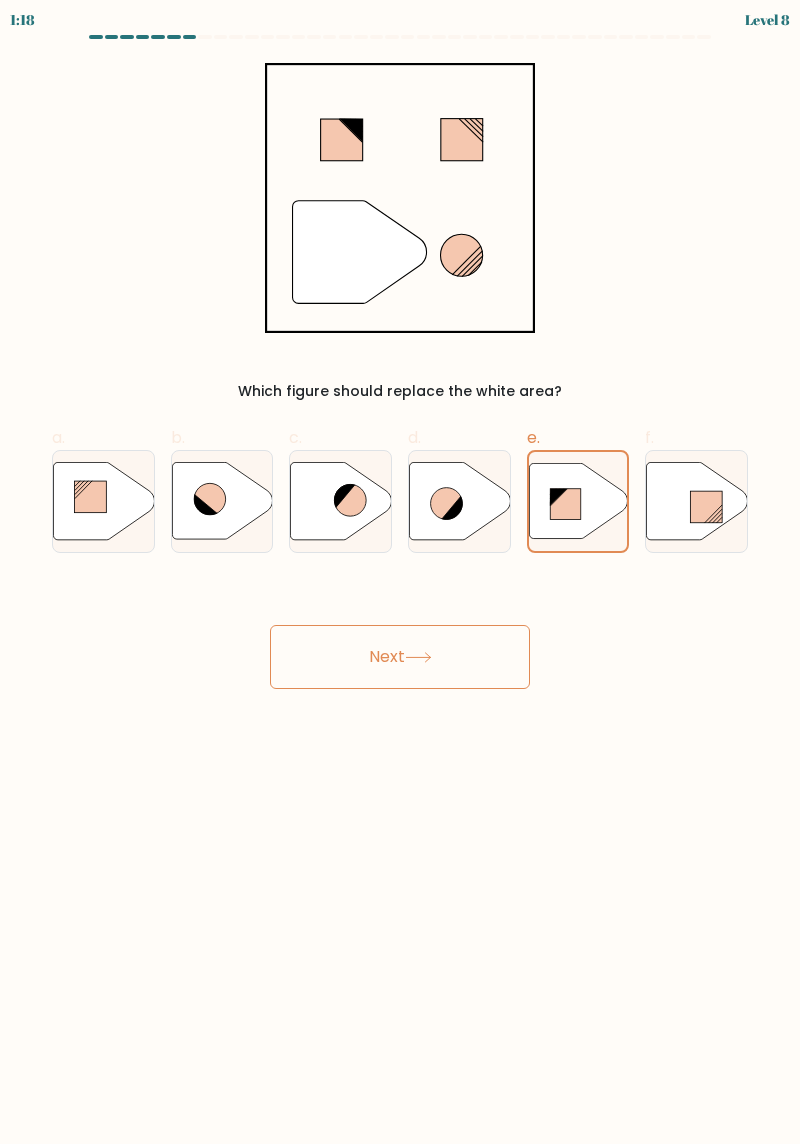click on "Next" at bounding box center (400, 657) 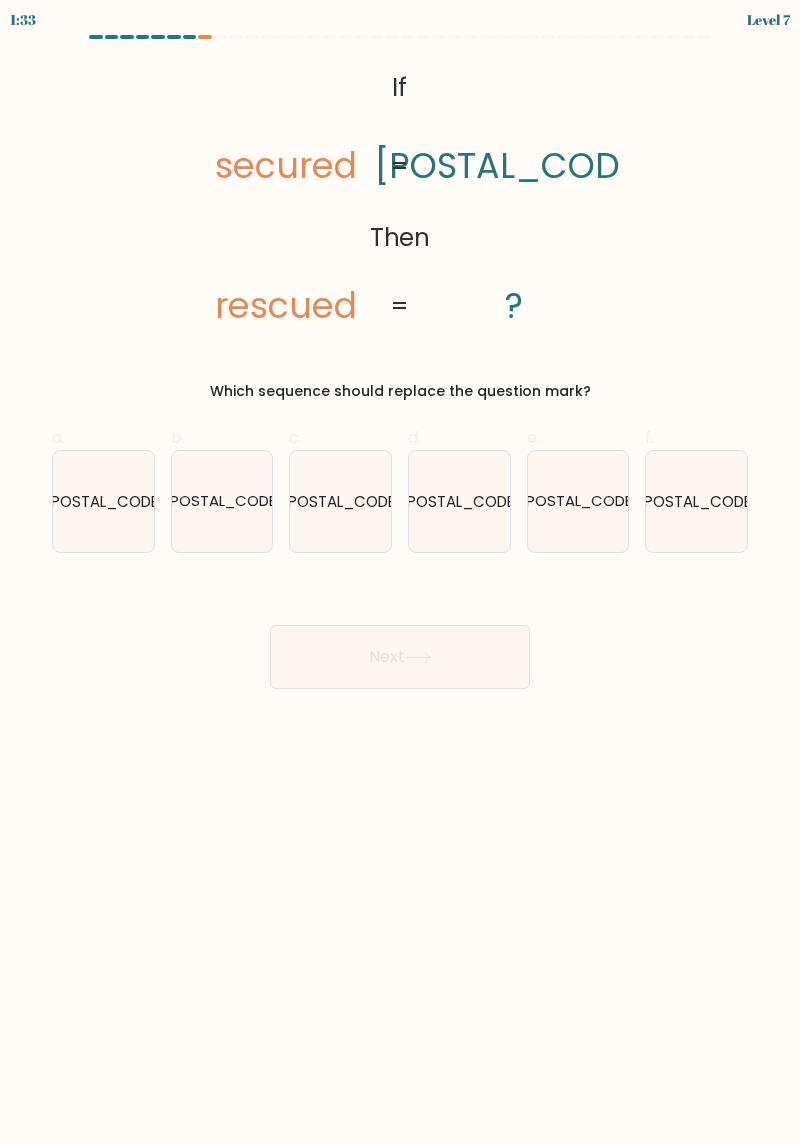 click on "9813485" at bounding box center (103, 501) 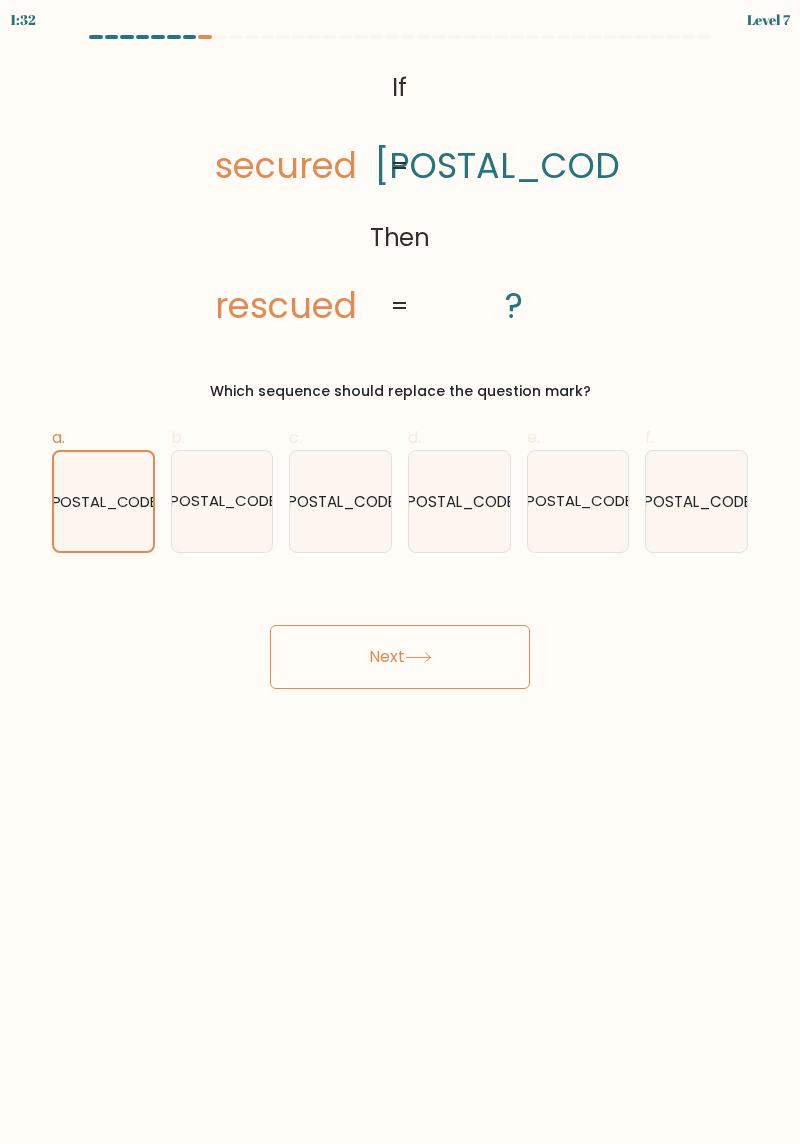 click on "Next" at bounding box center (400, 657) 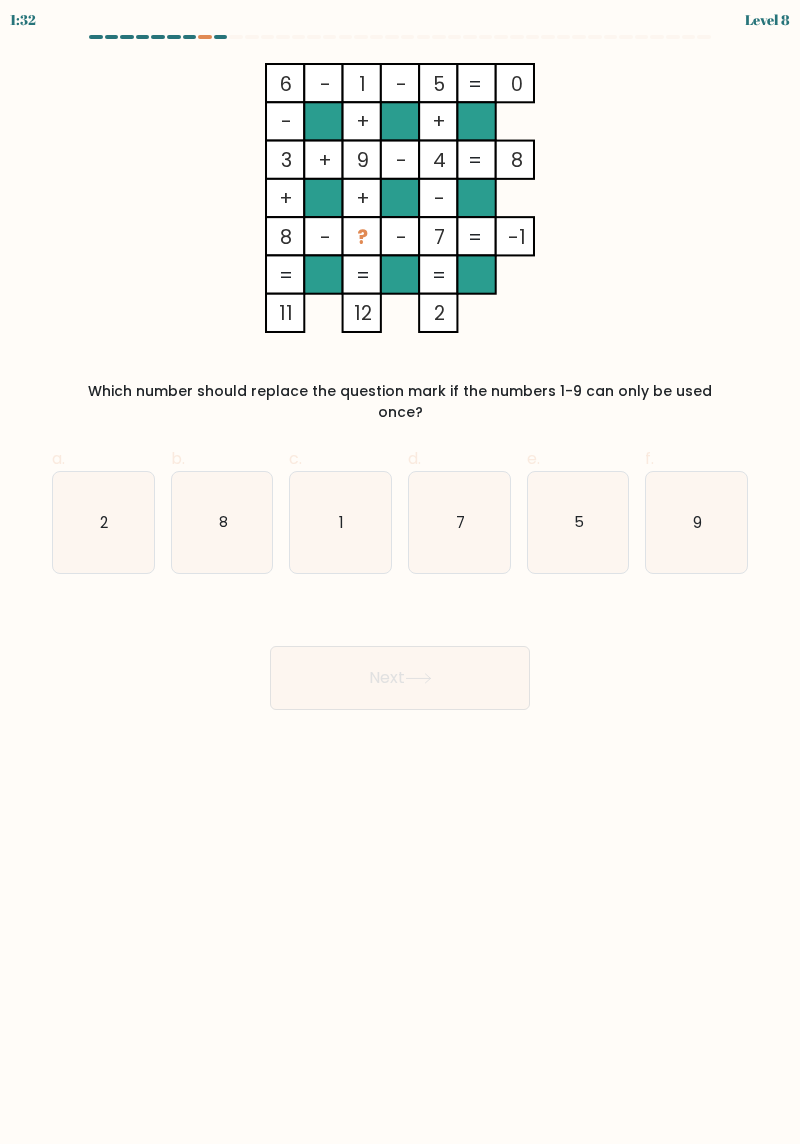 click on "6    -    1    -    5    0    -    +    +    3    +    9    -    4    8    +    +    -    8    -    ?    -    7    =   -1    =   =   =   =   11    12    2    =
Which number should replace the question mark if the numbers 1-9 can only be used once?" at bounding box center [400, 243] 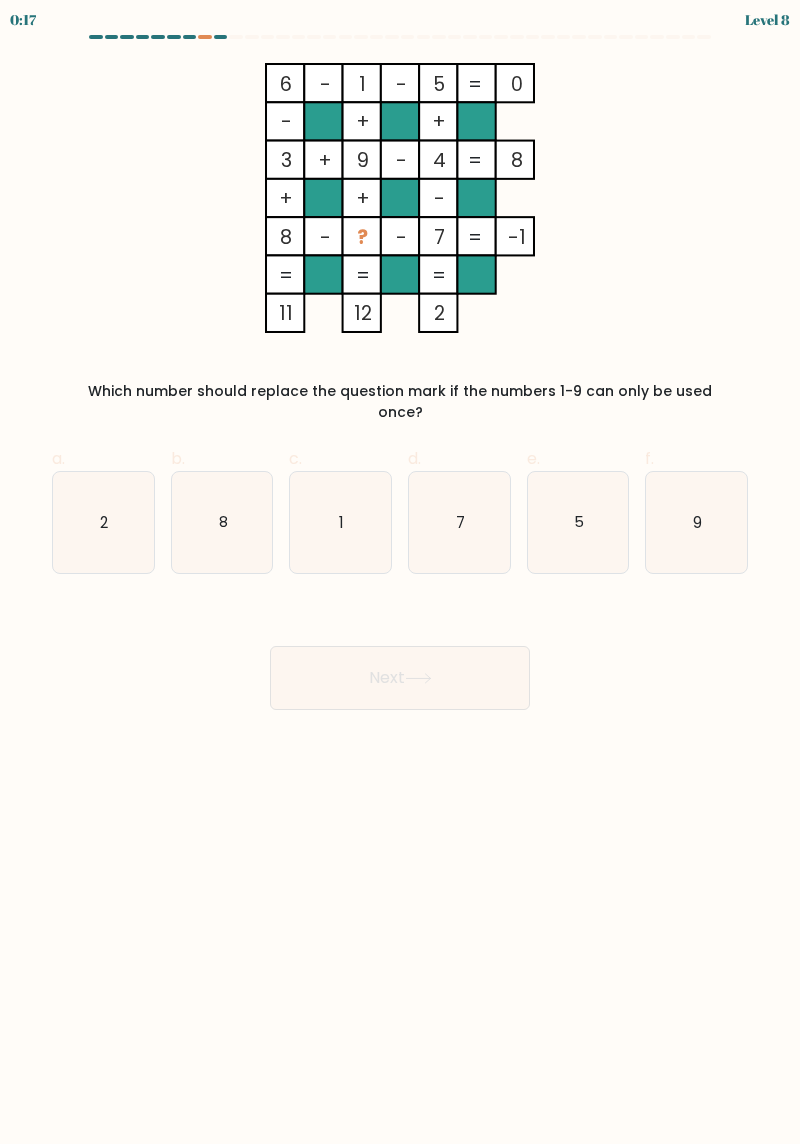 click on "2" at bounding box center (103, 522) 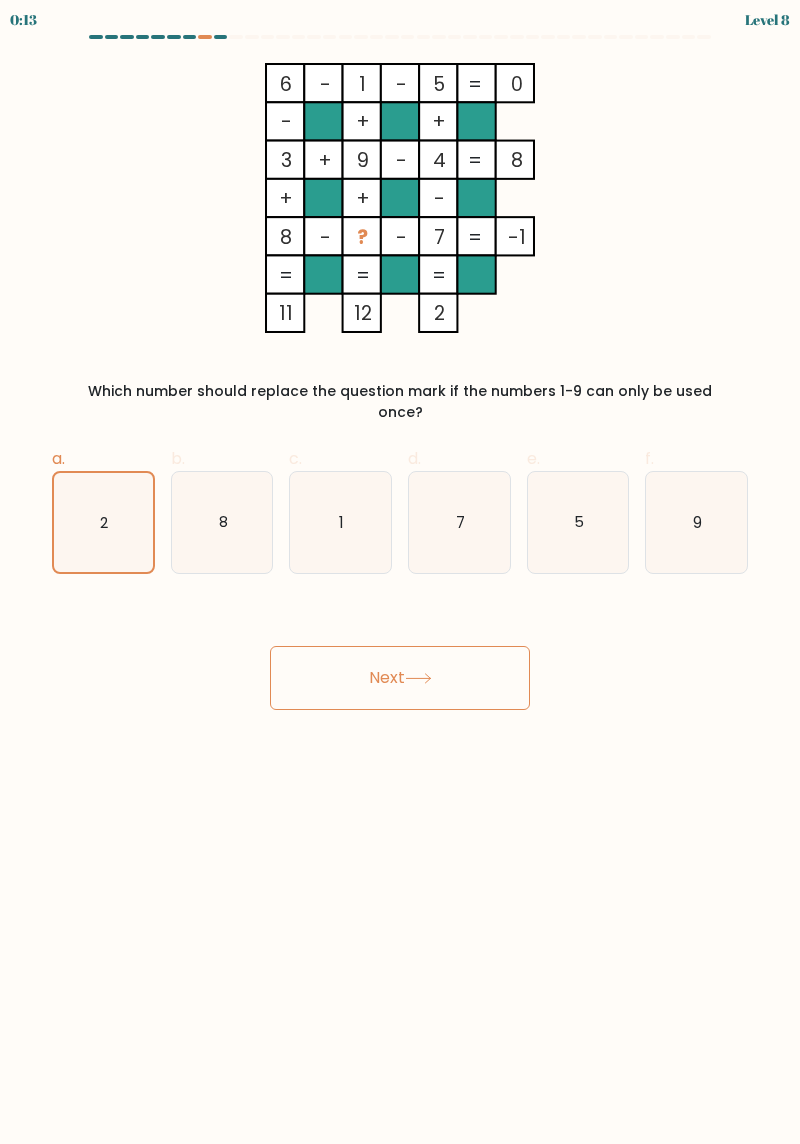 click on "Next" at bounding box center (400, 678) 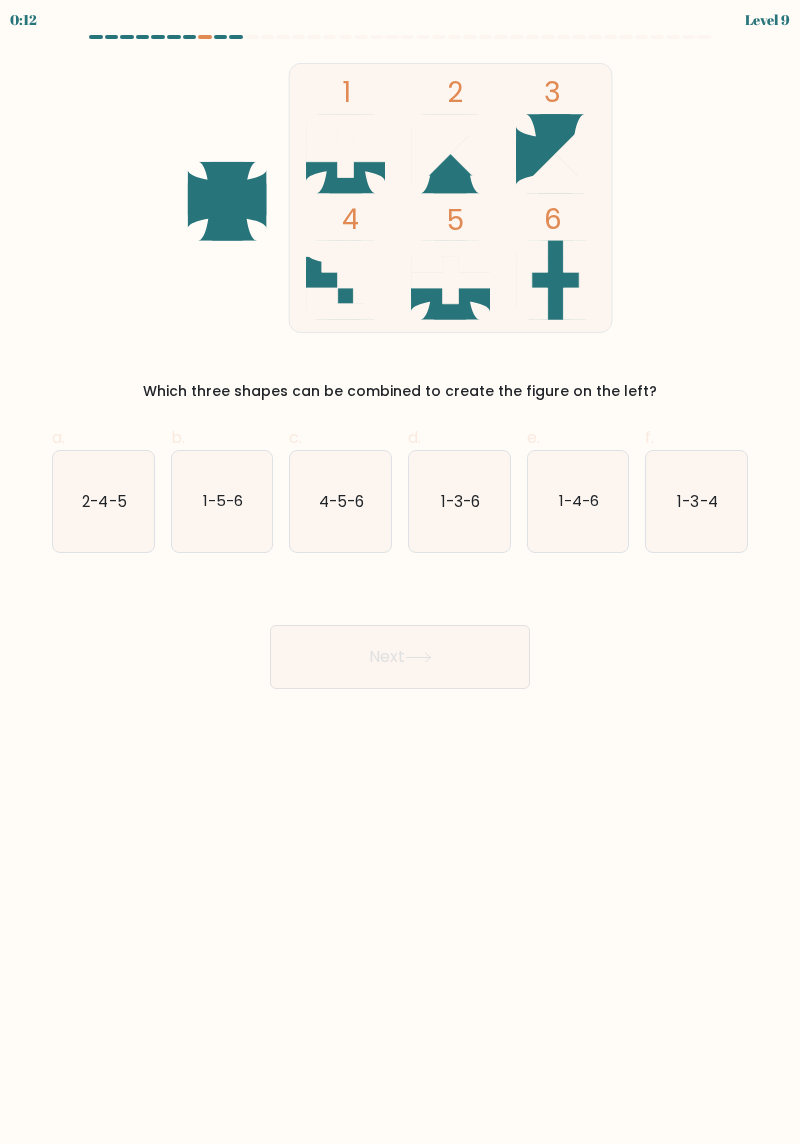 click on "Next" at bounding box center (400, 657) 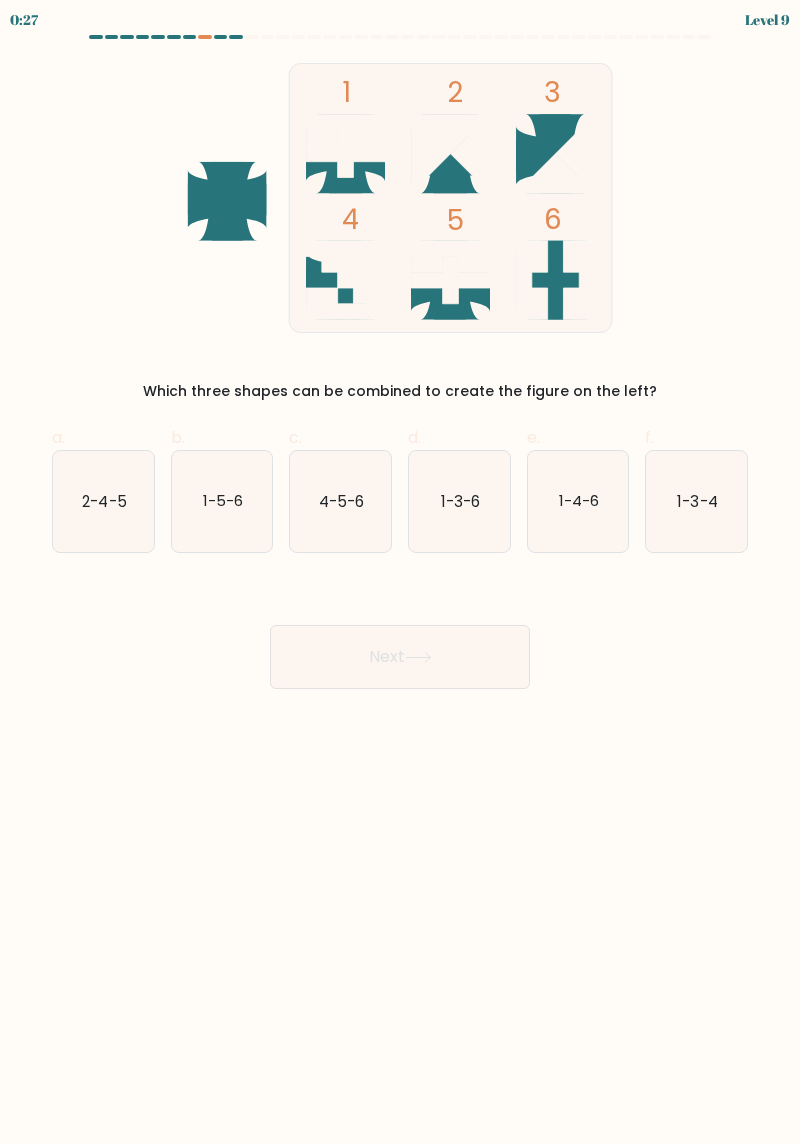 click on "1-5-6" at bounding box center [222, 501] 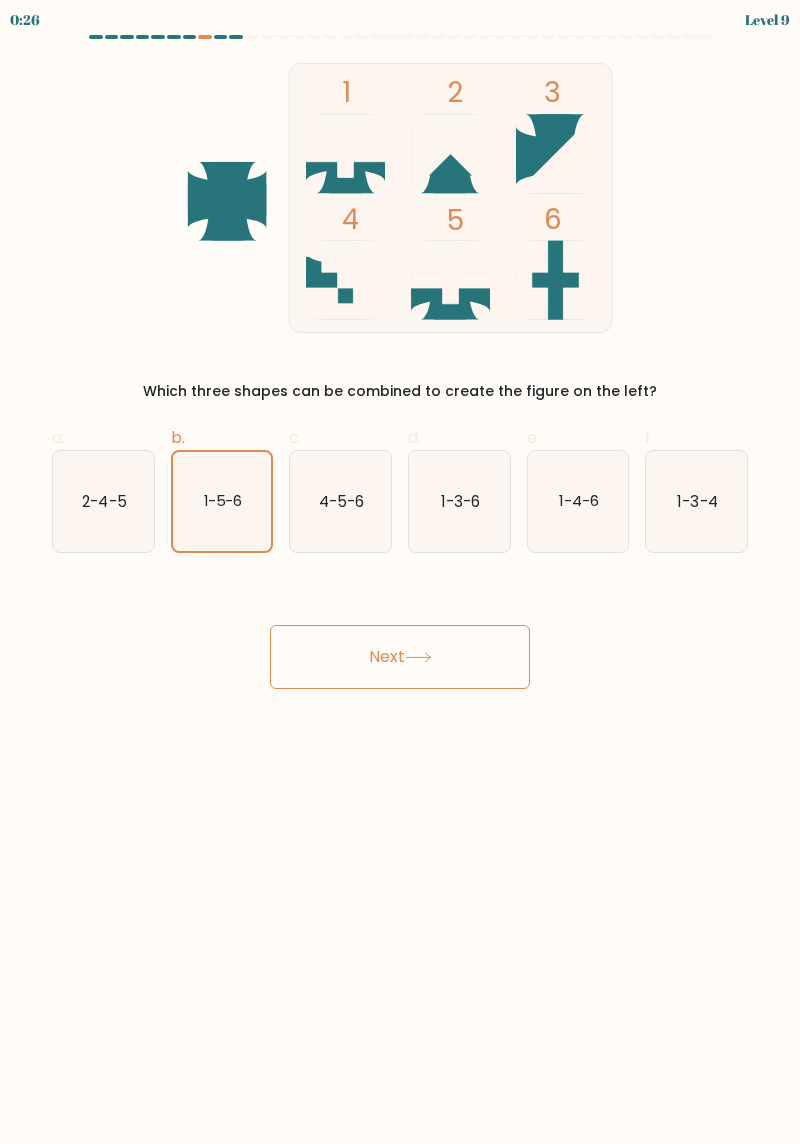 click on "Next" at bounding box center [400, 657] 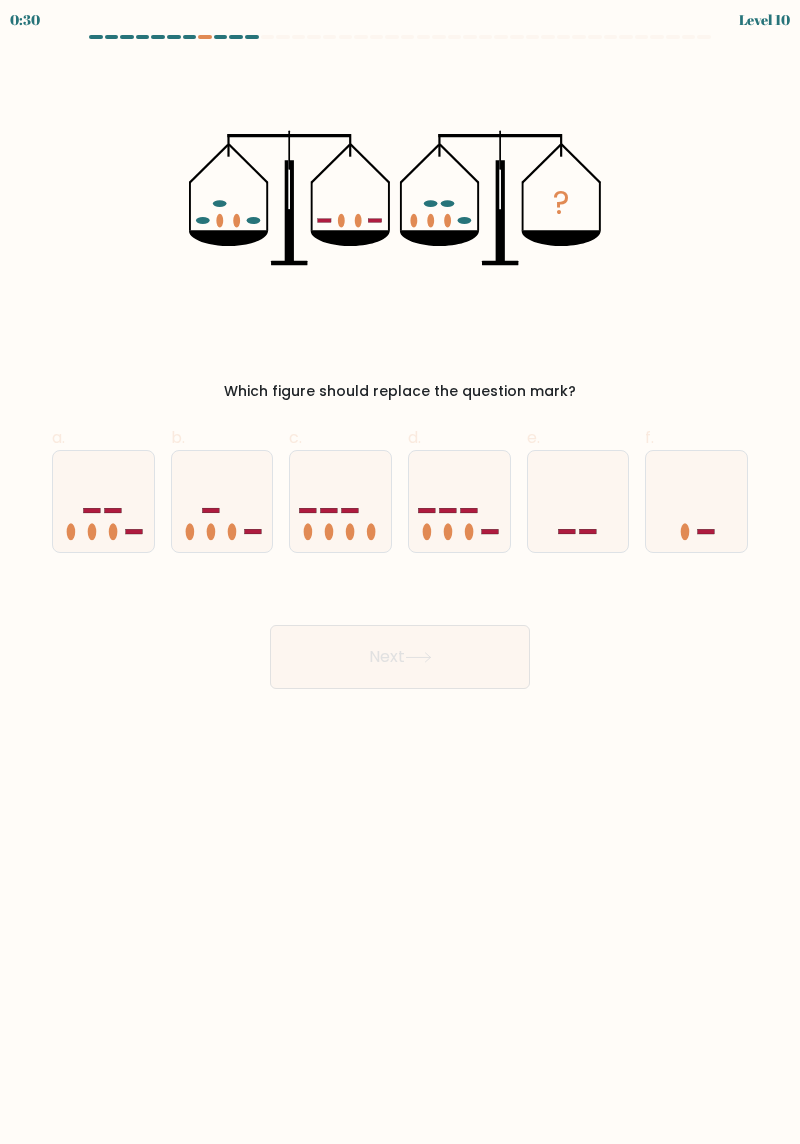 click at bounding box center [222, 501] 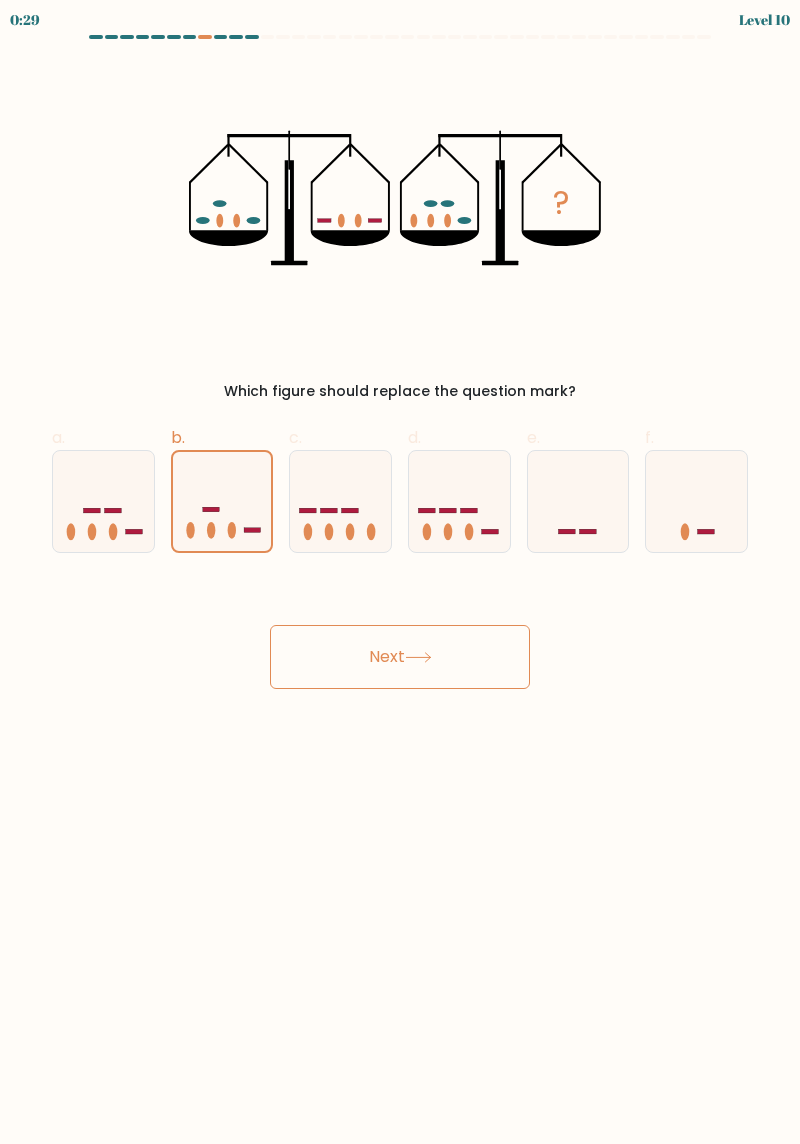 click on "0:29
Level 10" at bounding box center (400, 572) 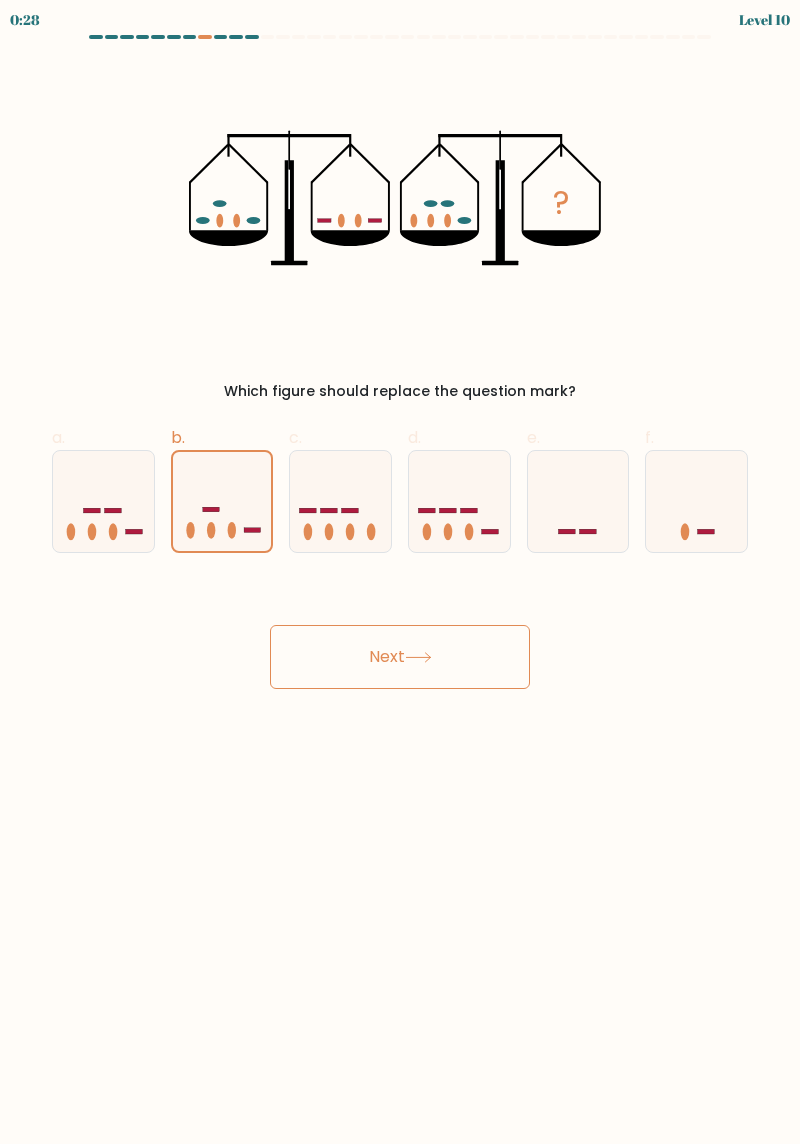 click on "Next" at bounding box center [400, 657] 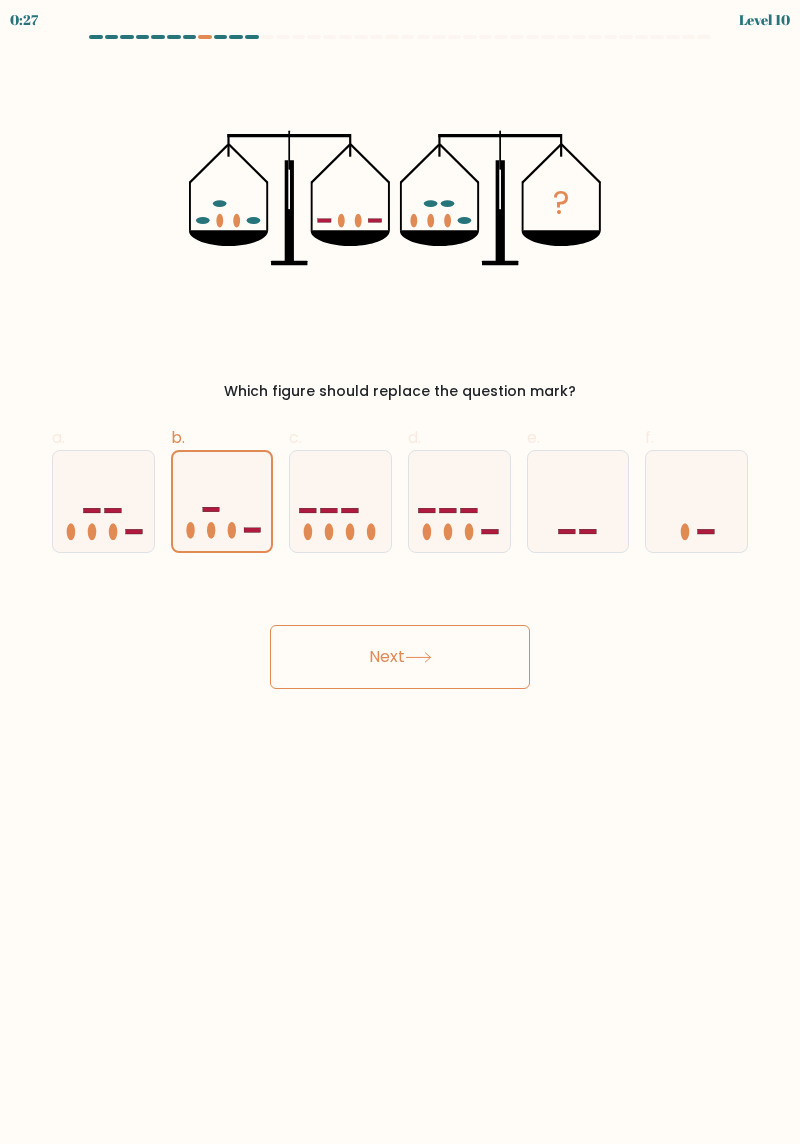 click on "Next" at bounding box center [400, 657] 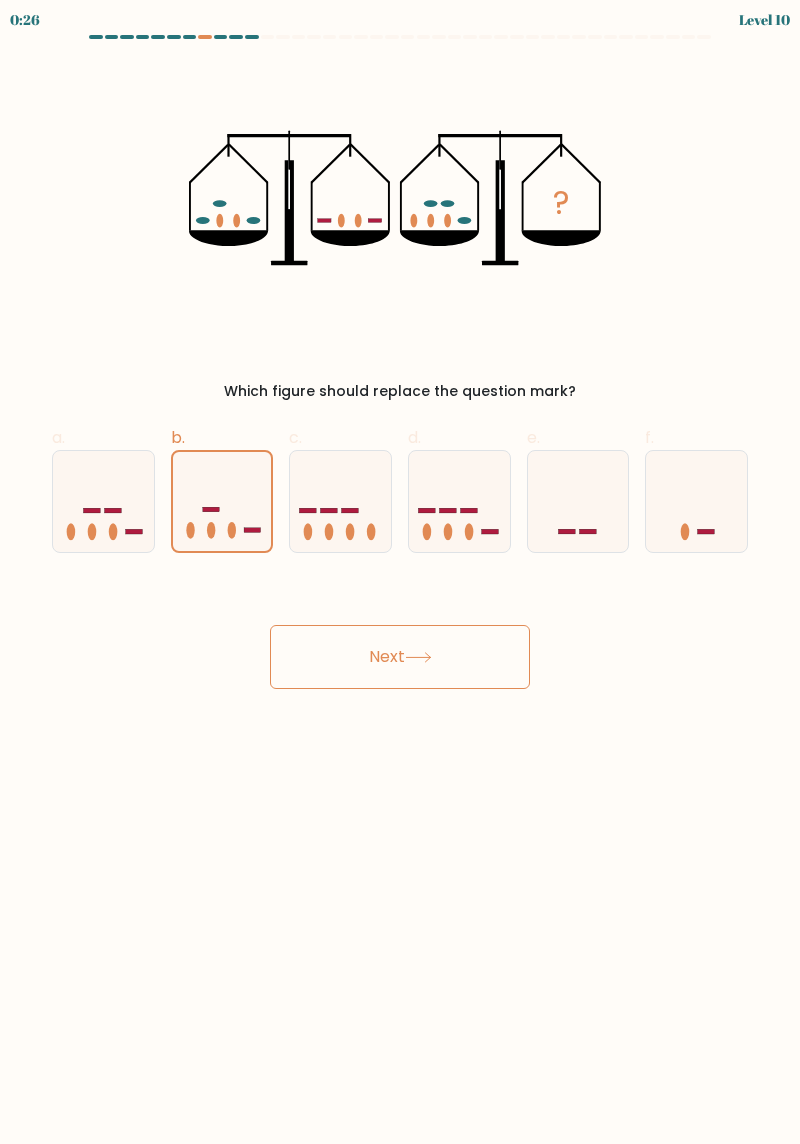 click on "Next" at bounding box center [400, 657] 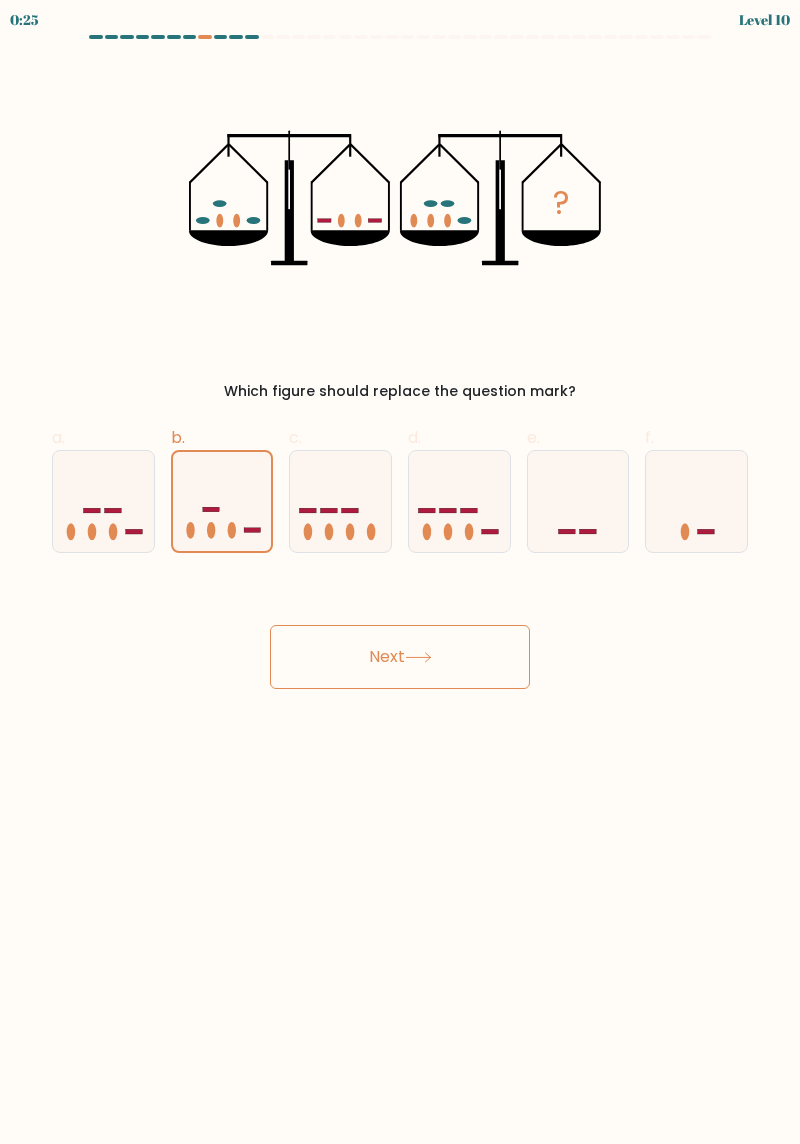 click on "Next" at bounding box center [400, 657] 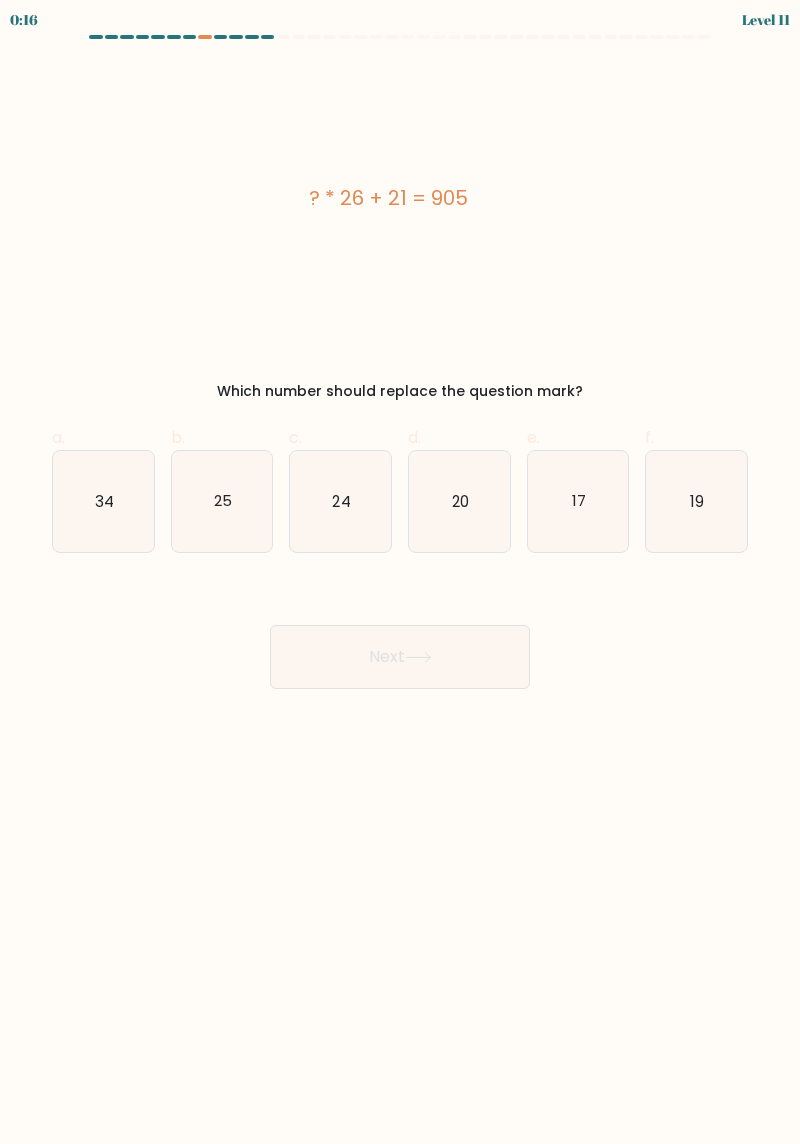 click on "34" at bounding box center (103, 501) 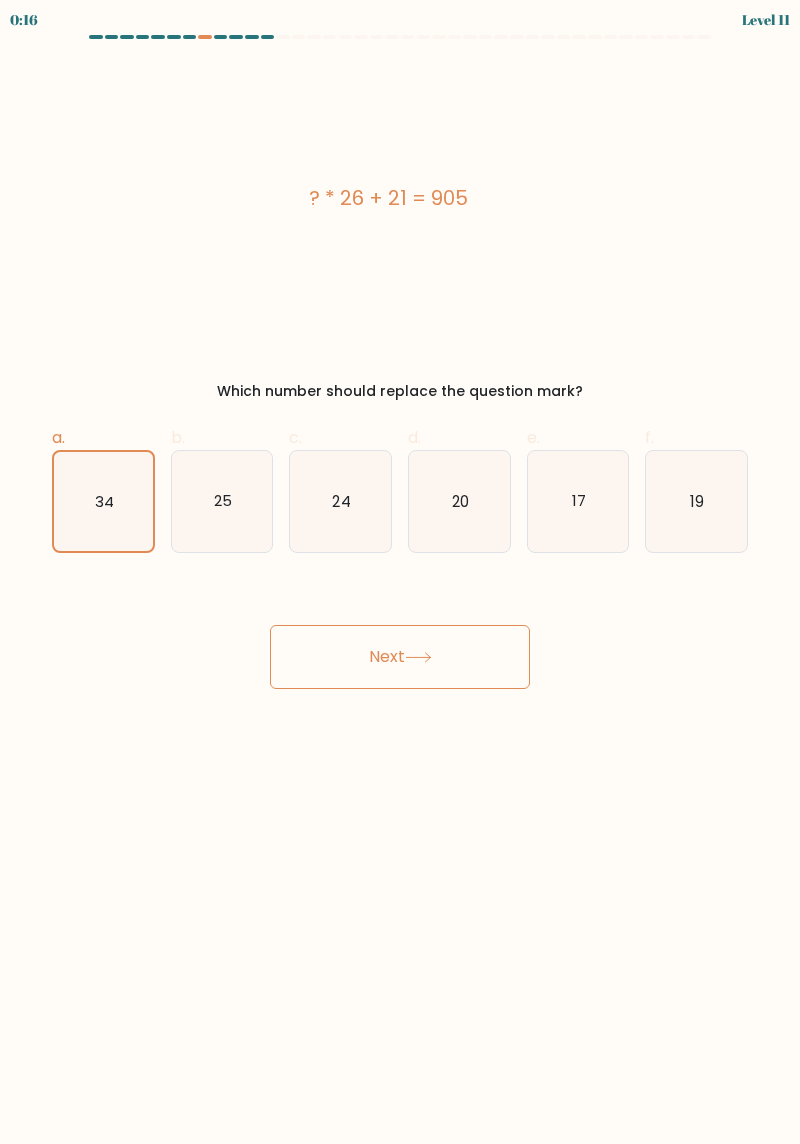 click on "Next" at bounding box center (400, 657) 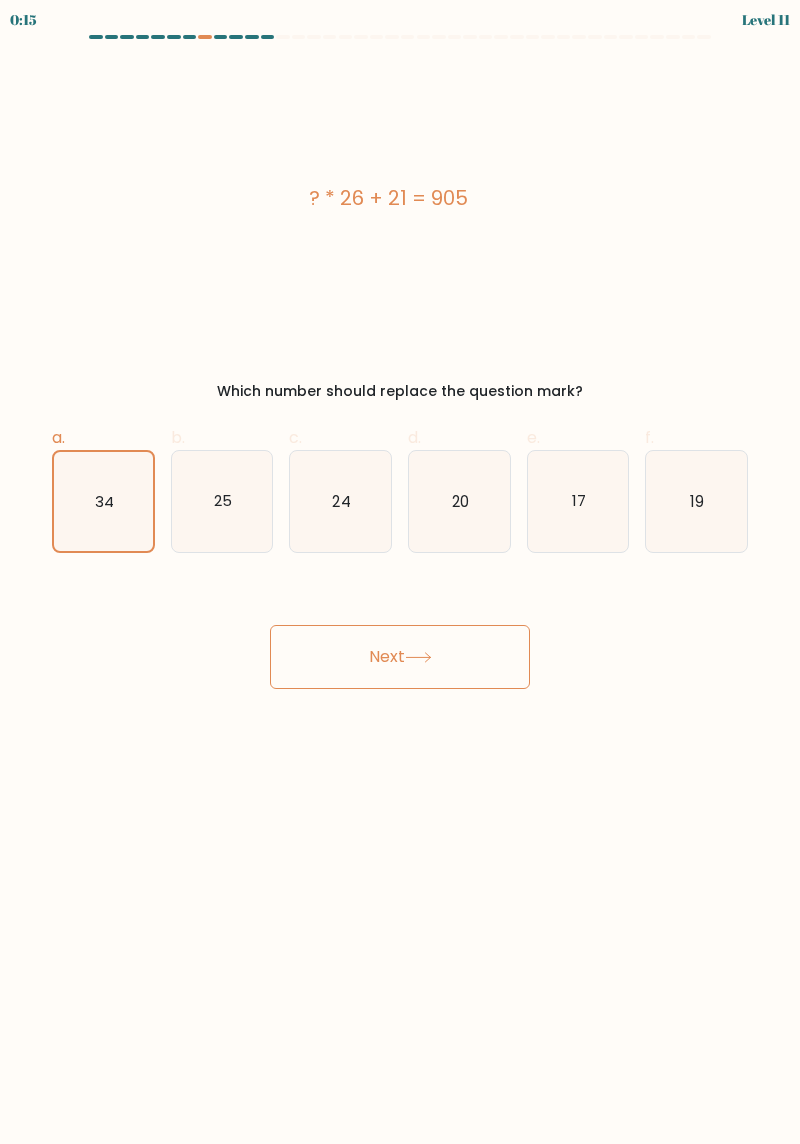 click on "Next" at bounding box center [400, 657] 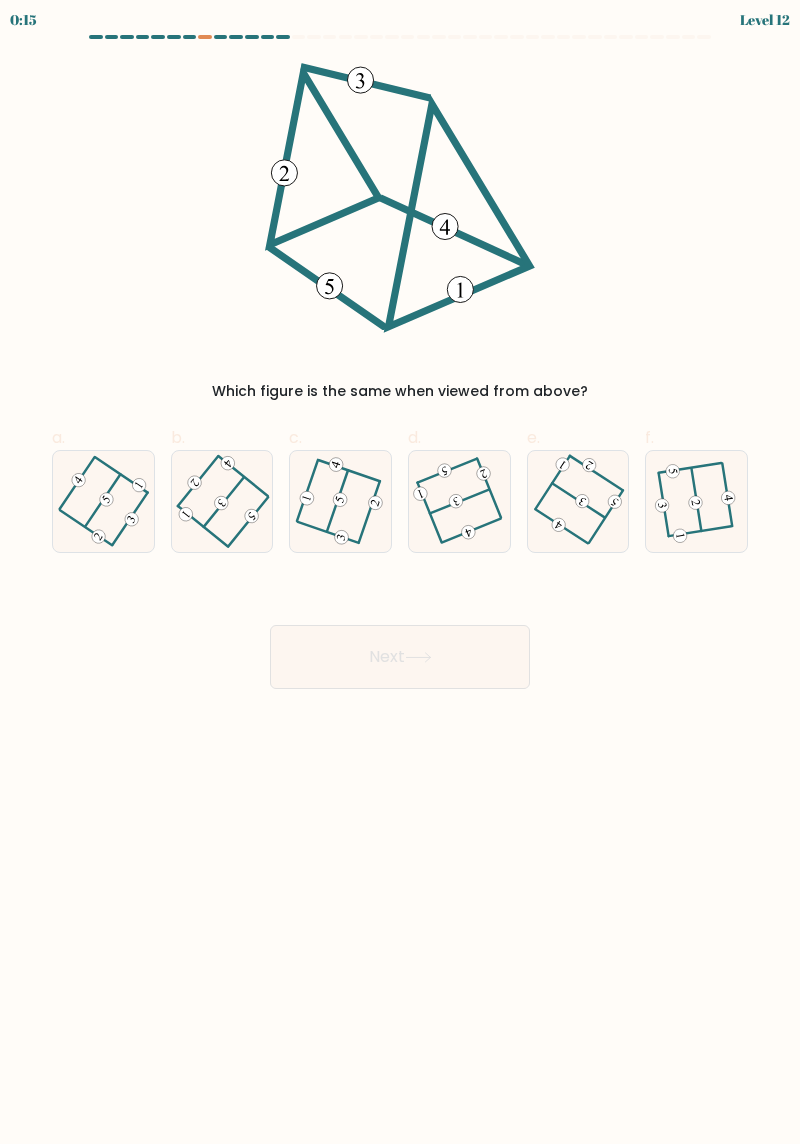 click on "Next" at bounding box center (400, 657) 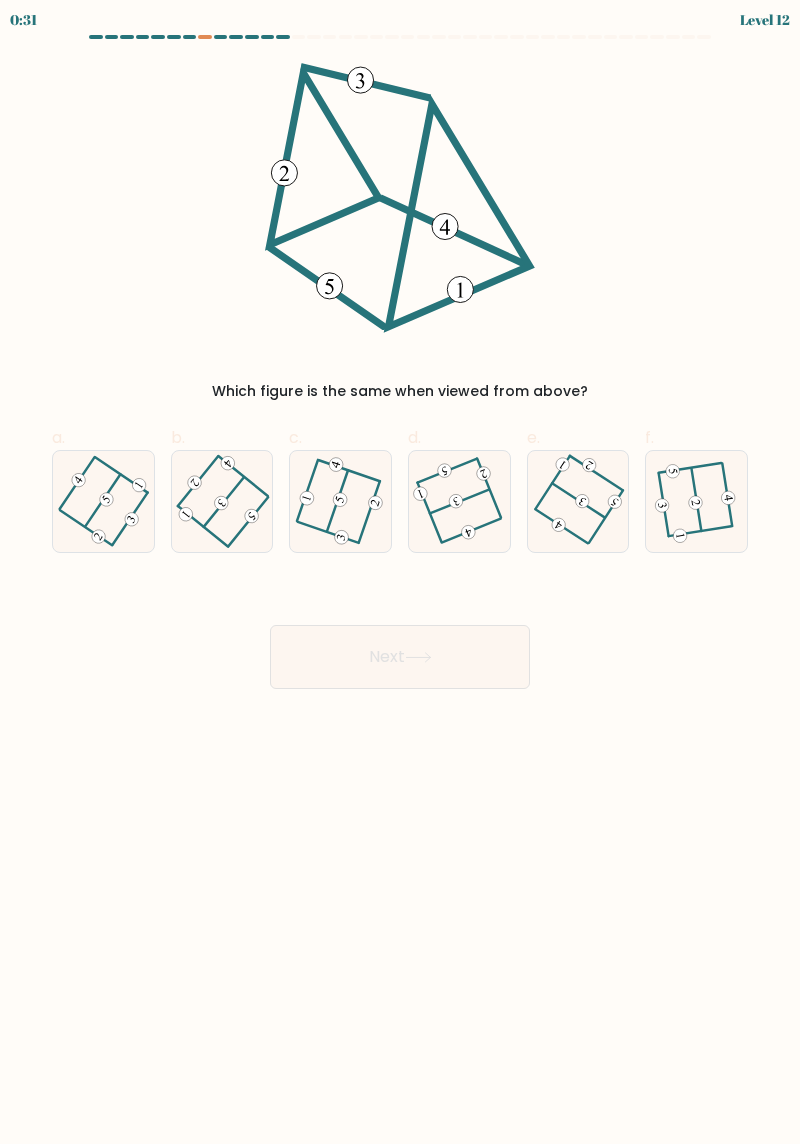 click at bounding box center [459, 501] 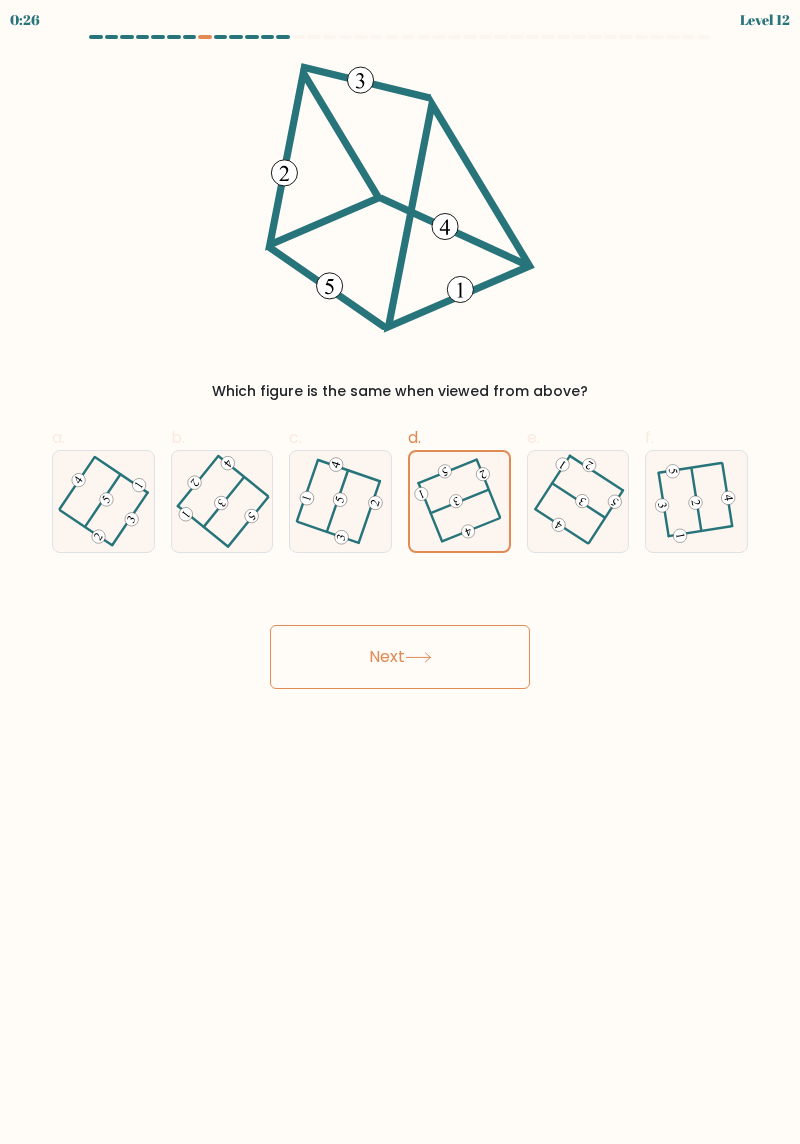 click on "Next" at bounding box center [400, 657] 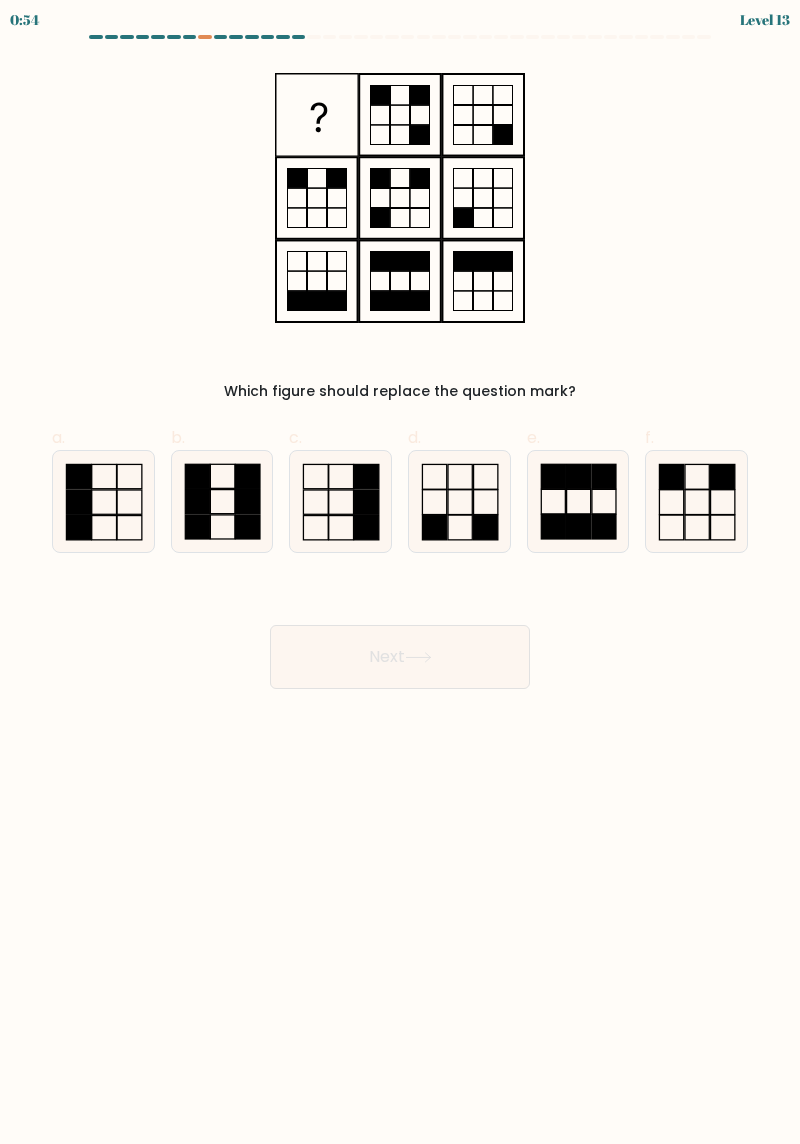 click at bounding box center (696, 501) 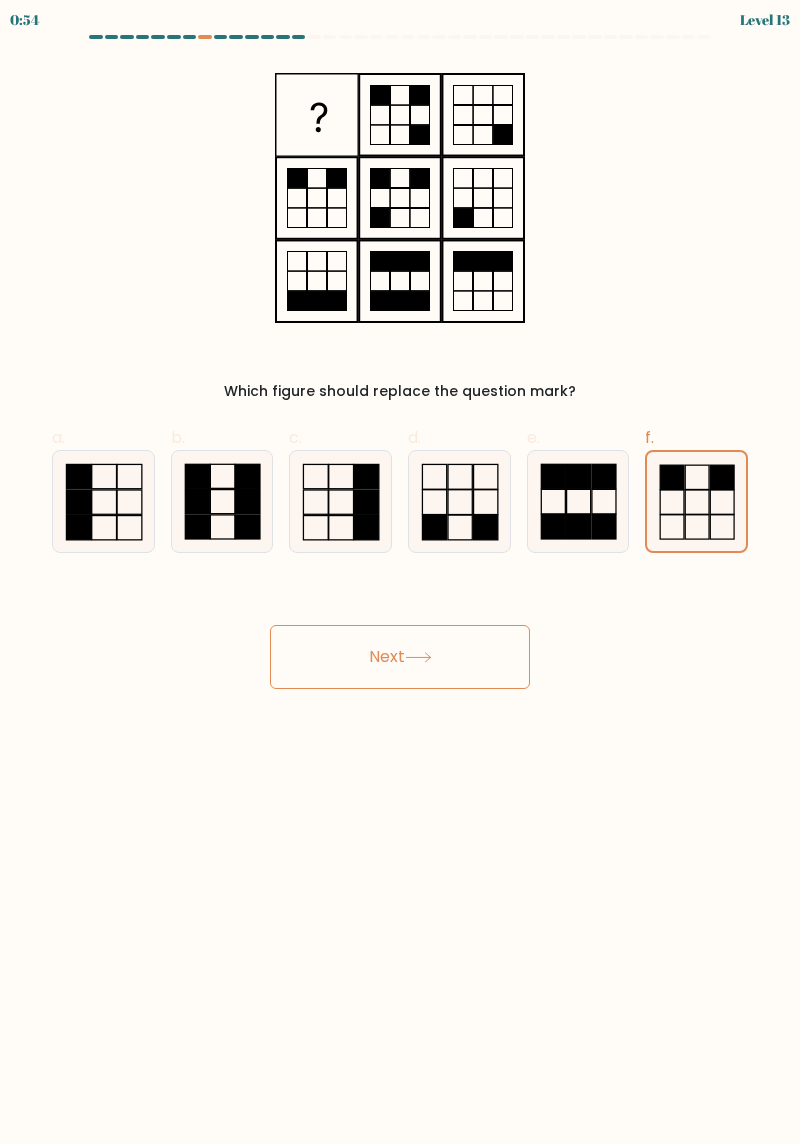 click at bounding box center (696, 501) 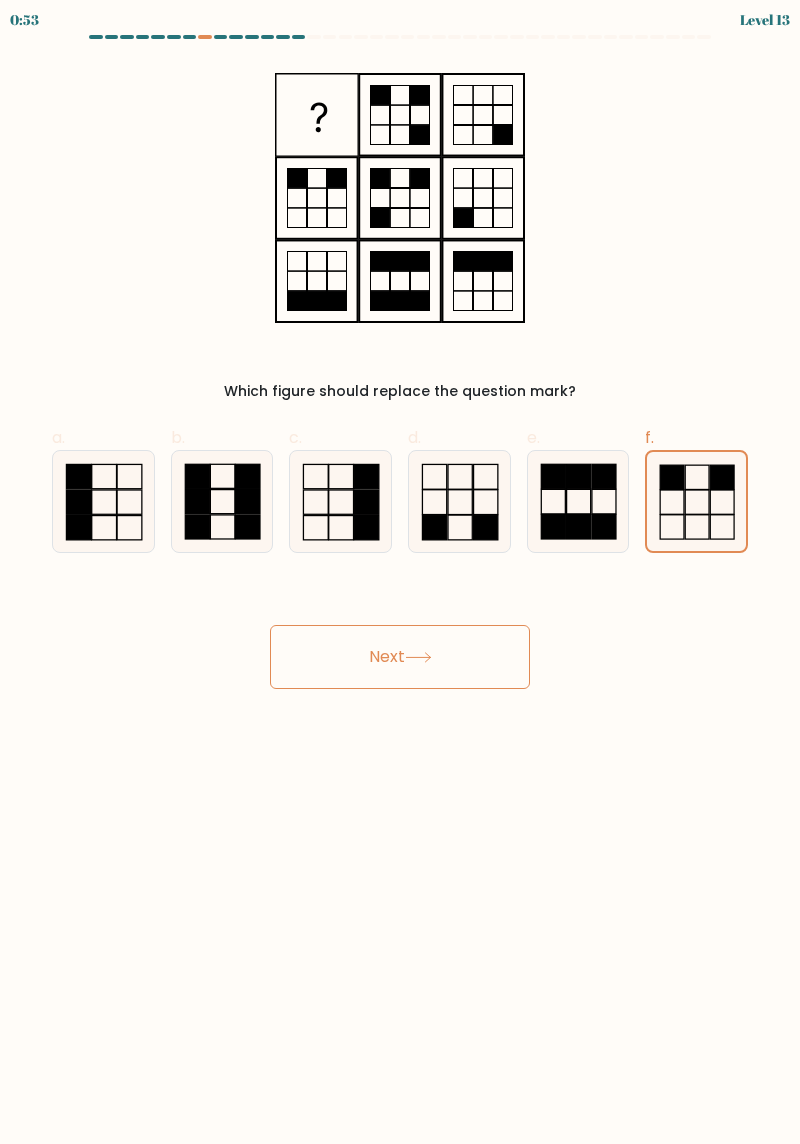 click on "Next" at bounding box center (400, 657) 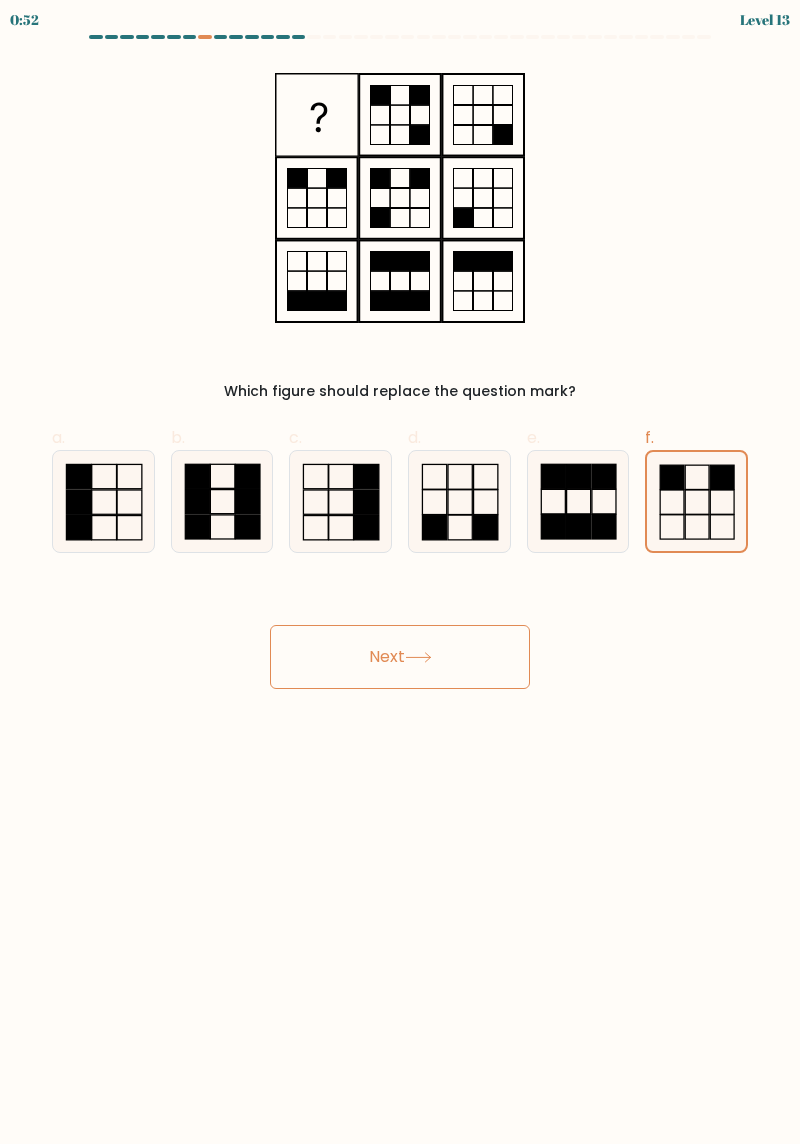 click on "Next" at bounding box center (400, 657) 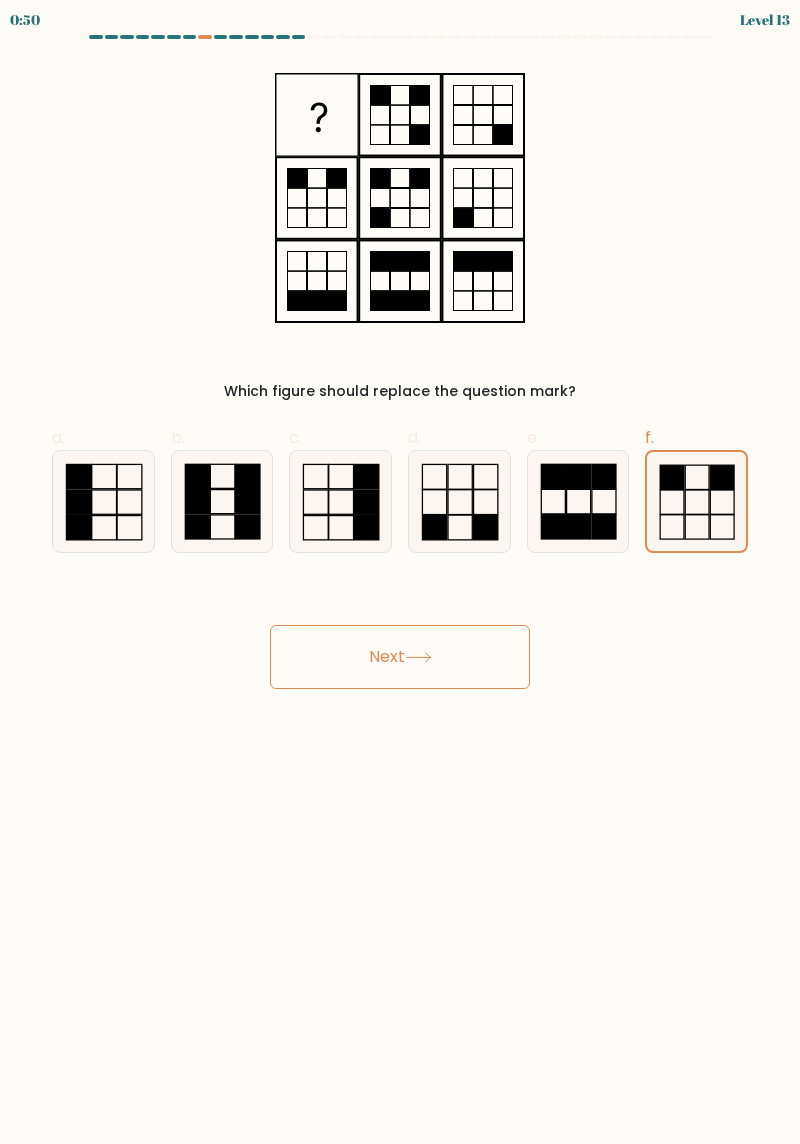 click on "Next" at bounding box center (400, 657) 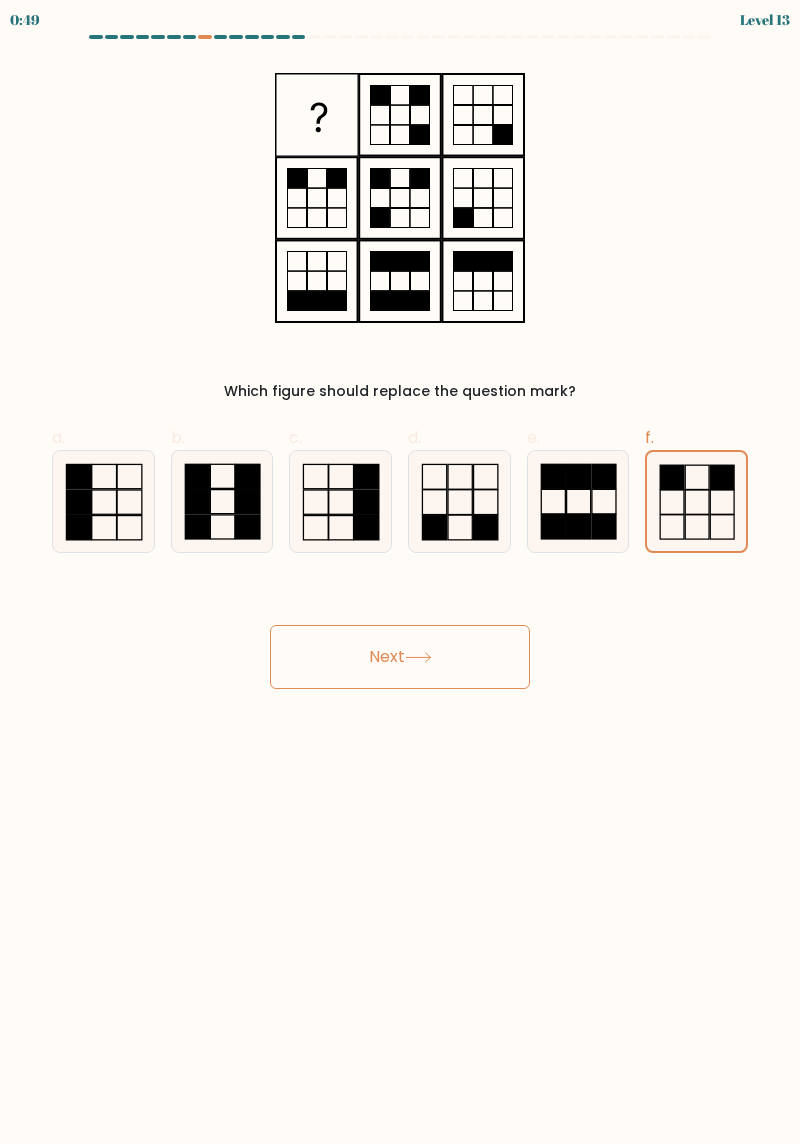 click on "Next" at bounding box center [400, 657] 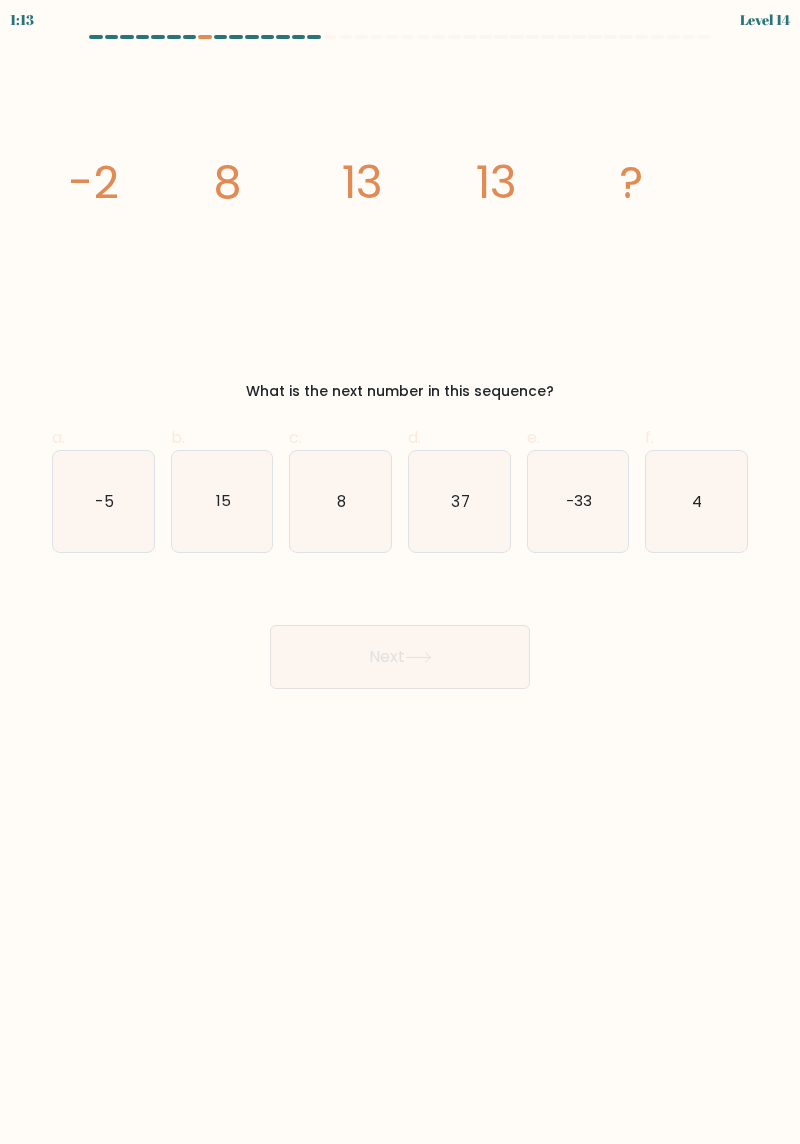 click on "8" at bounding box center [340, 501] 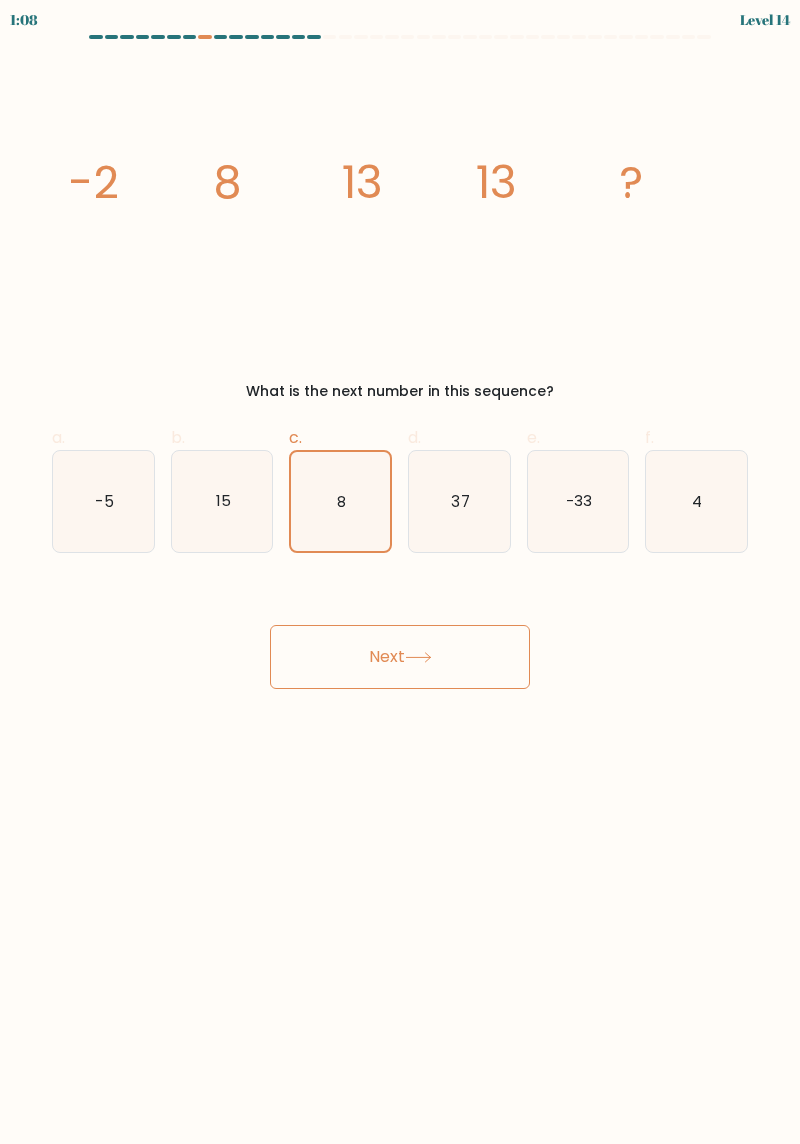 click on "8" at bounding box center [340, 501] 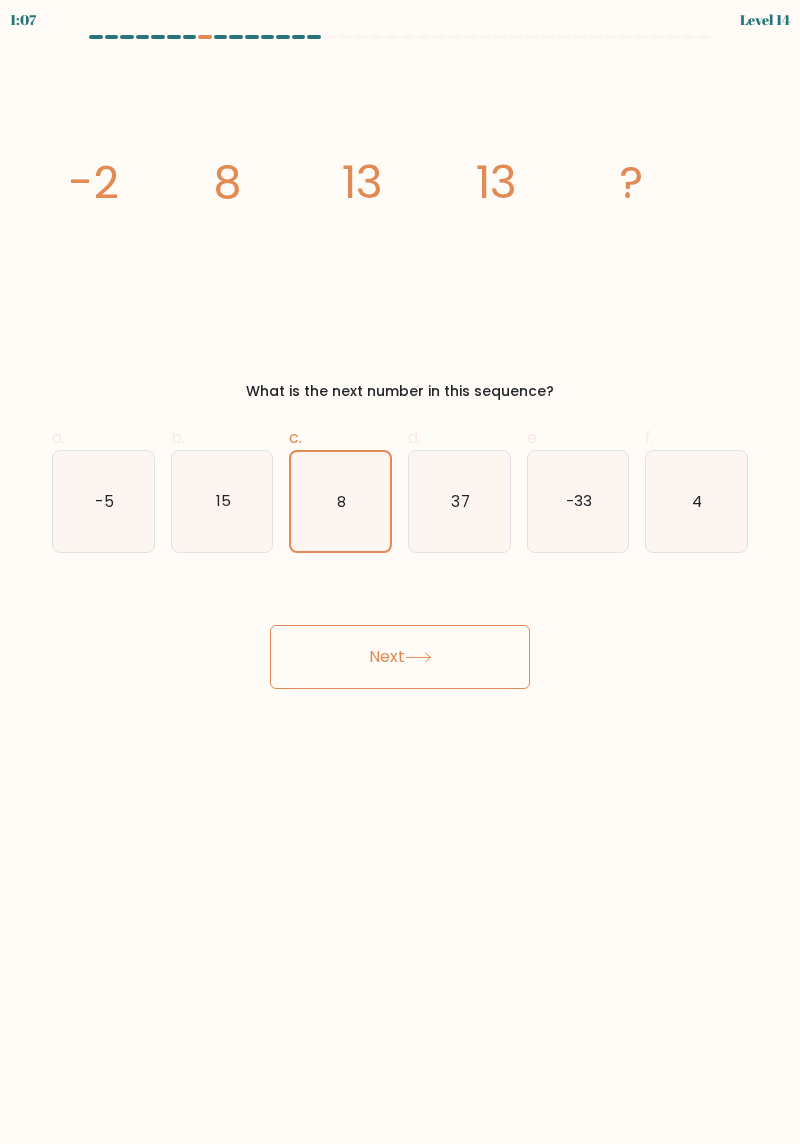 click on "37" at bounding box center (459, 501) 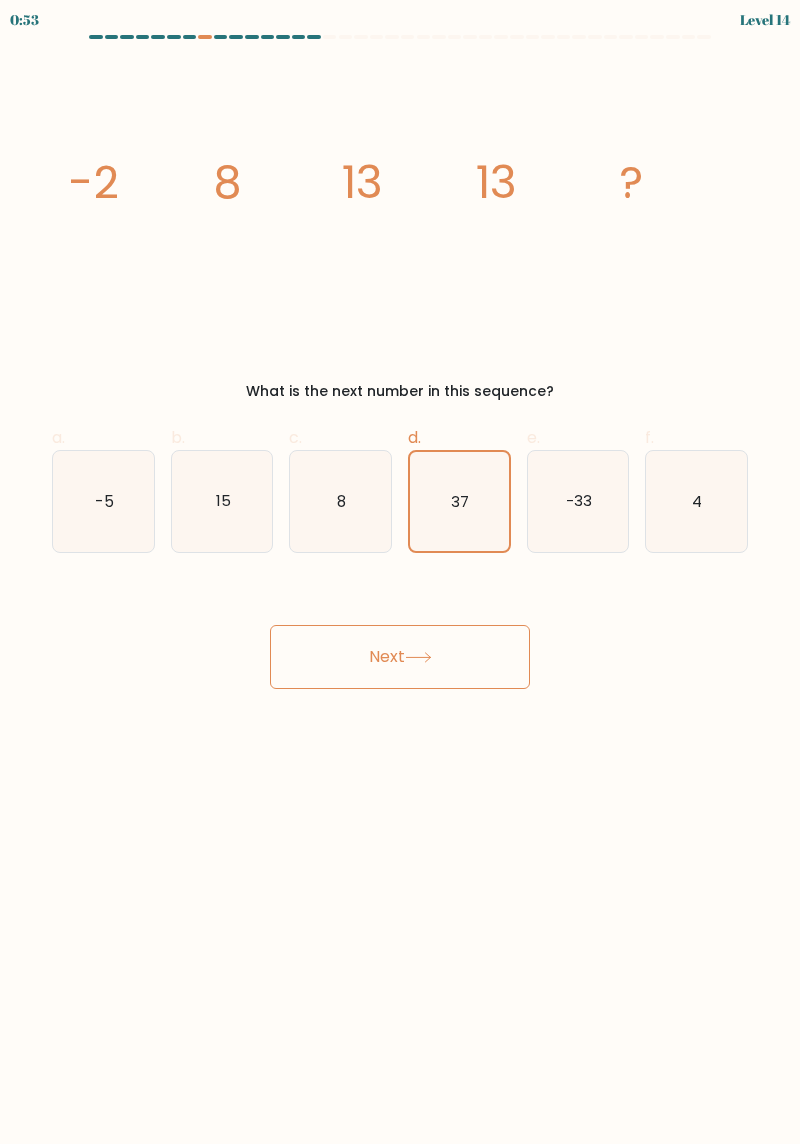 click on "8" at bounding box center [341, 500] 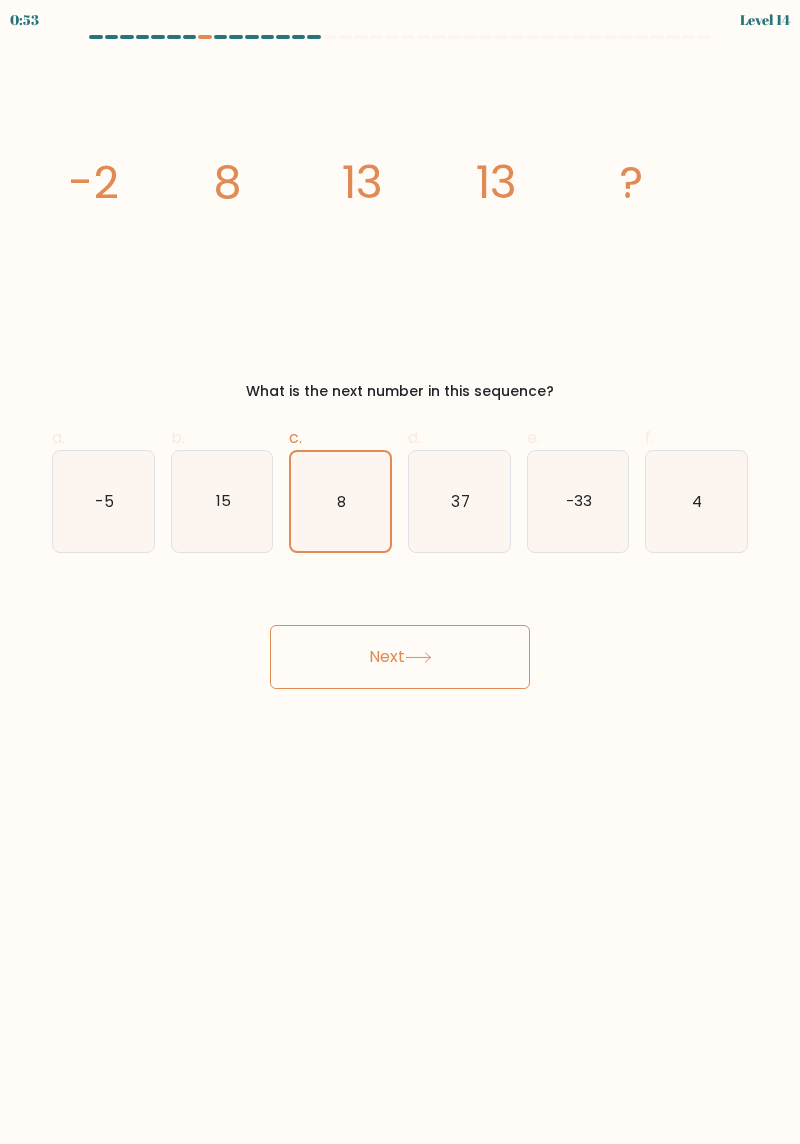 click on "Next" at bounding box center [400, 657] 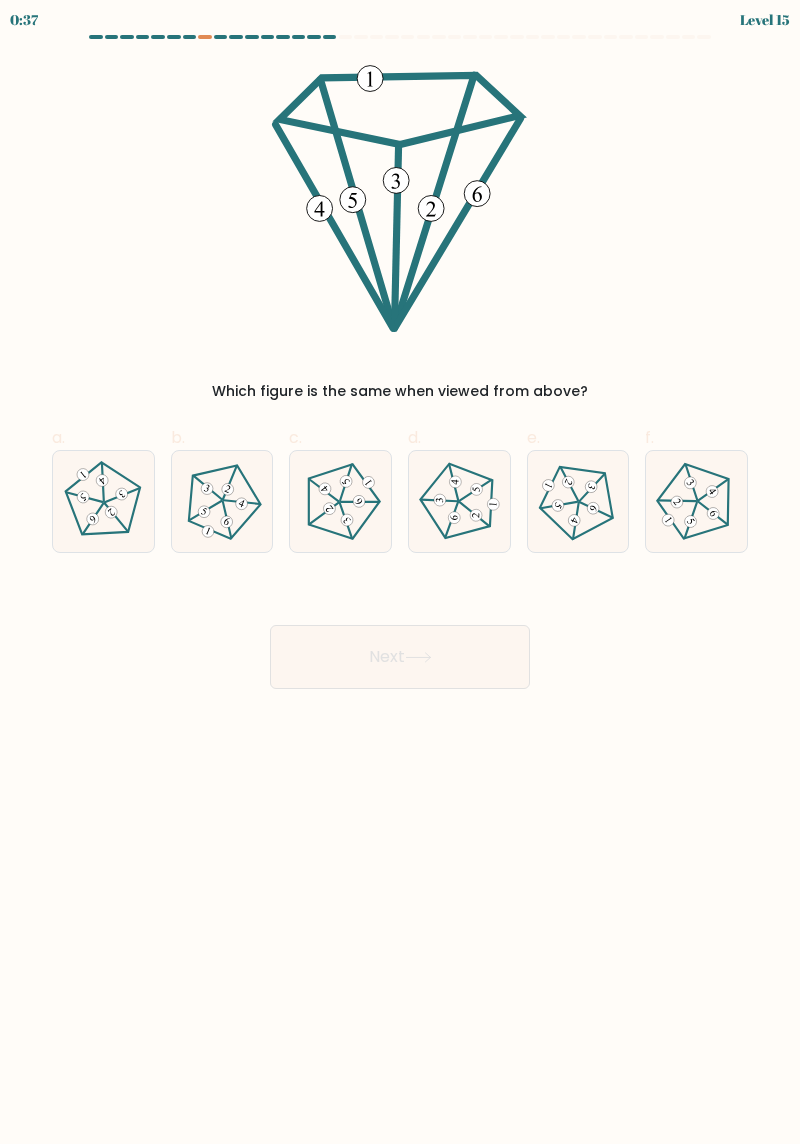 click on "0:37
Level 15" at bounding box center (400, 572) 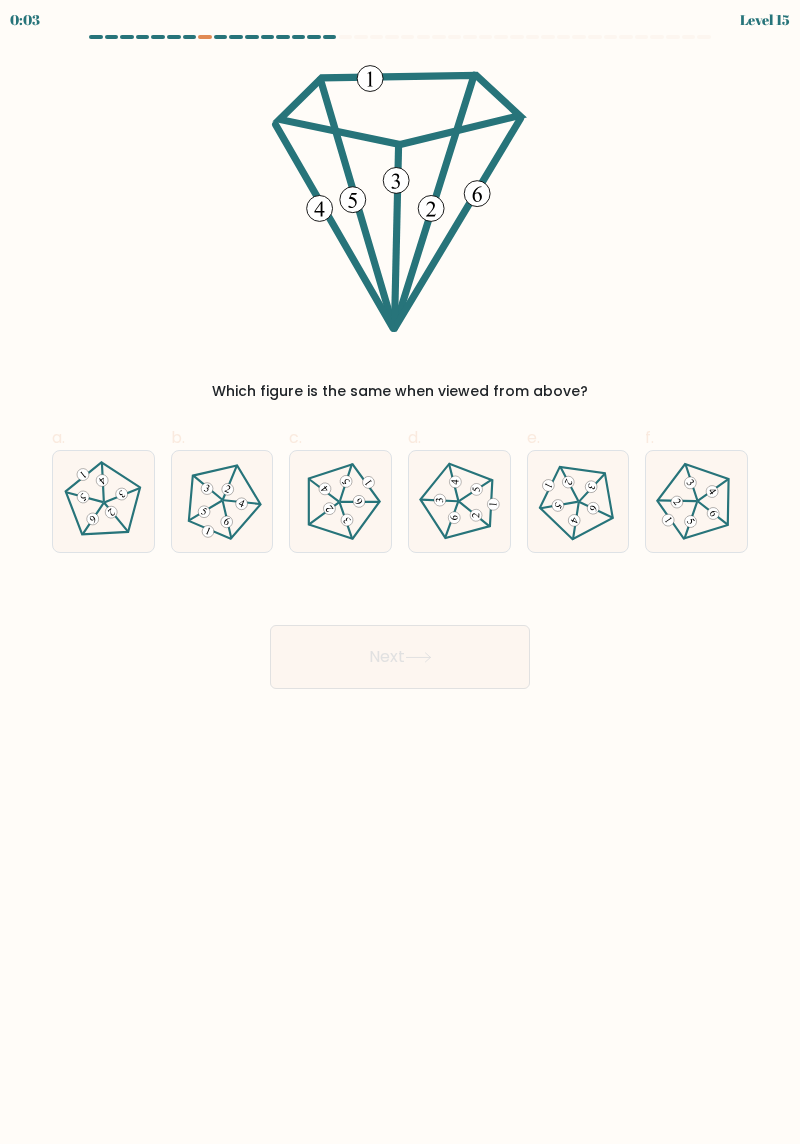 click at bounding box center [578, 501] 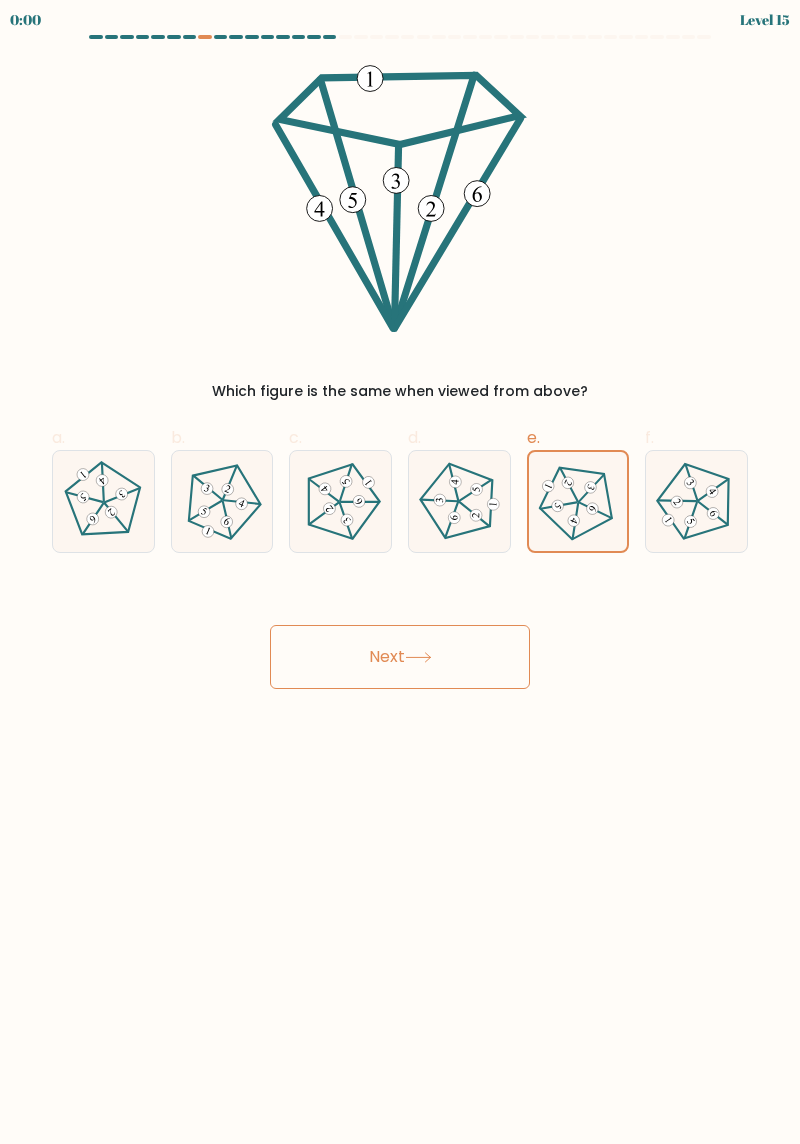 click on "Next" at bounding box center (400, 657) 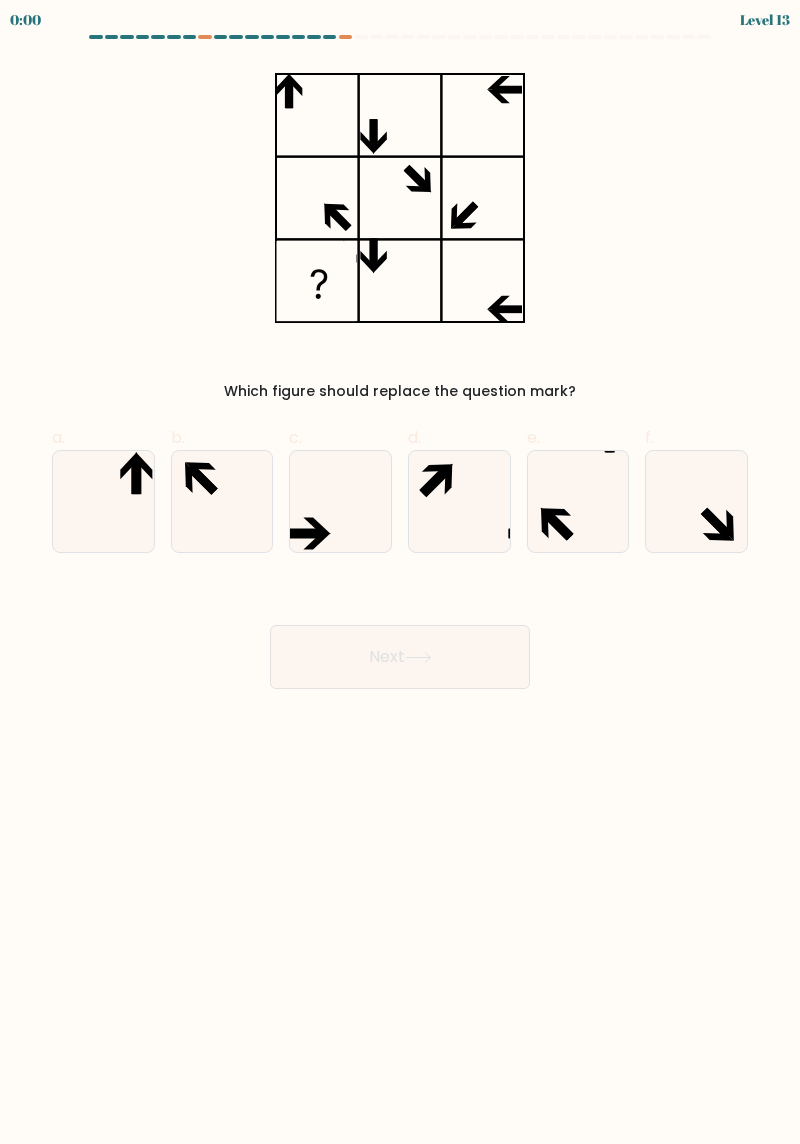 click on "Next" at bounding box center [400, 657] 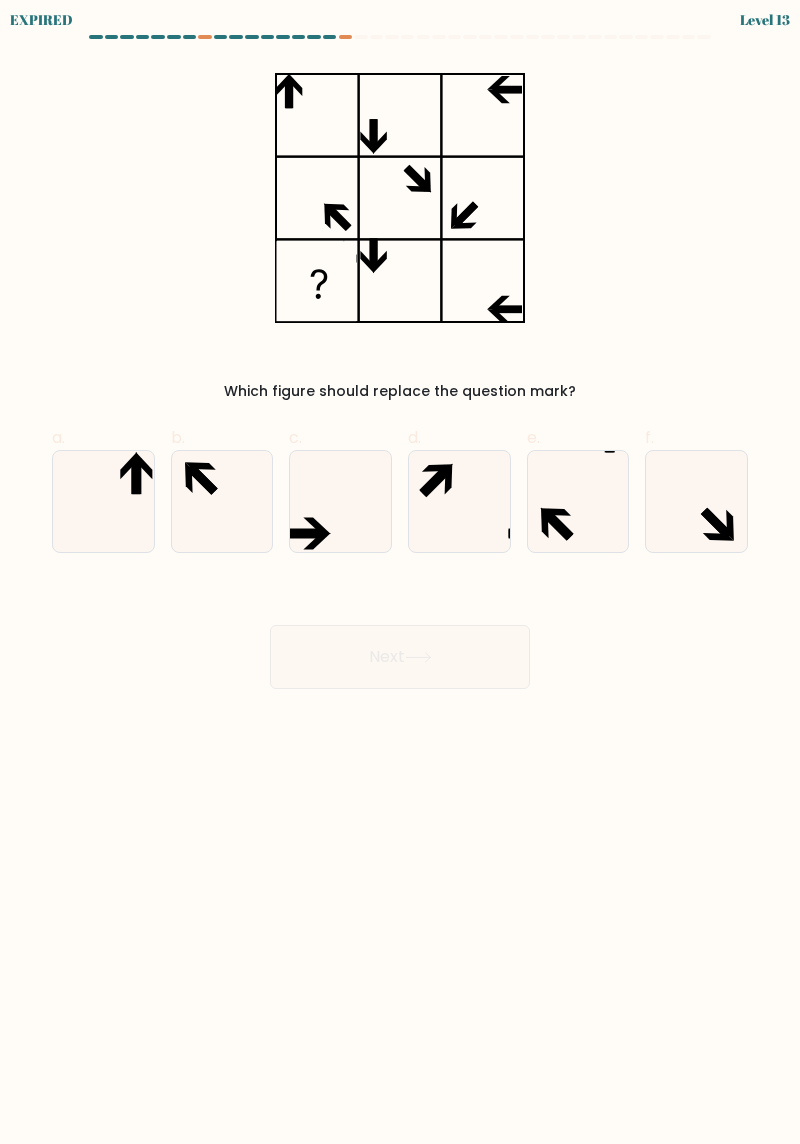 scroll, scrollTop: 24, scrollLeft: 0, axis: vertical 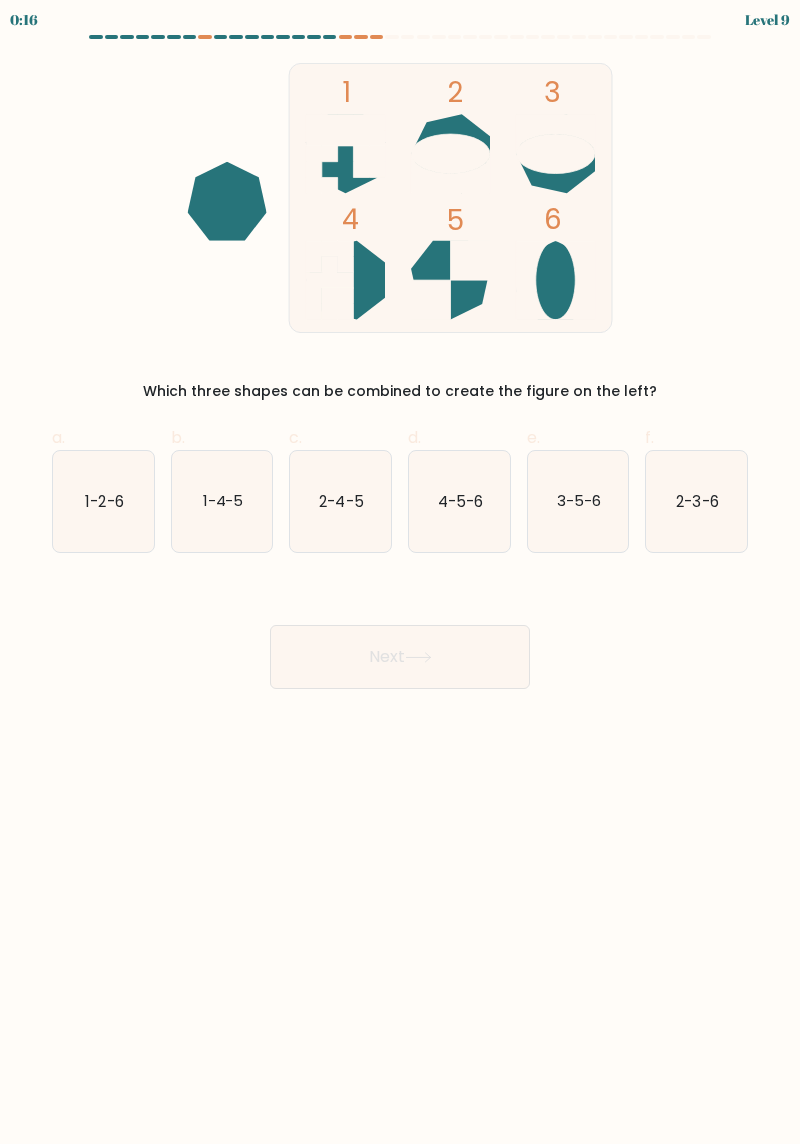 click on "0:16
Level 9" at bounding box center [400, 572] 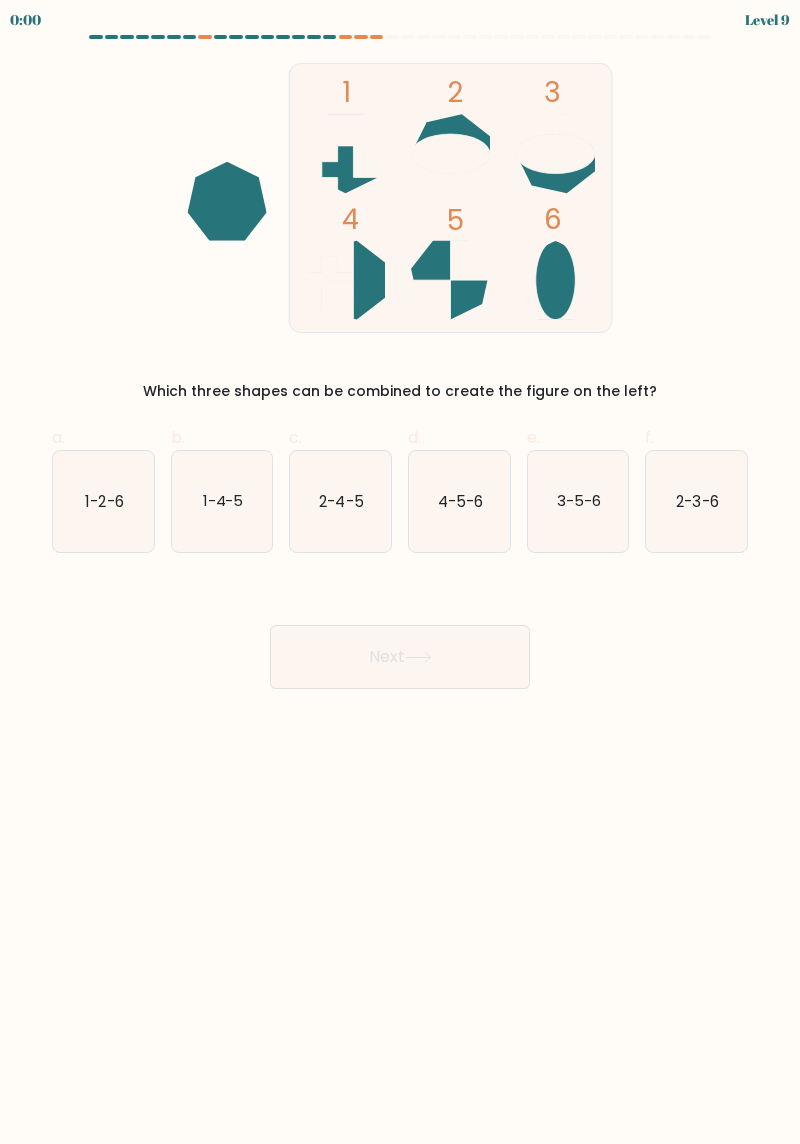 scroll, scrollTop: 0, scrollLeft: 0, axis: both 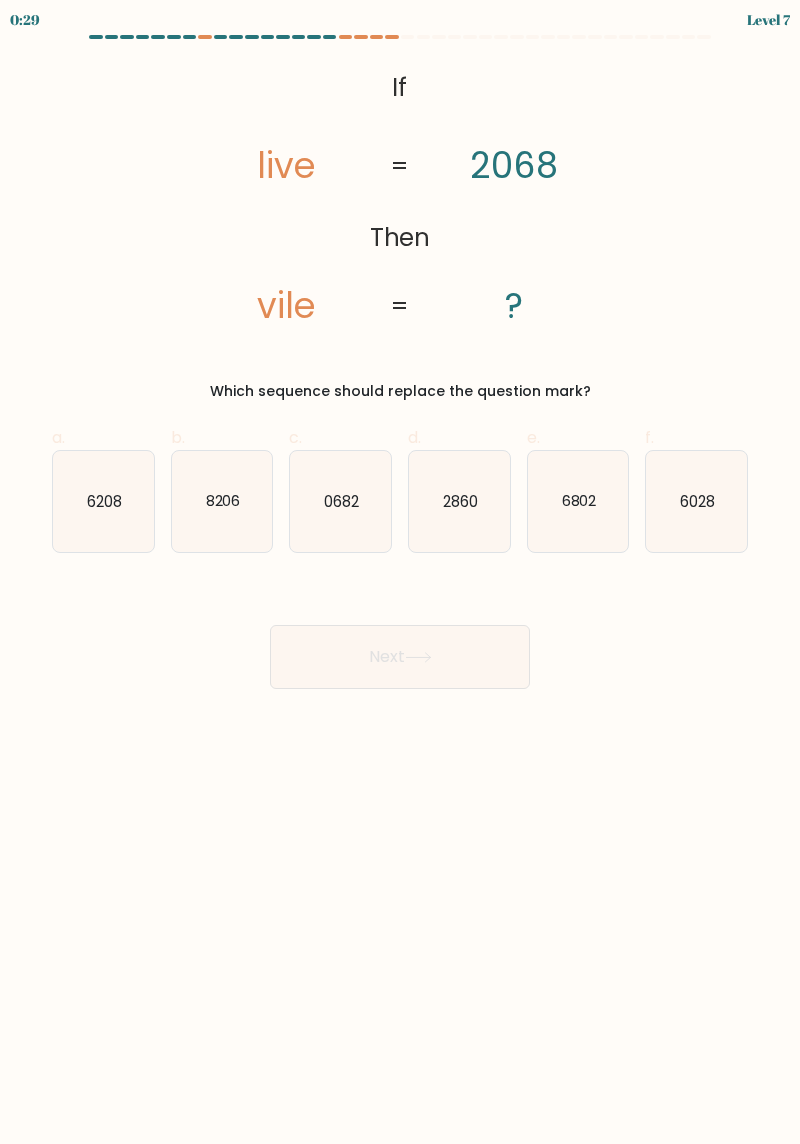 click on "6028" at bounding box center [697, 500] 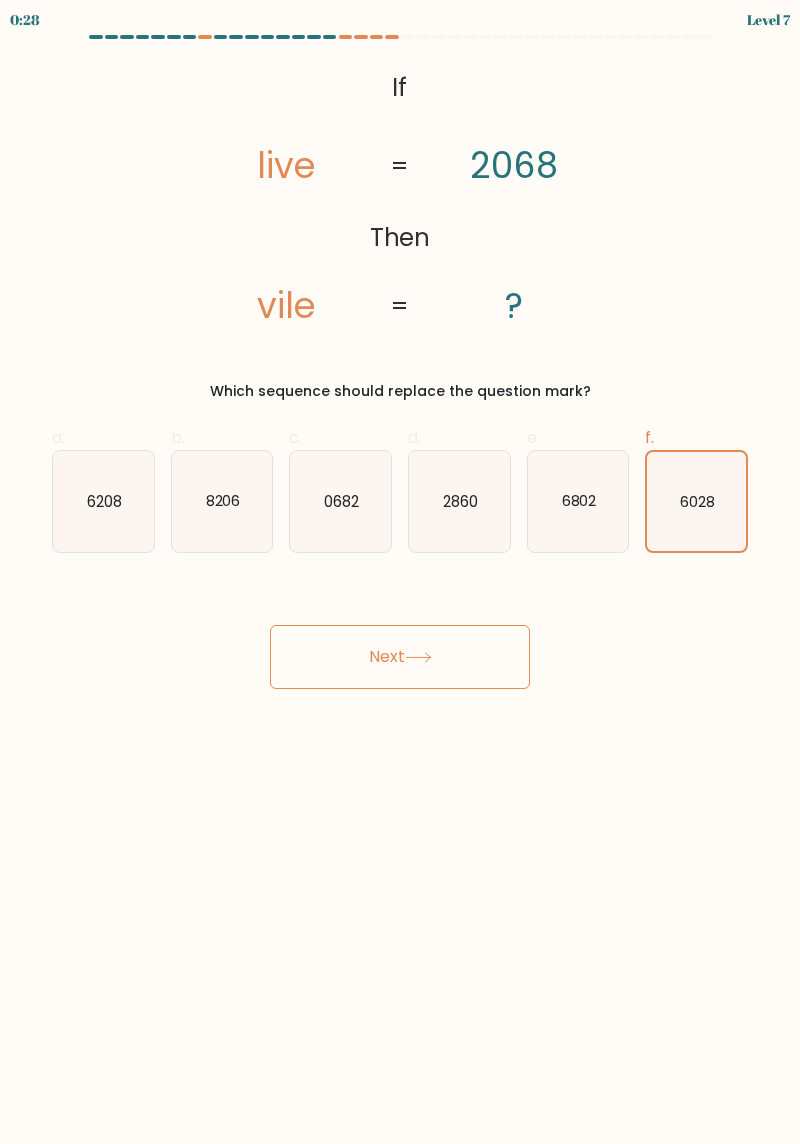 click on "Next" at bounding box center [400, 657] 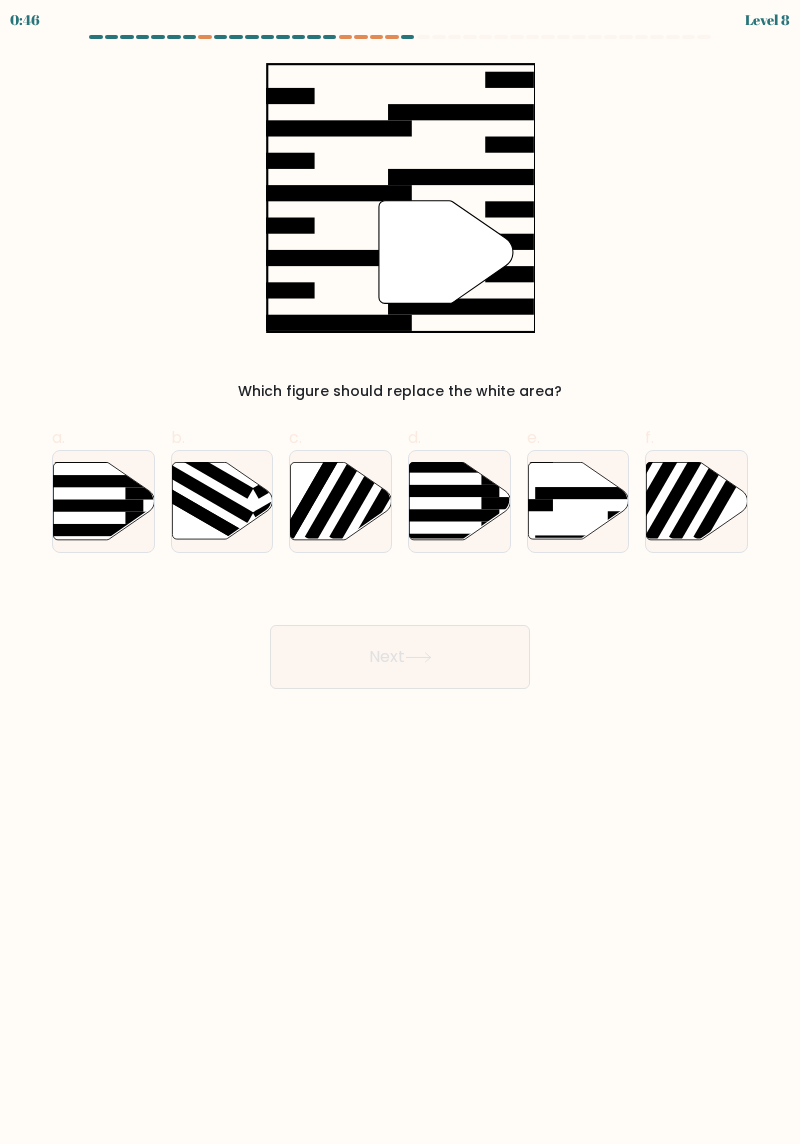 click at bounding box center [590, 493] 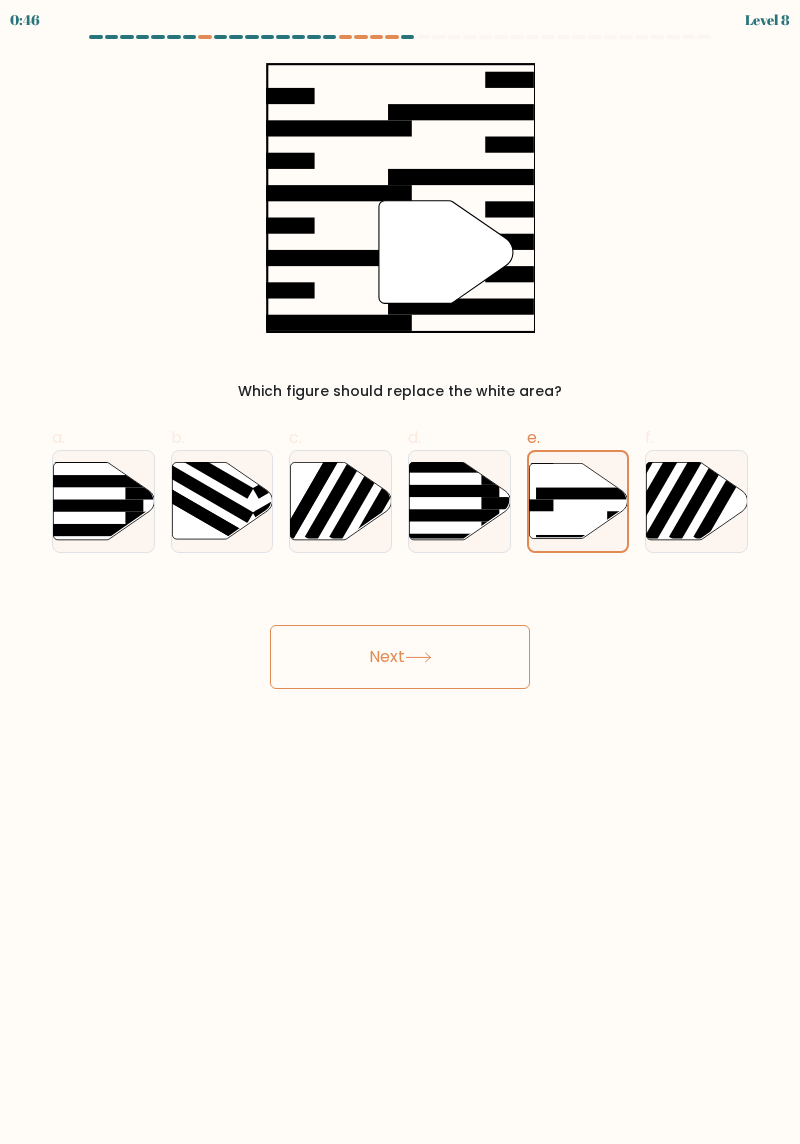click on "Next" at bounding box center [400, 657] 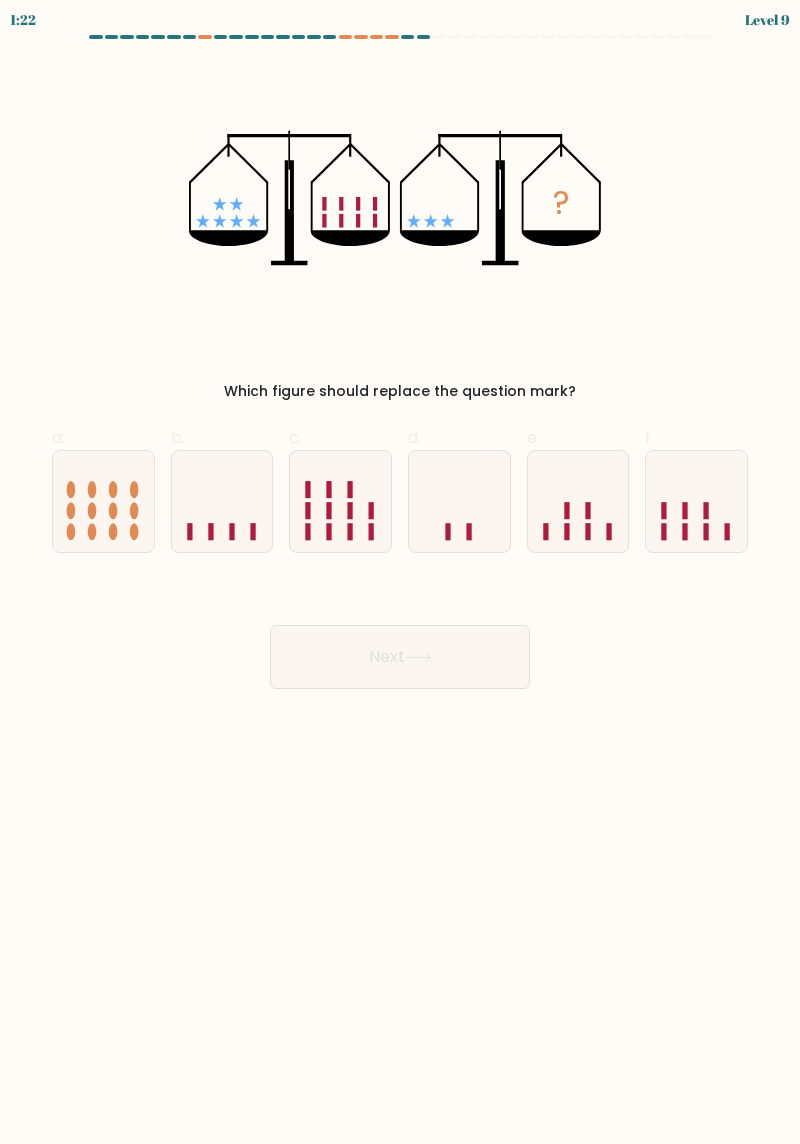 click at bounding box center [222, 501] 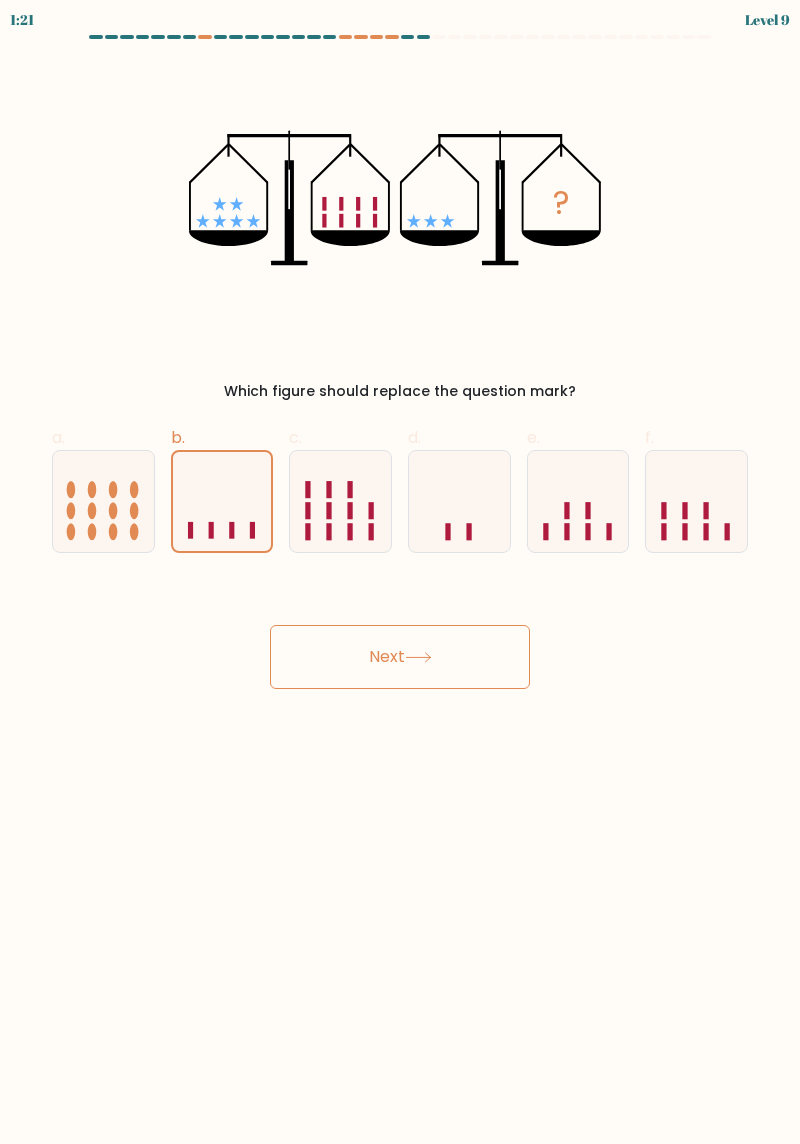 click on "Next" at bounding box center (400, 657) 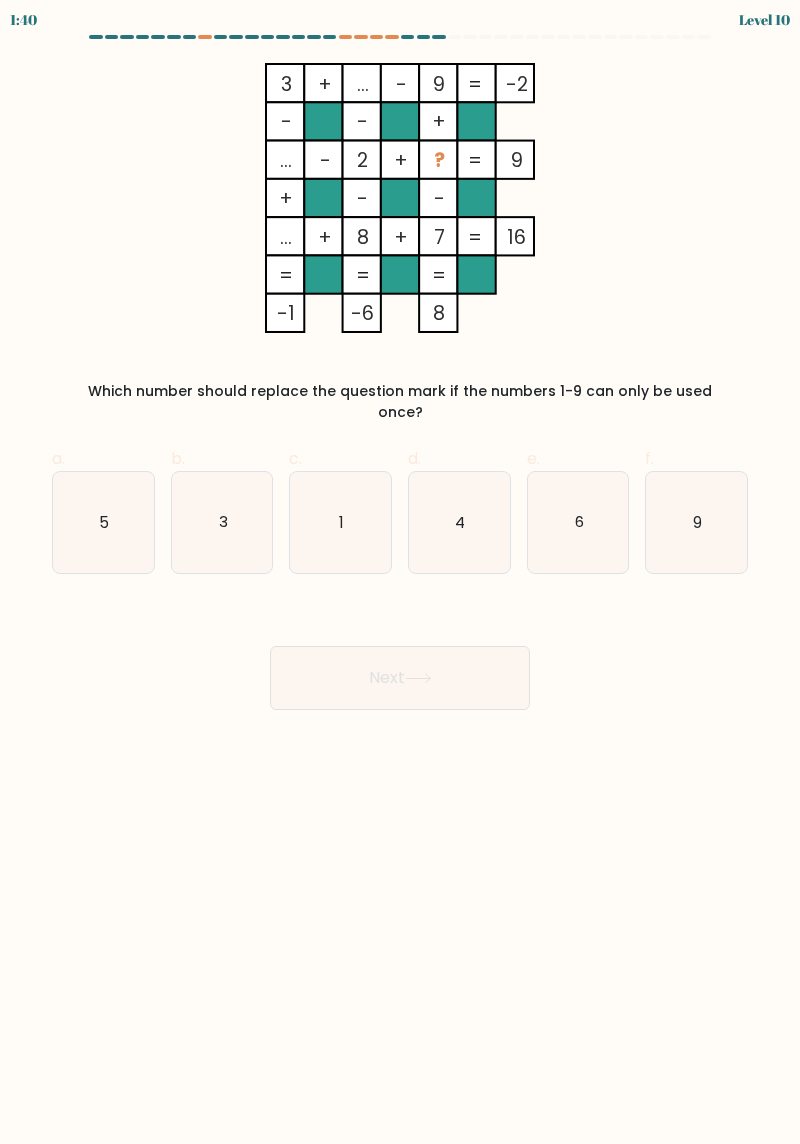 click on "1:40
Level 10" at bounding box center [400, 572] 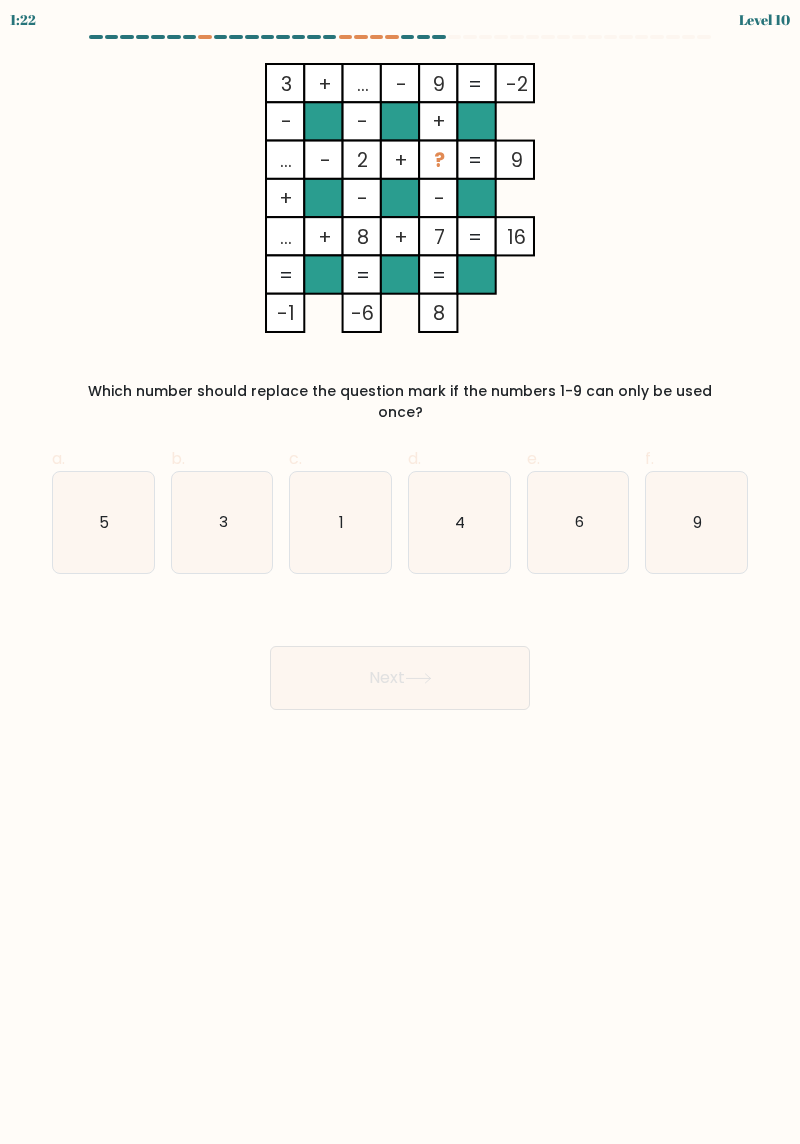 click on "6" at bounding box center (578, 522) 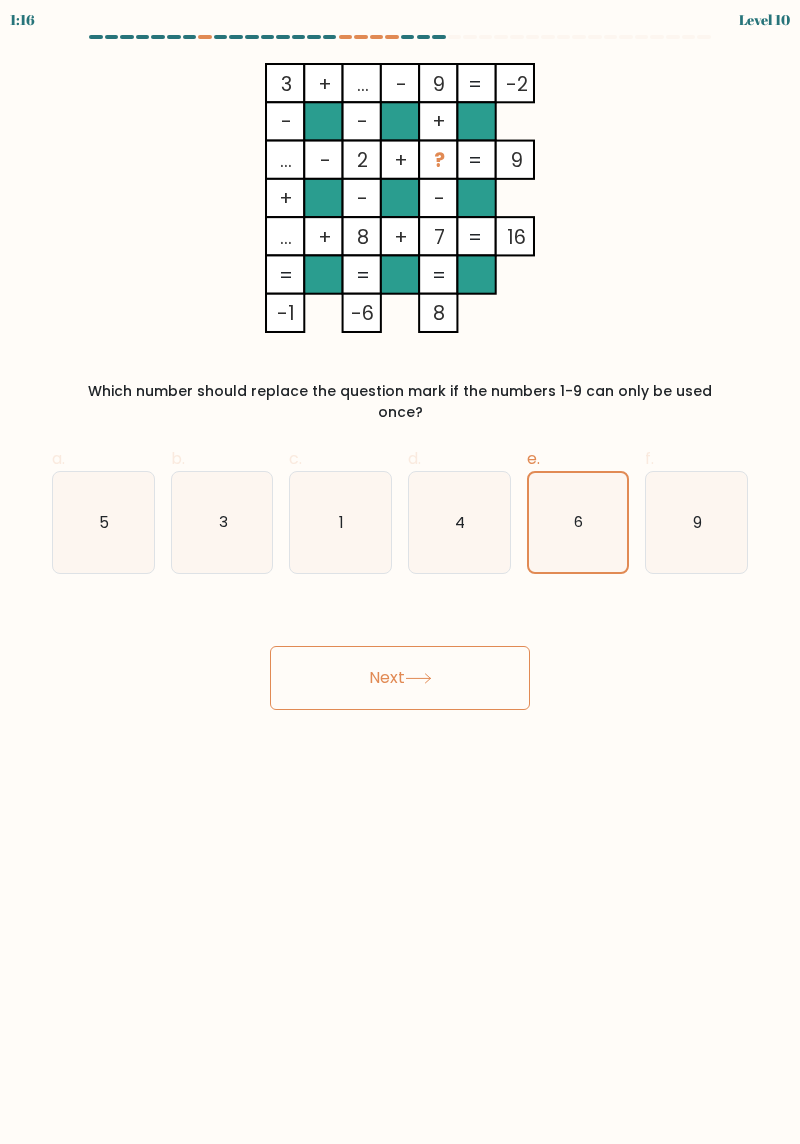 click on "Next" at bounding box center [400, 678] 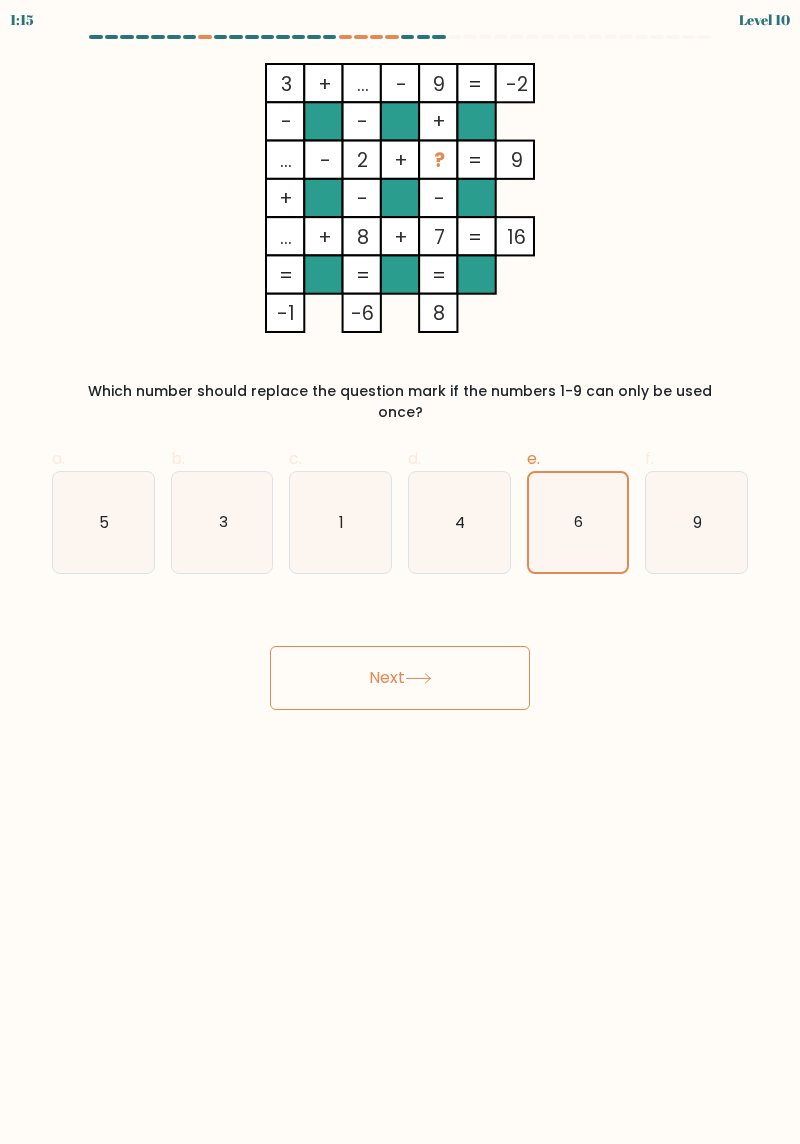 click on "Next" at bounding box center [400, 678] 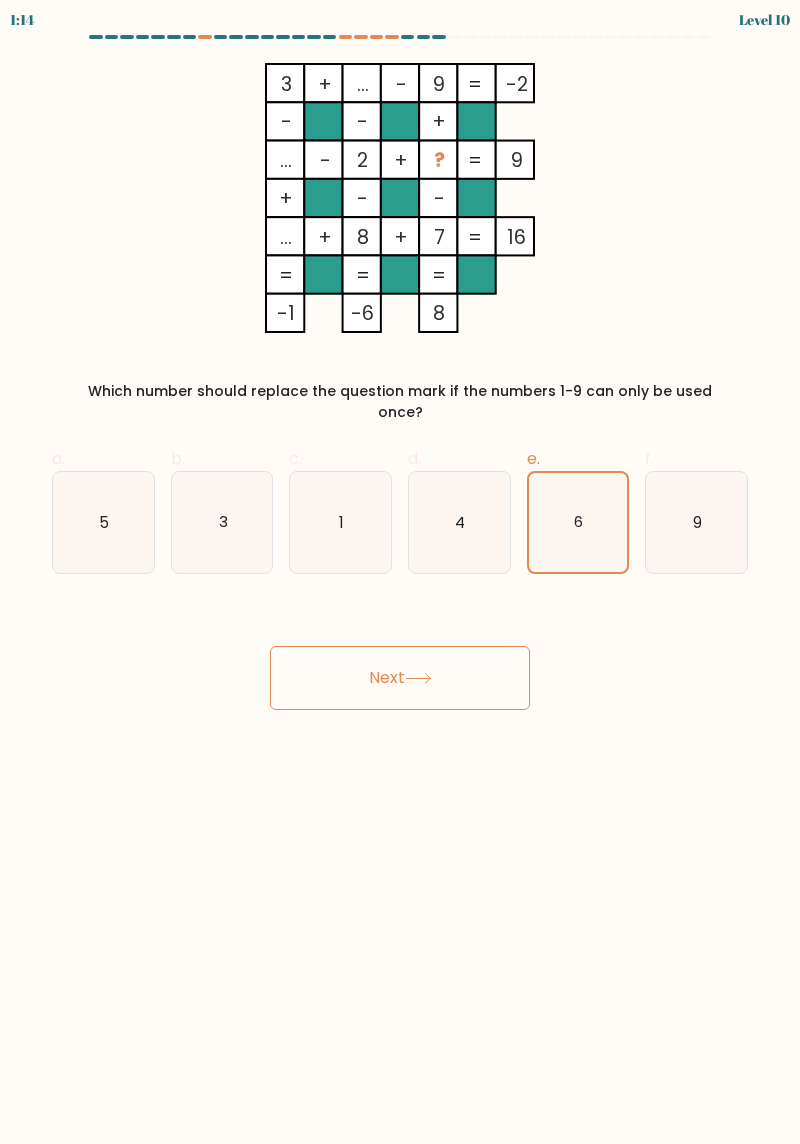 click on "Next" at bounding box center (400, 678) 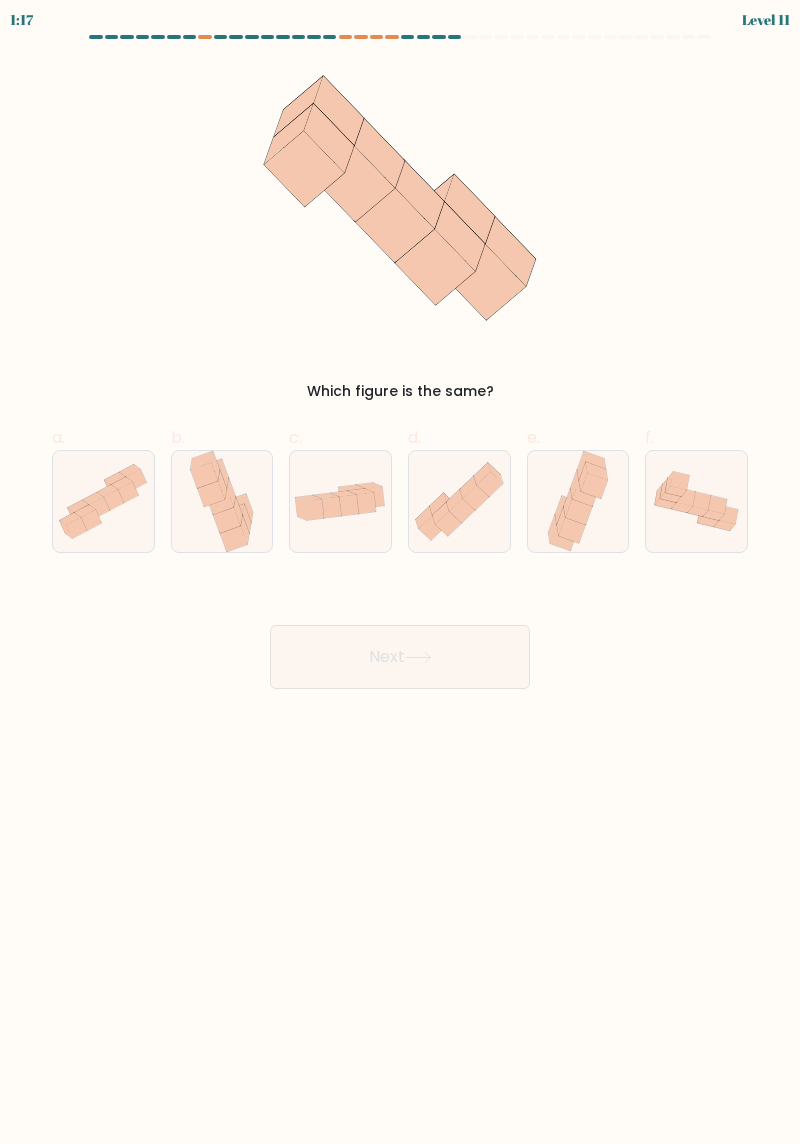 click at bounding box center [594, 486] 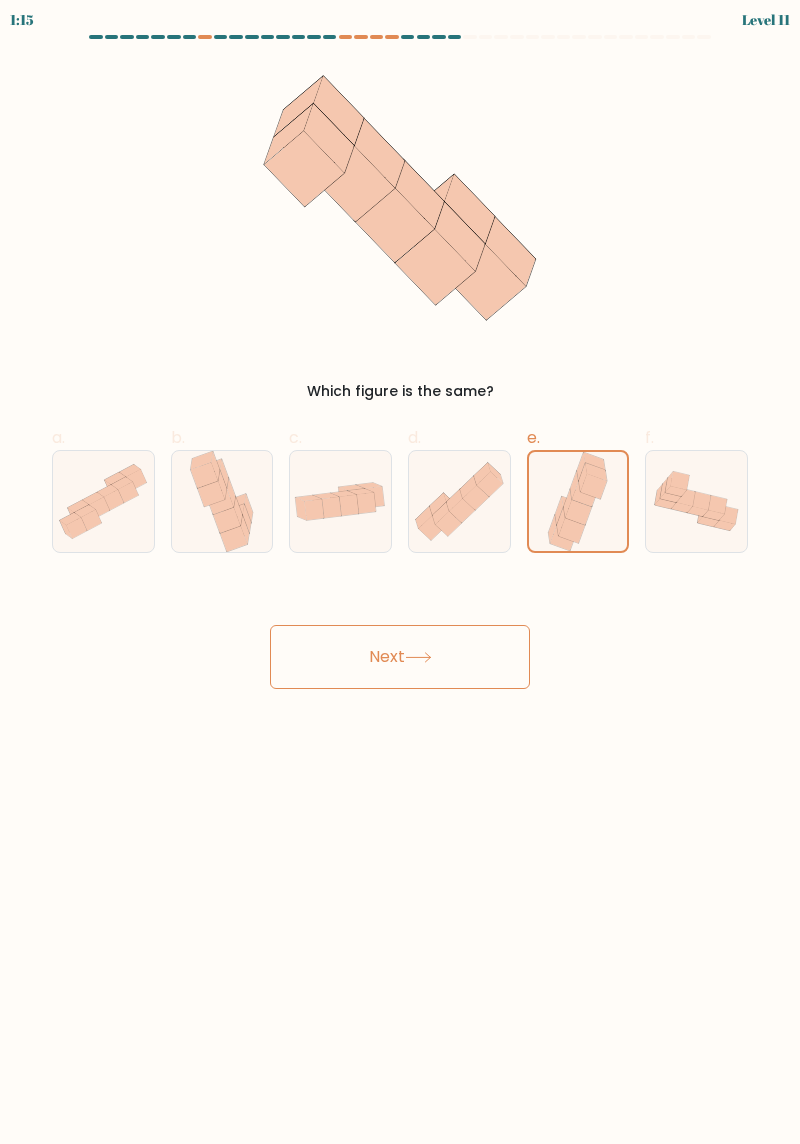 click on "Next" at bounding box center (400, 657) 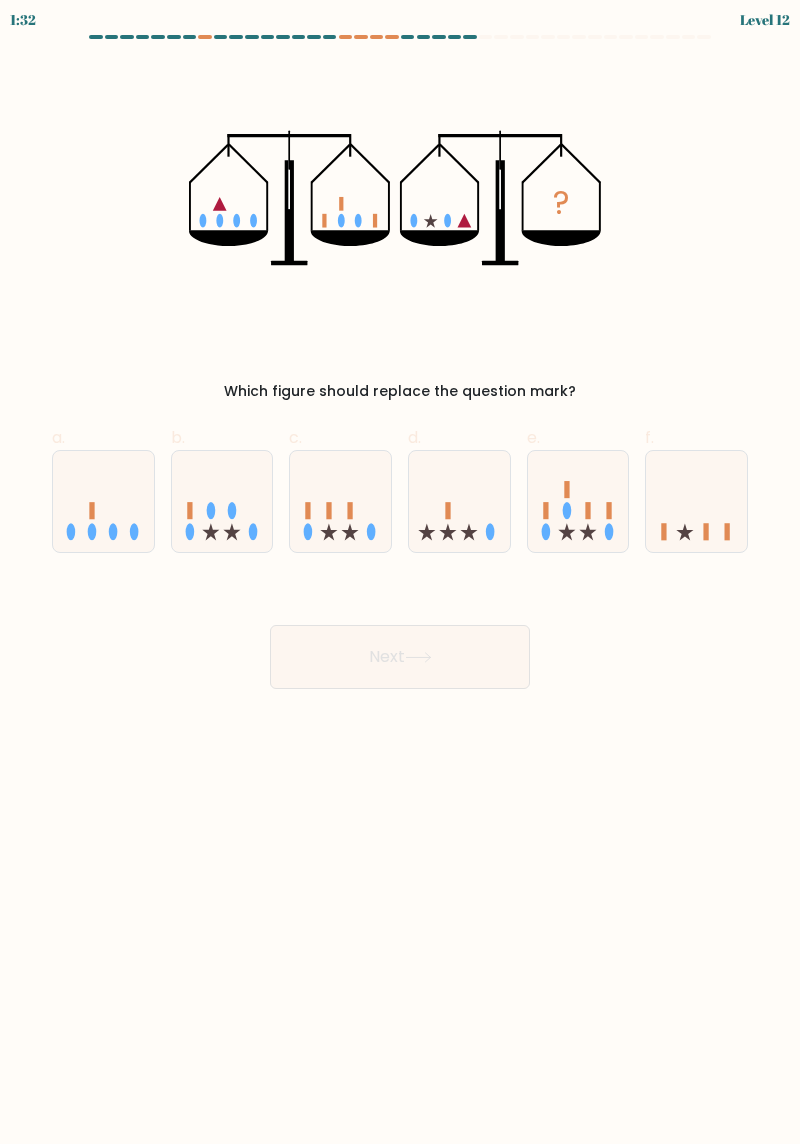 click at bounding box center (696, 501) 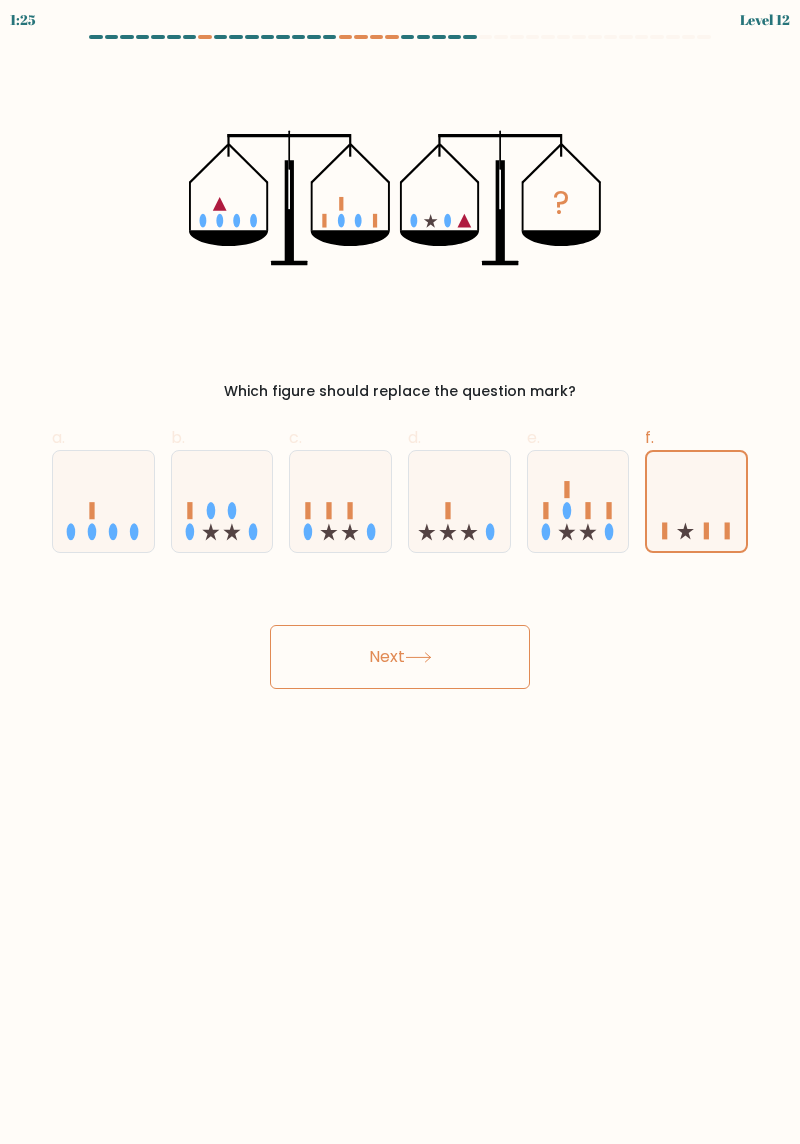 click on "Next" at bounding box center (400, 657) 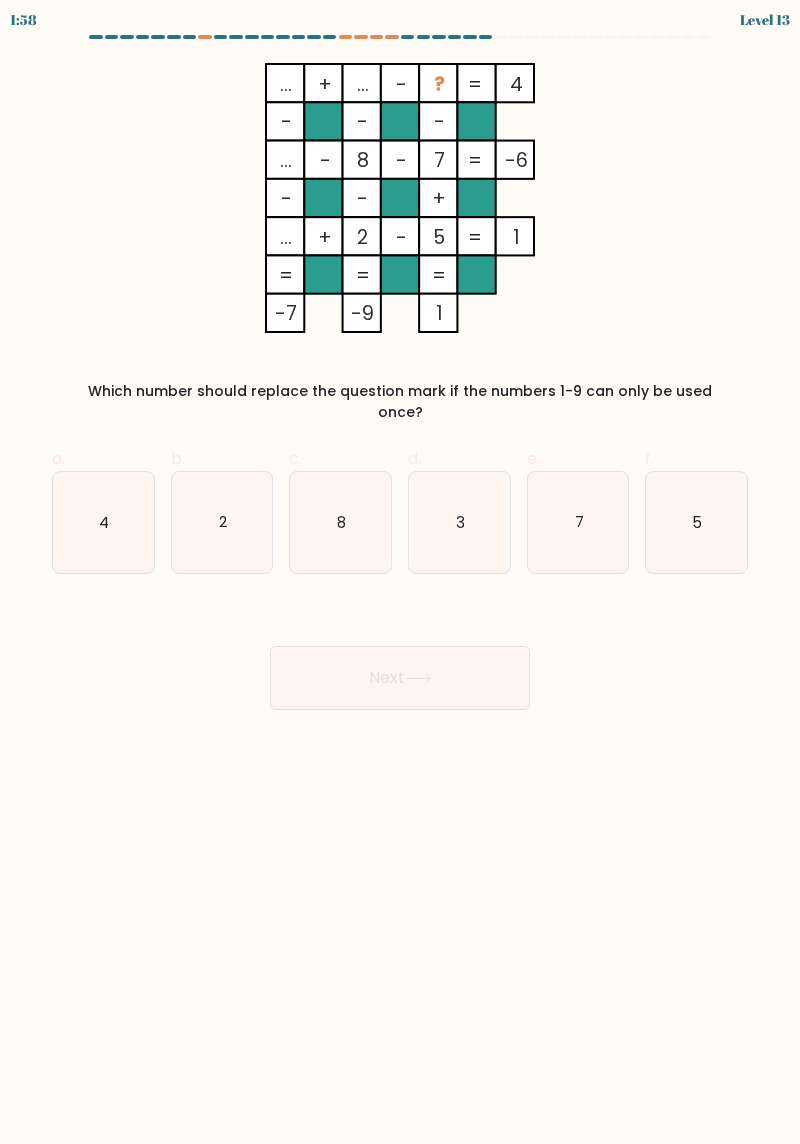 click on "3" at bounding box center (460, 521) 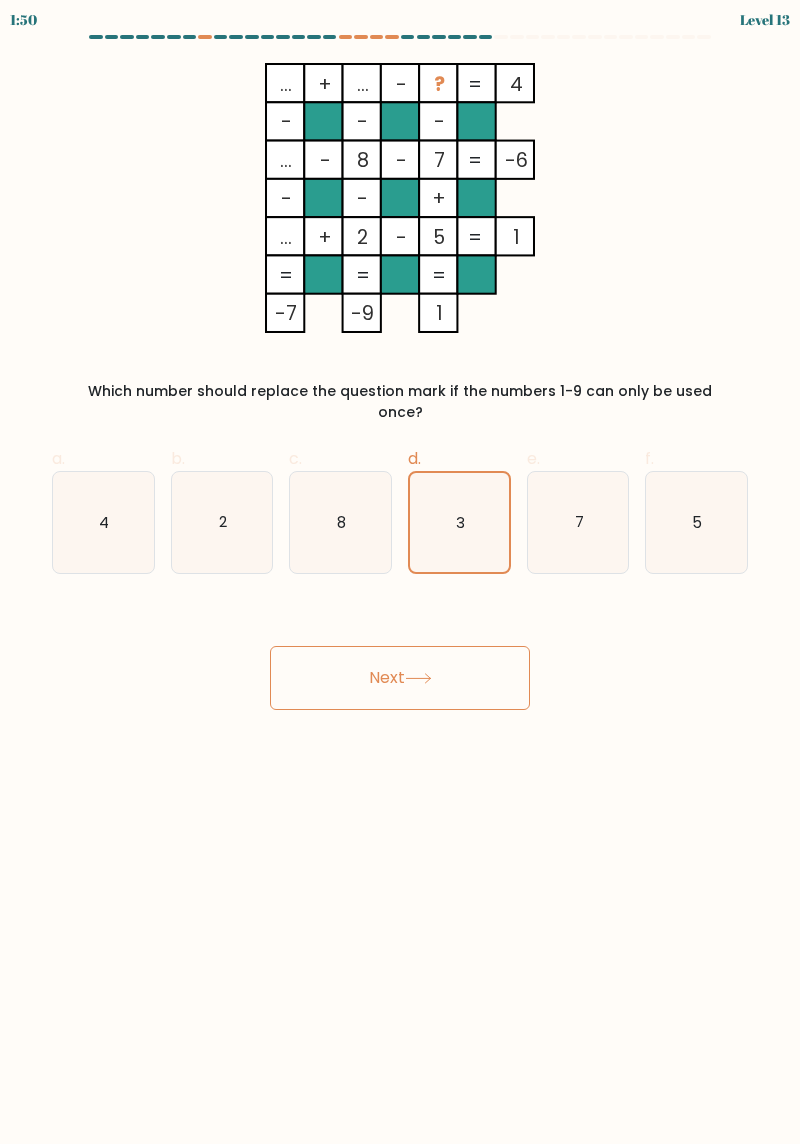 click on "Next" at bounding box center [400, 678] 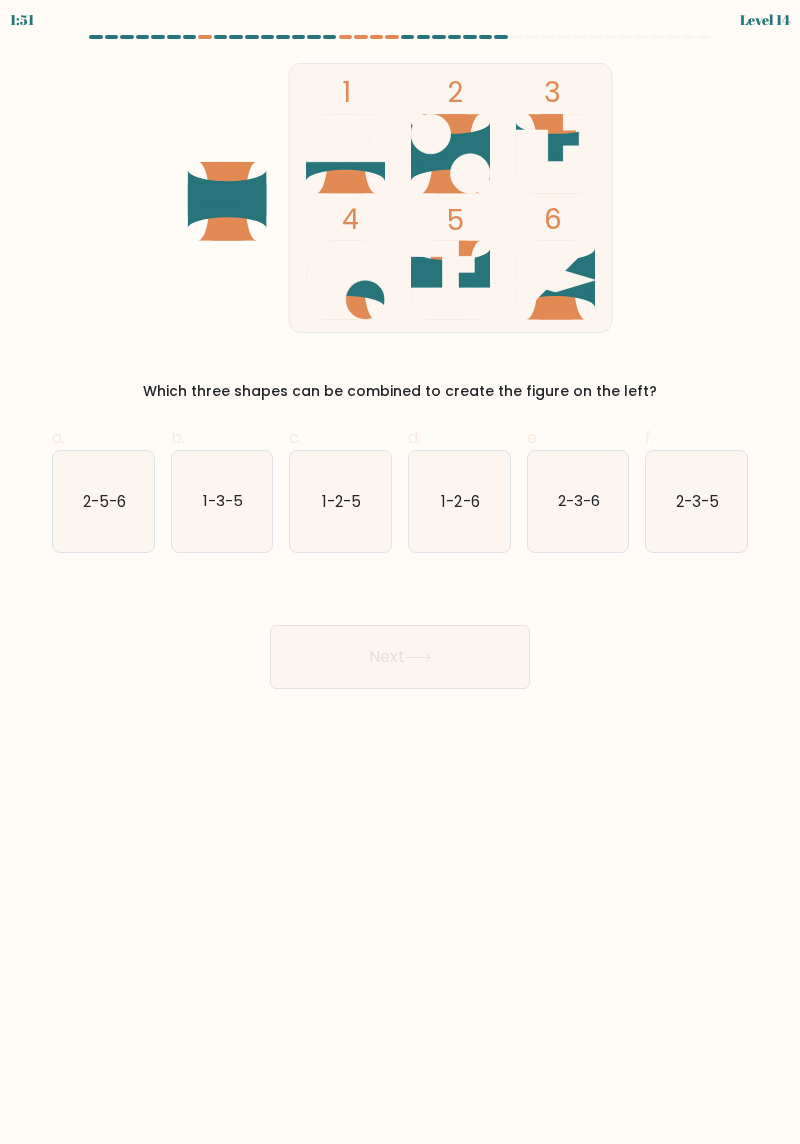 click at bounding box center (227, 193) 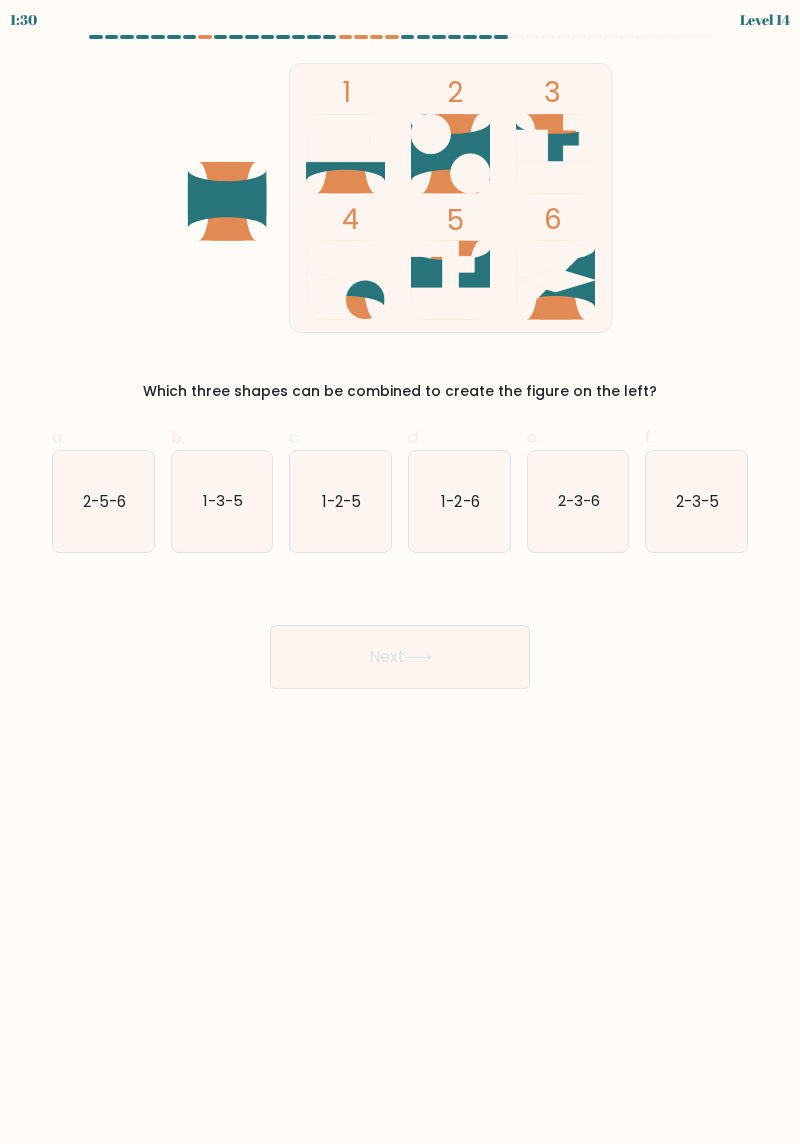 click at bounding box center [233, 201] 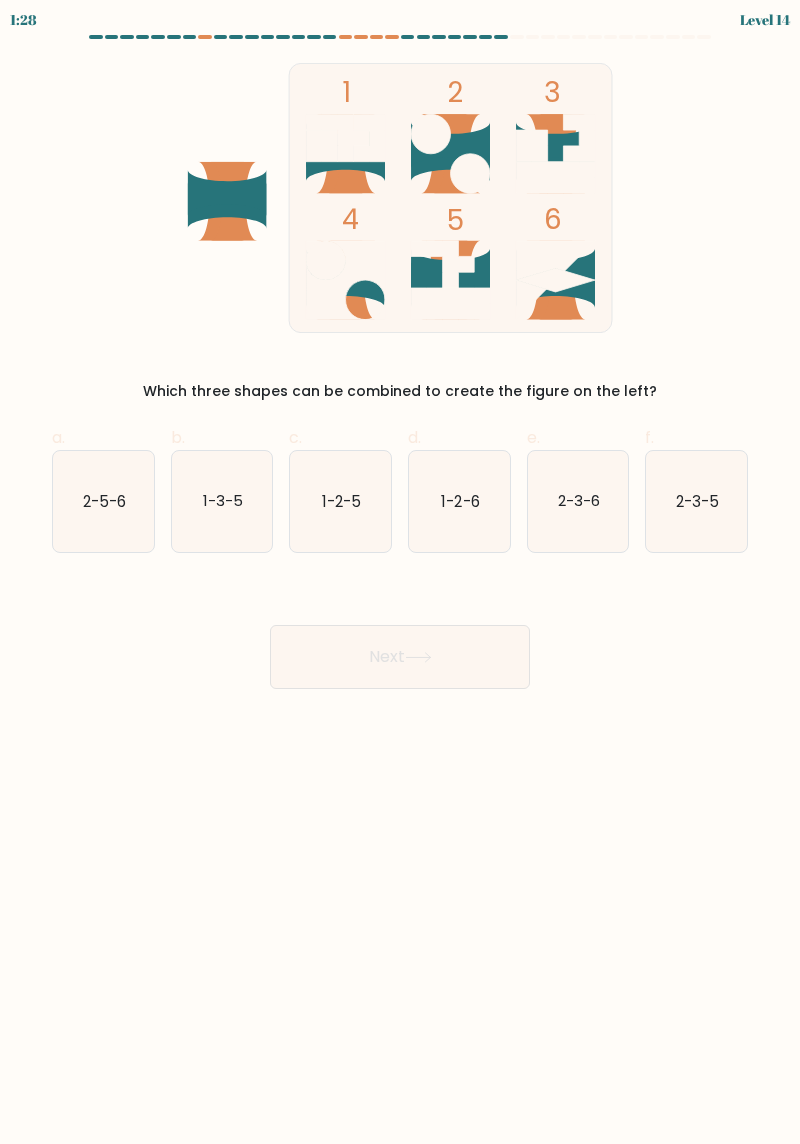 click at bounding box center (345, 137) 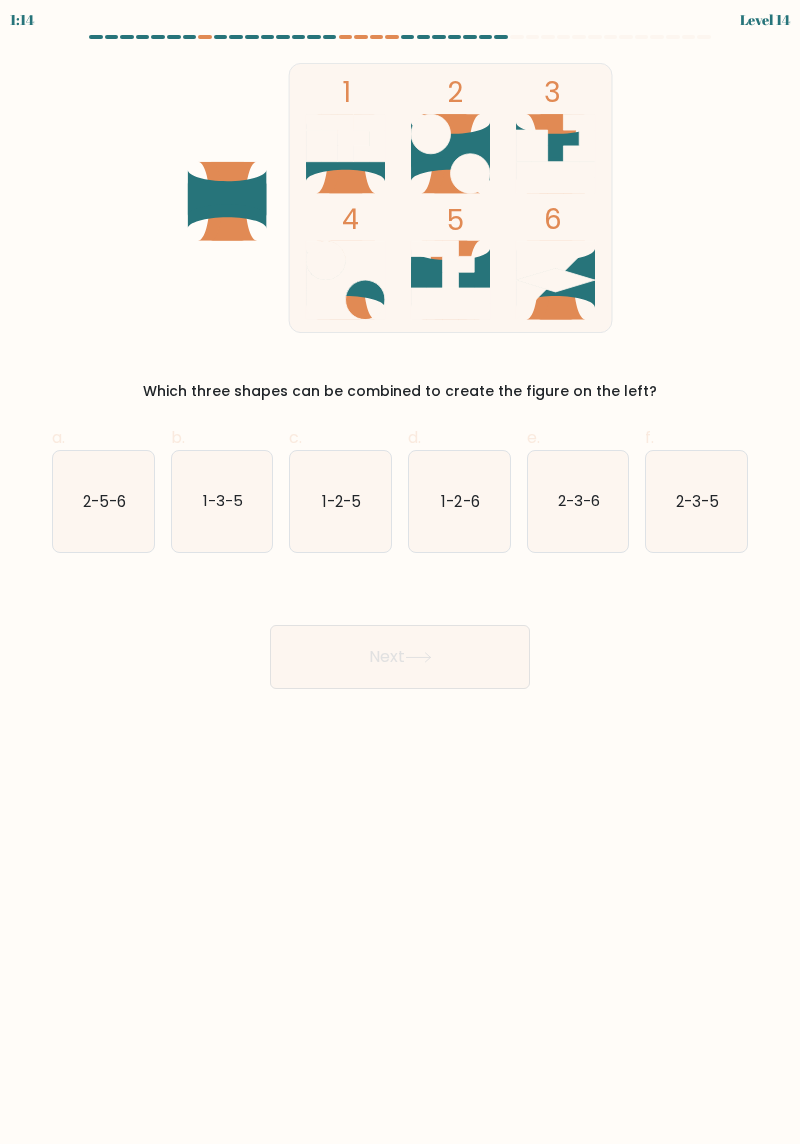 click on "1-2-6" at bounding box center (459, 501) 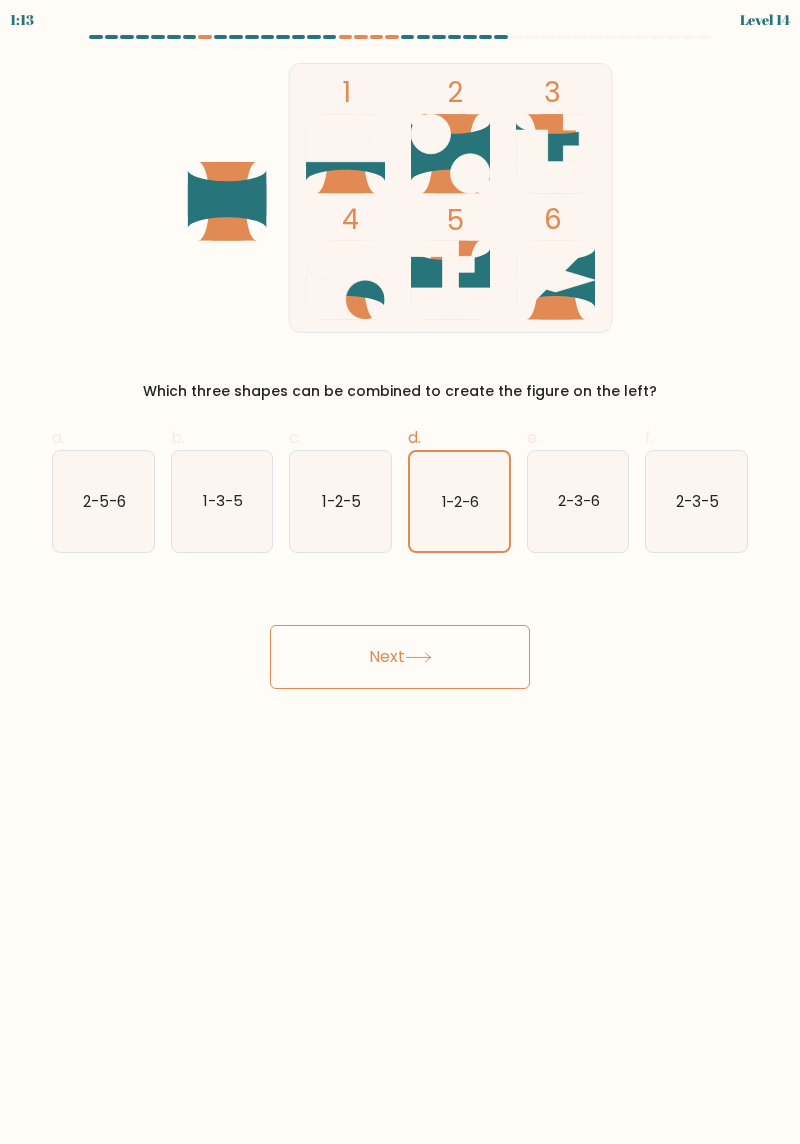 click on "Next" at bounding box center (400, 657) 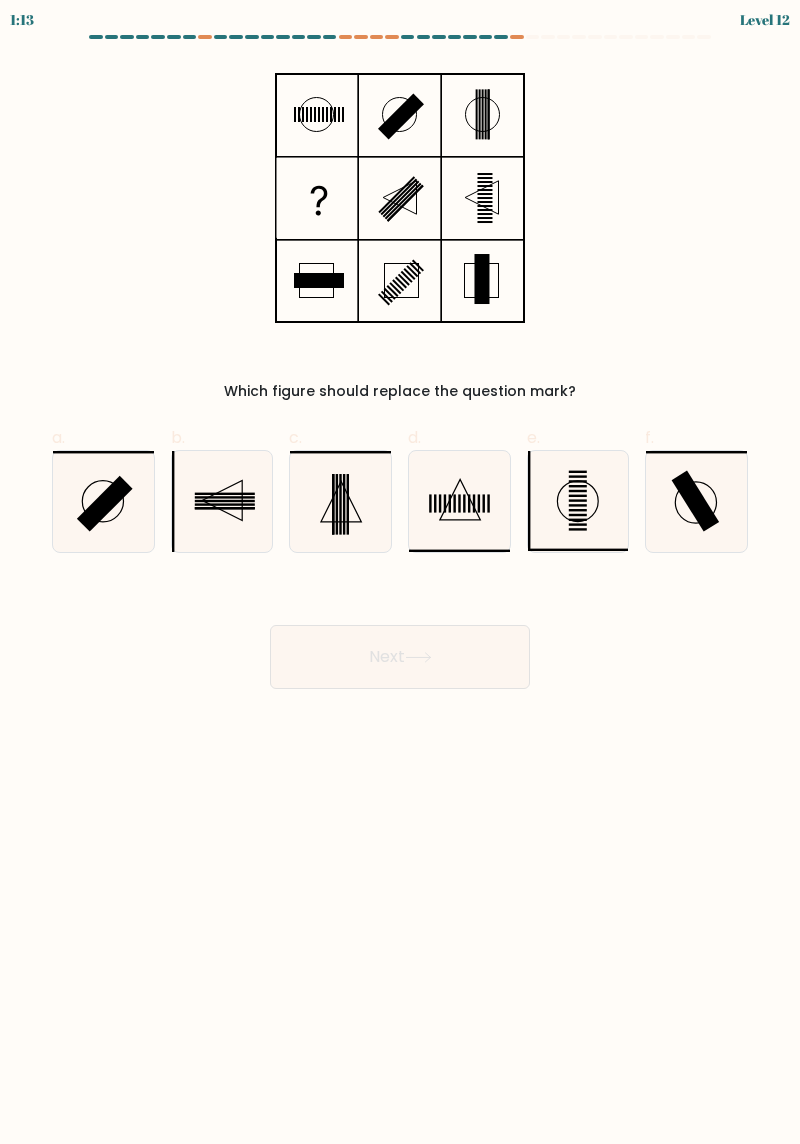 scroll, scrollTop: 14, scrollLeft: 0, axis: vertical 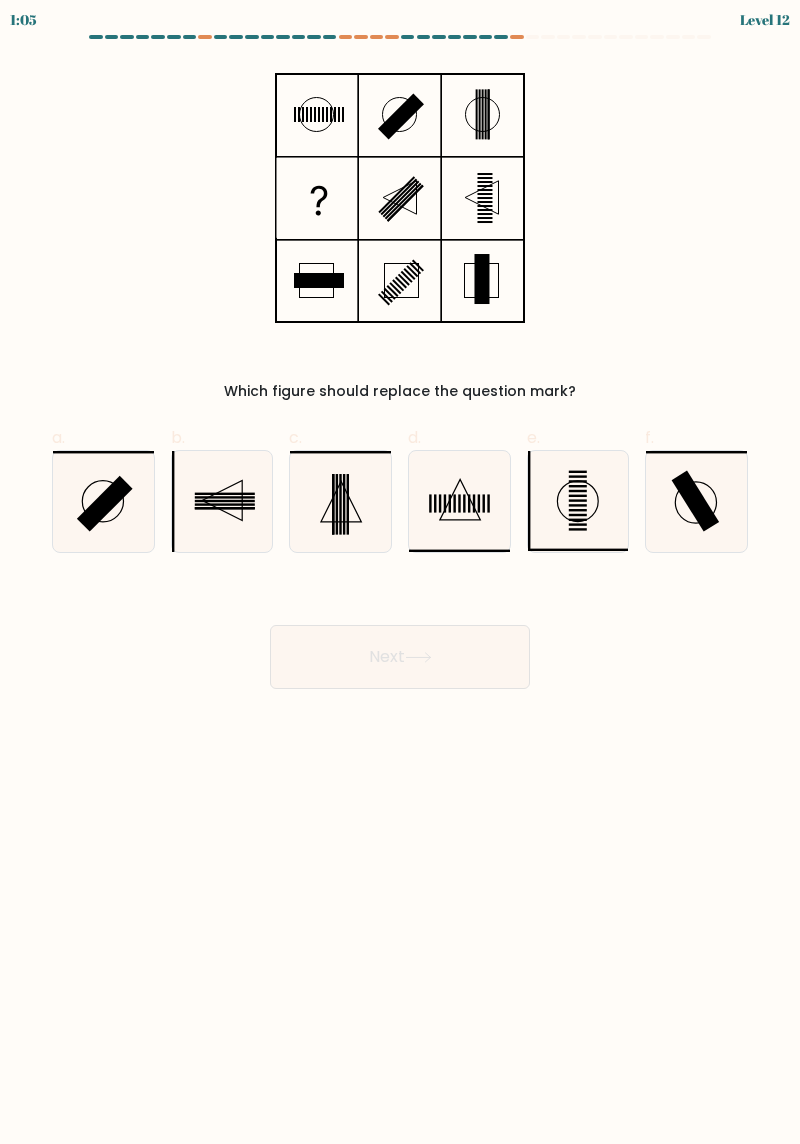 click at bounding box center (459, 501) 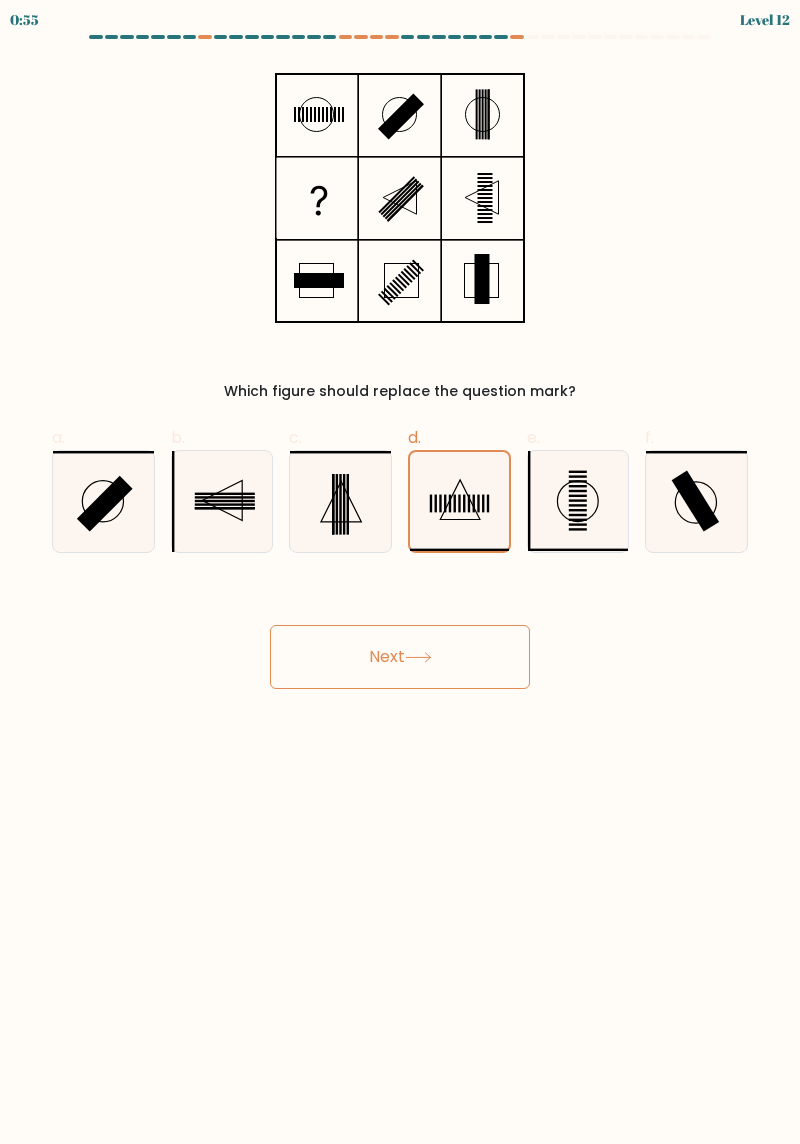 click at bounding box center (222, 501) 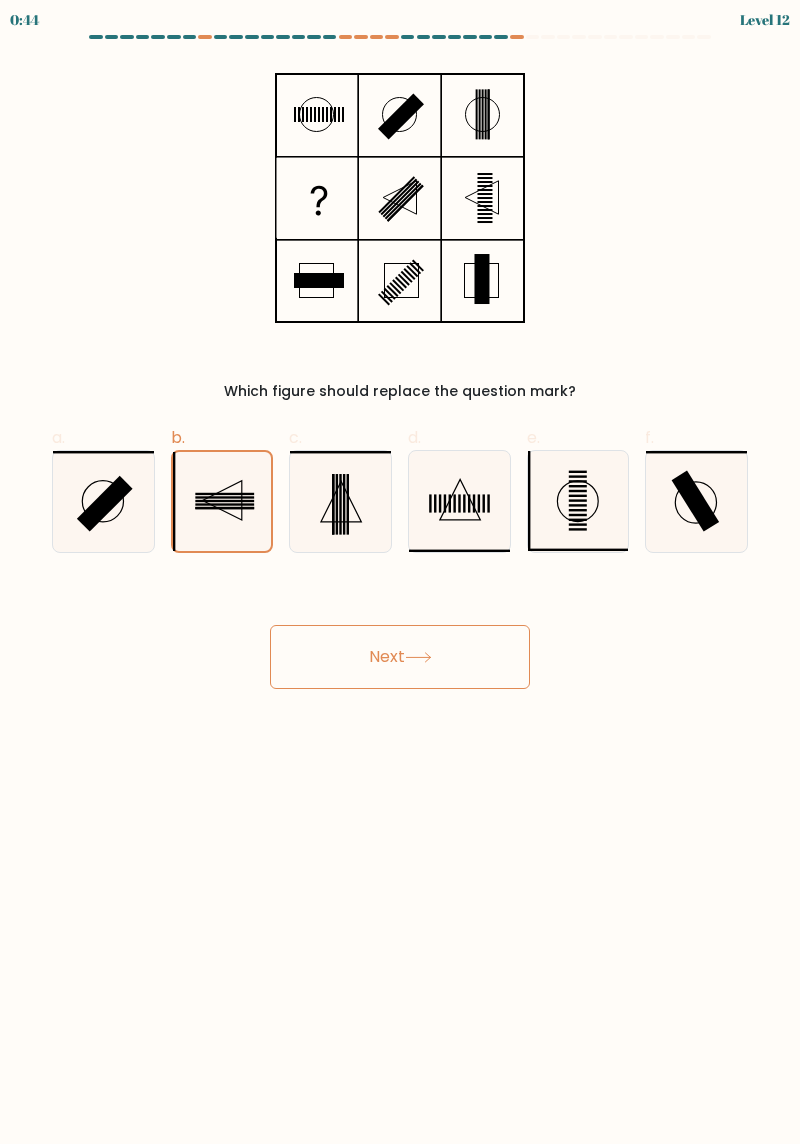 click on "Next" at bounding box center [400, 657] 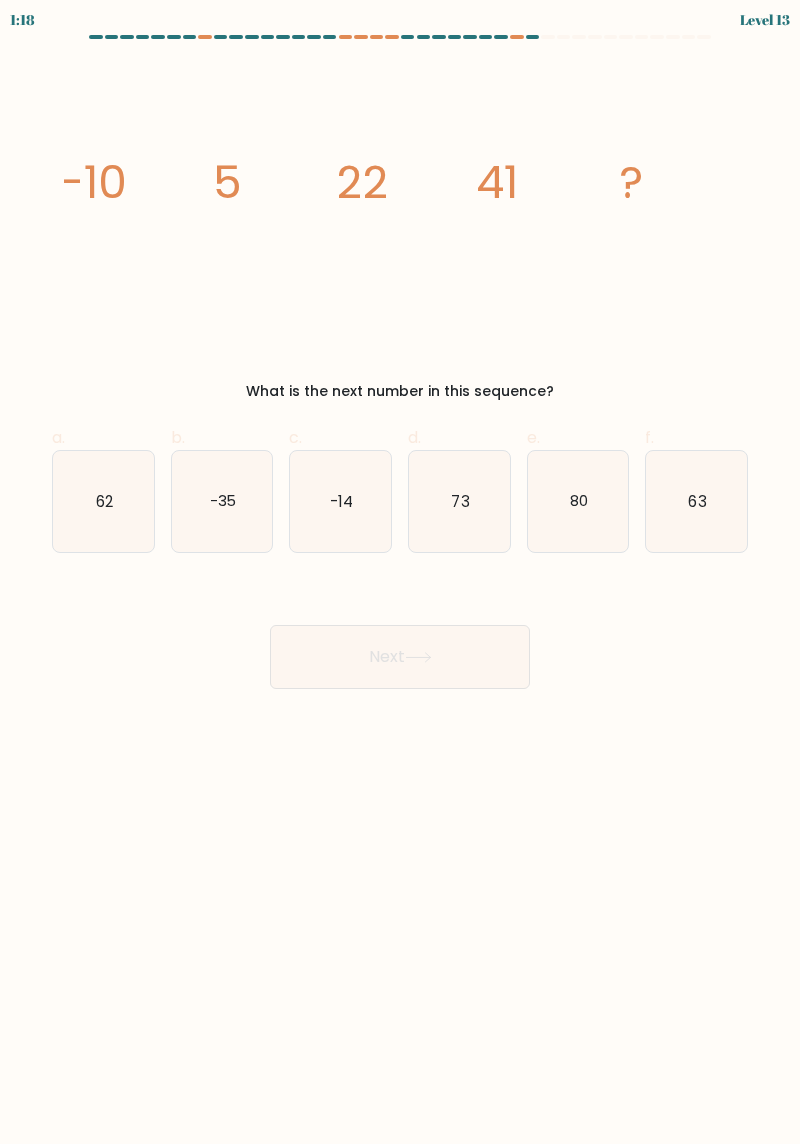 scroll, scrollTop: 0, scrollLeft: 0, axis: both 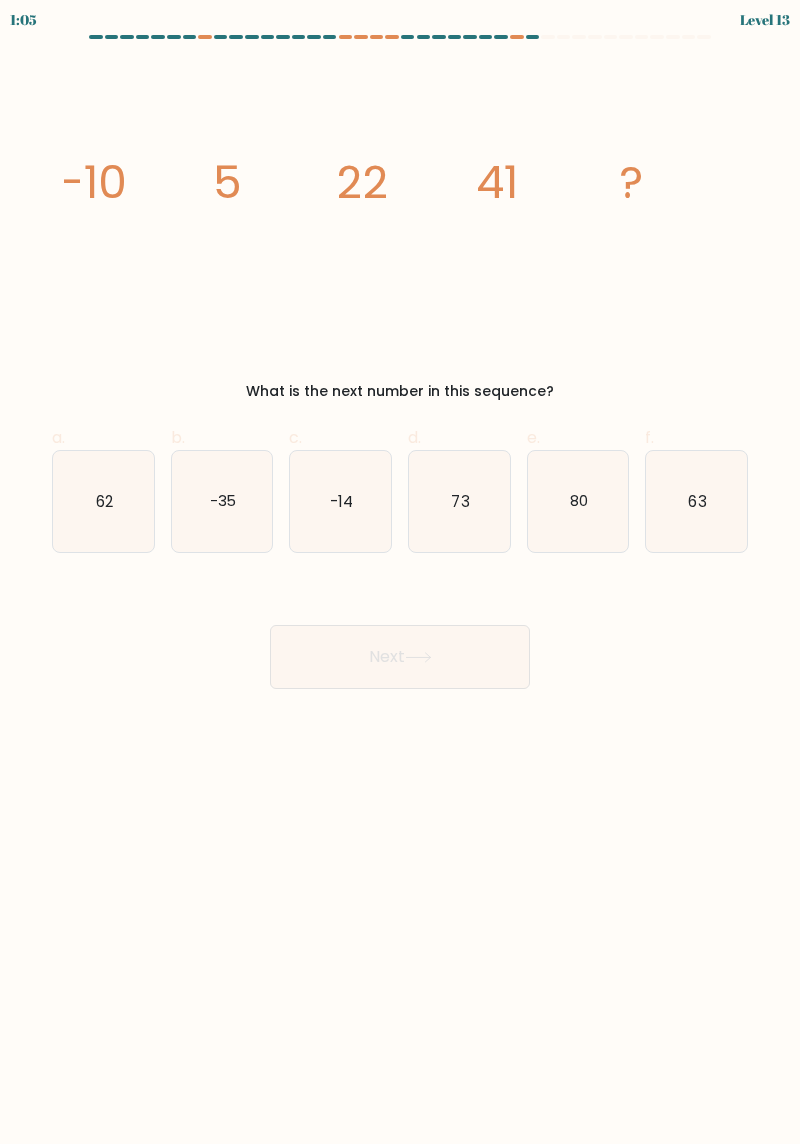 click on "63" at bounding box center [696, 501] 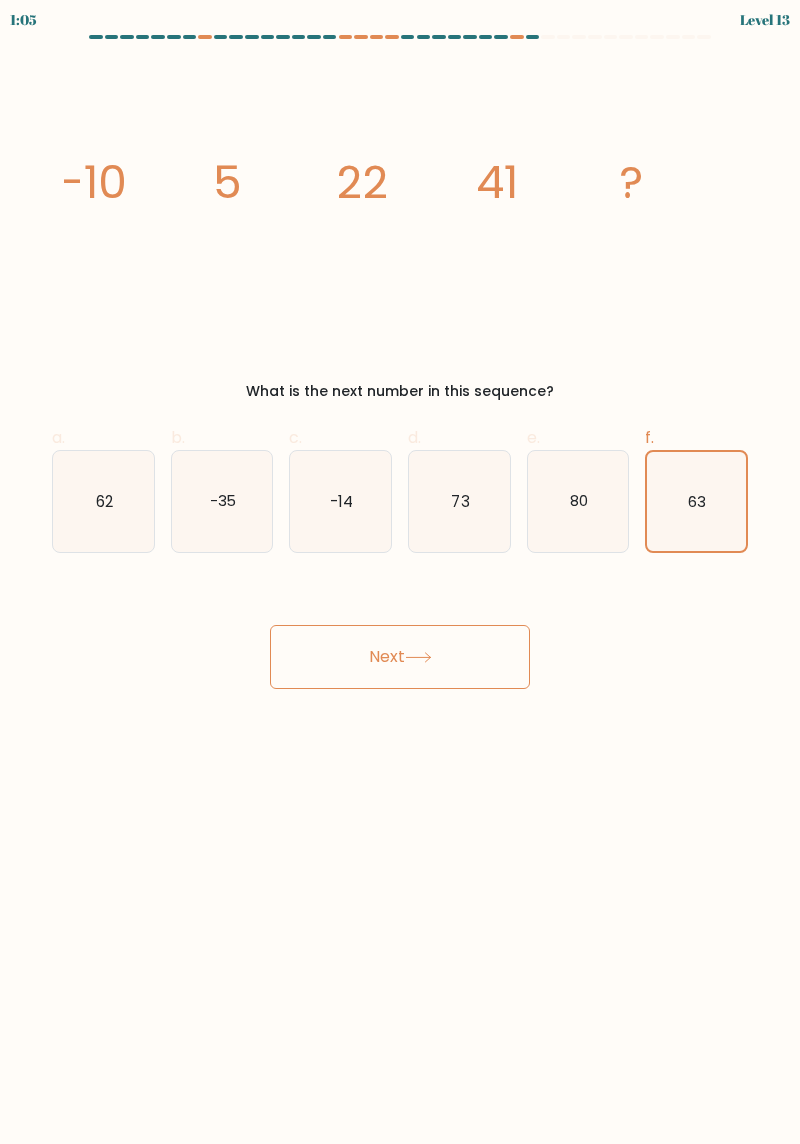 click on "Next" at bounding box center (400, 657) 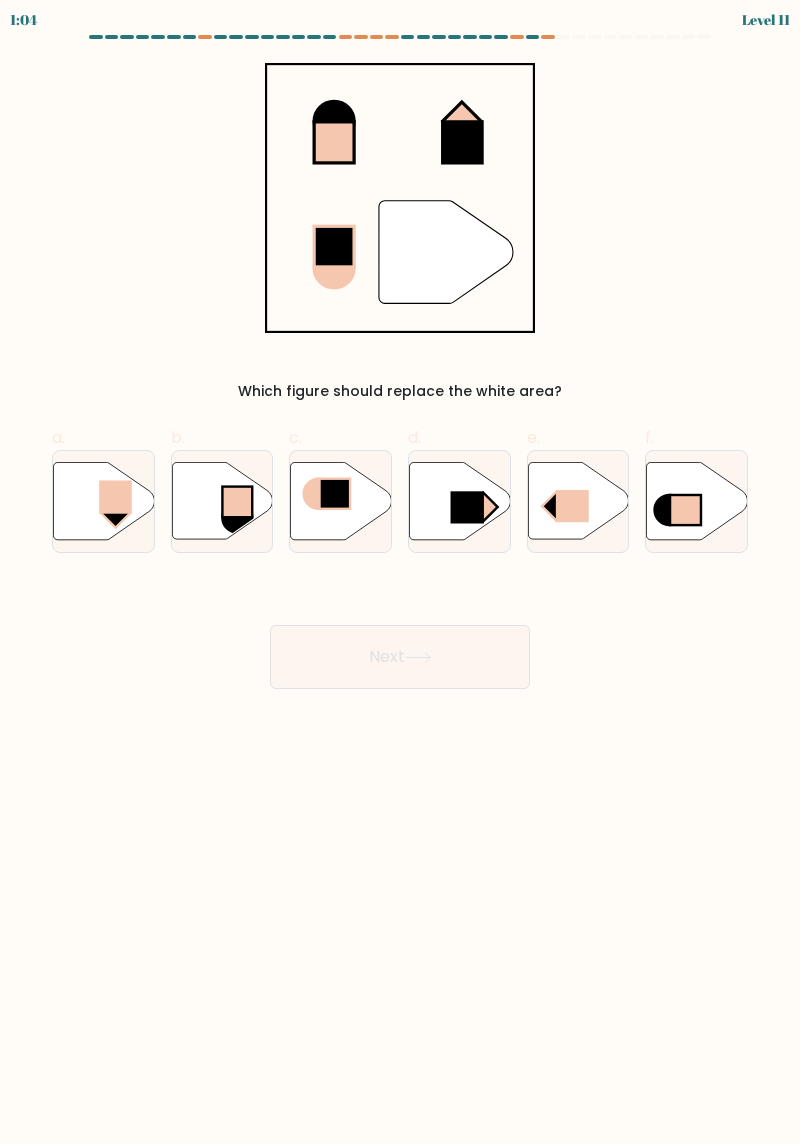 click on "Next" at bounding box center [400, 657] 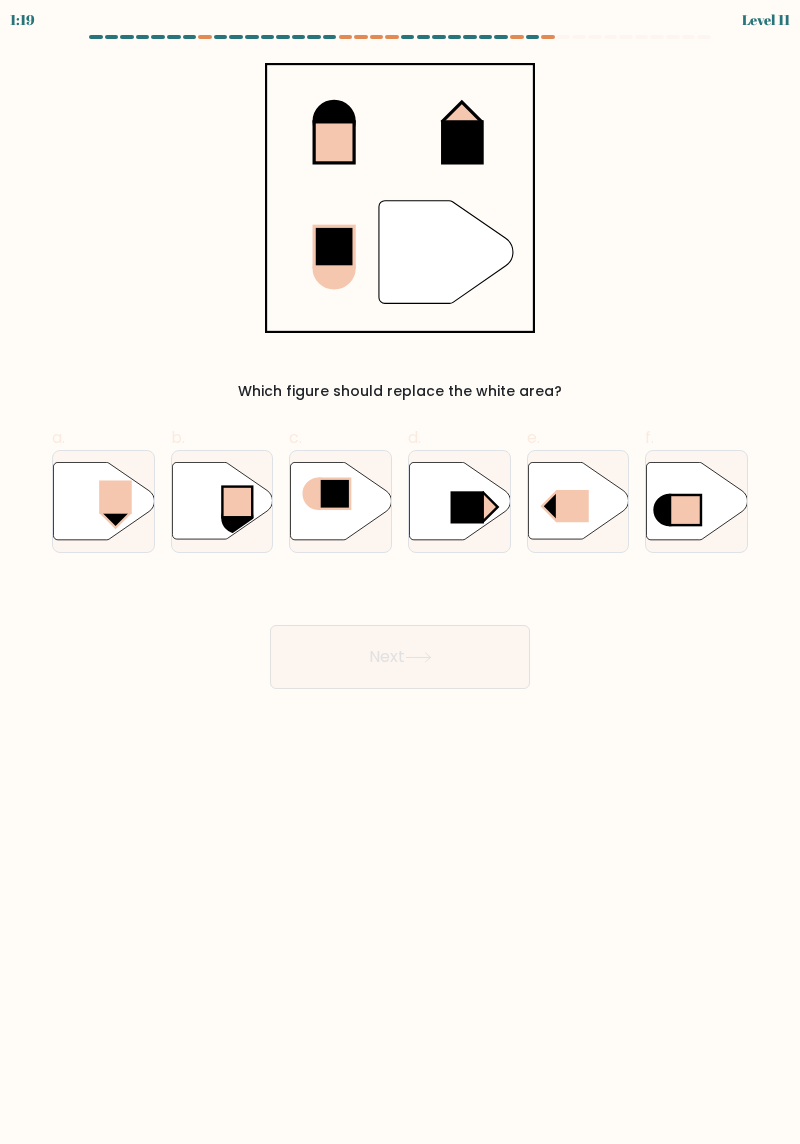 click at bounding box center (115, 496) 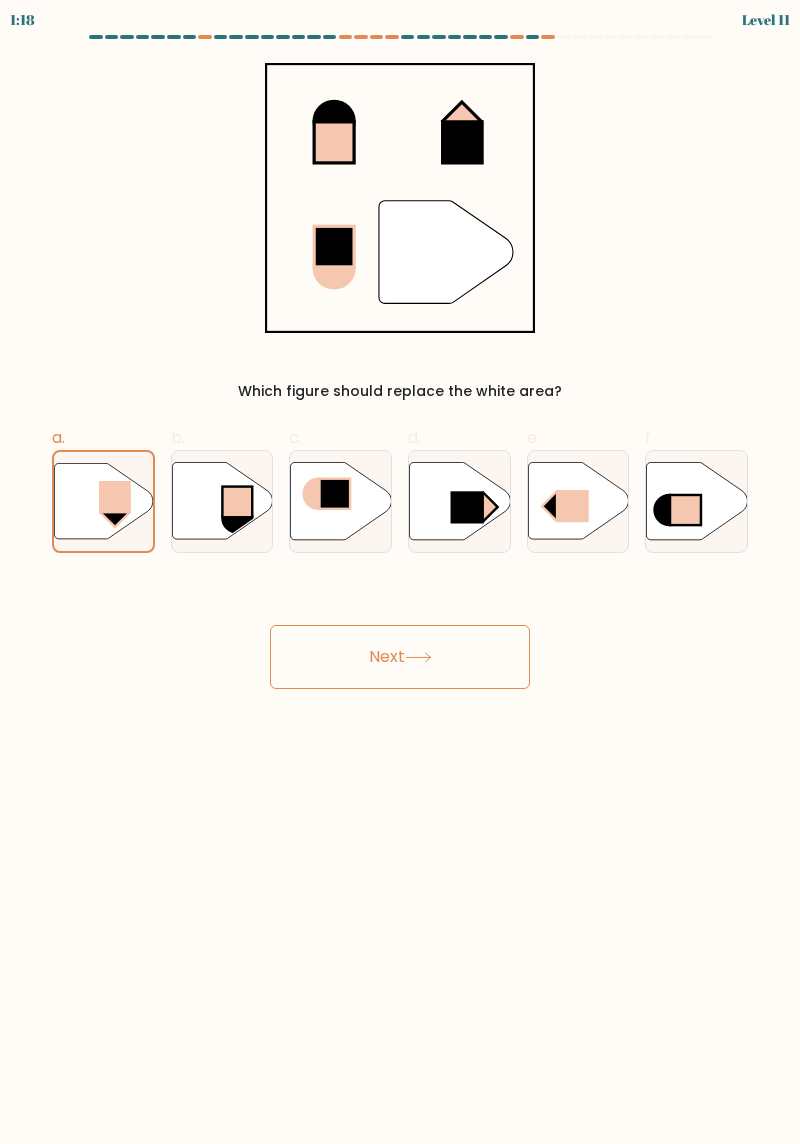 click on "a.
b.
c.
d." at bounding box center [400, 481] 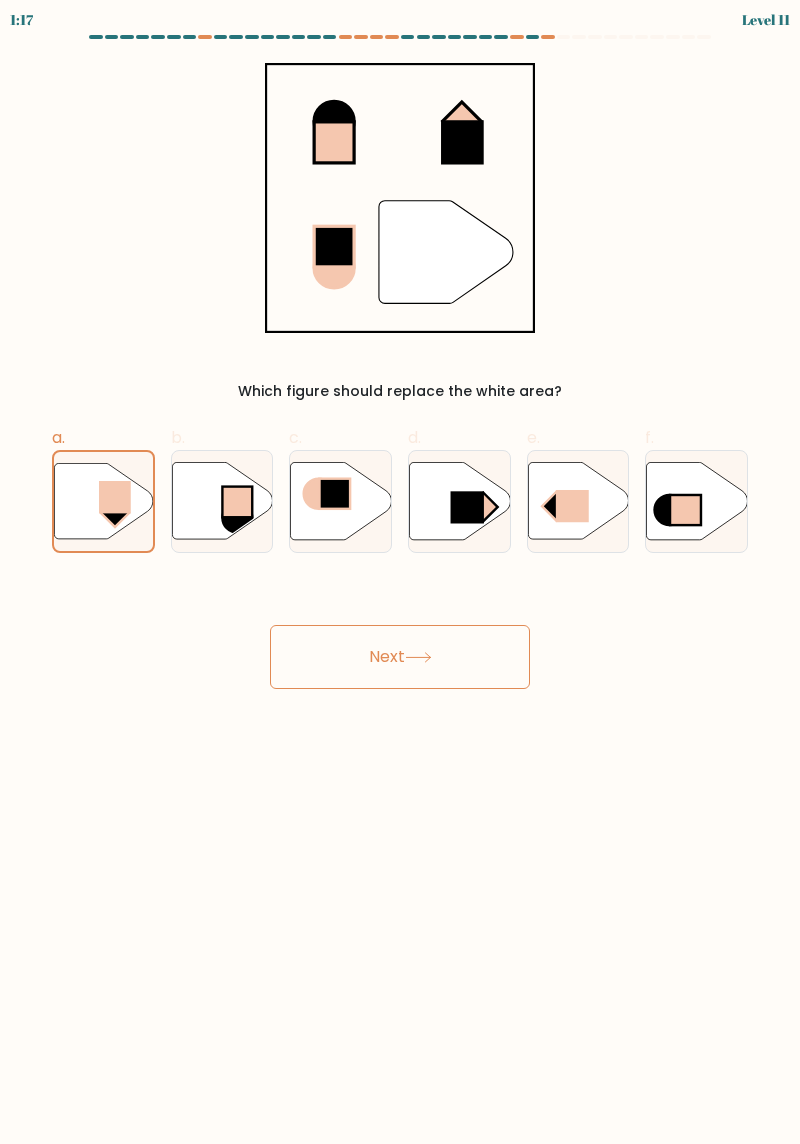 click on "Next" at bounding box center [400, 657] 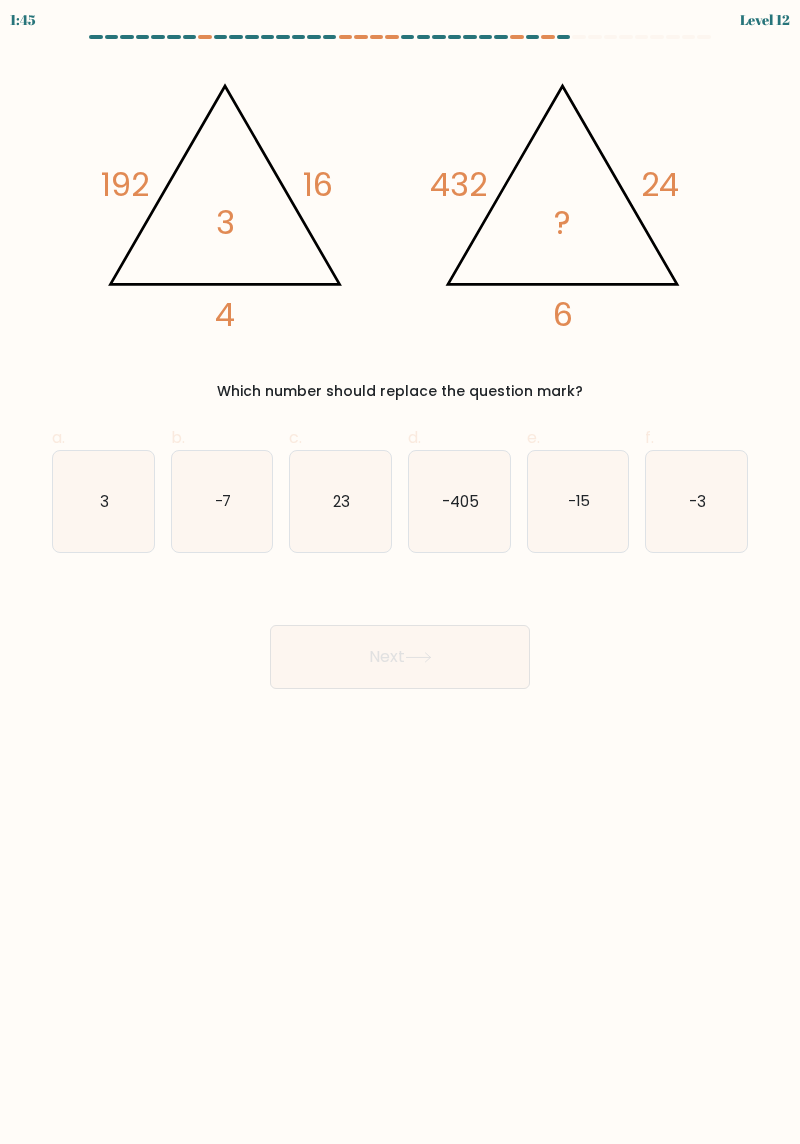 scroll, scrollTop: 0, scrollLeft: 0, axis: both 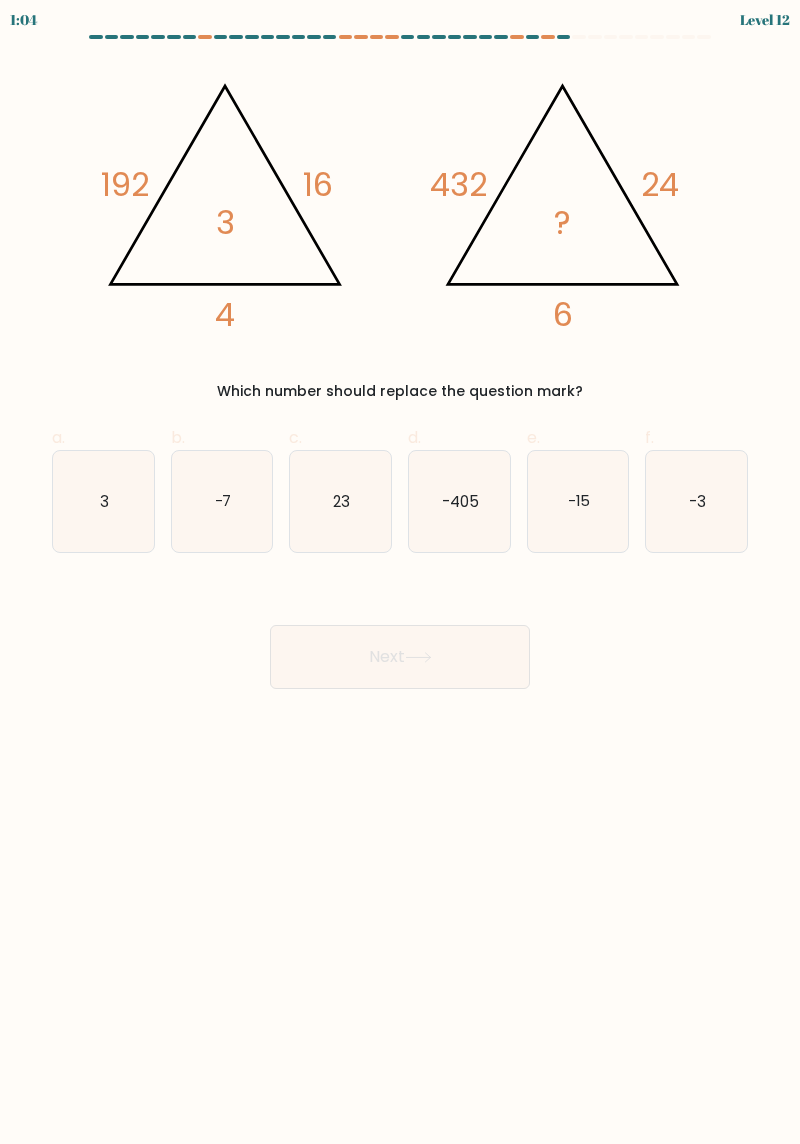 click on "3" at bounding box center [103, 501] 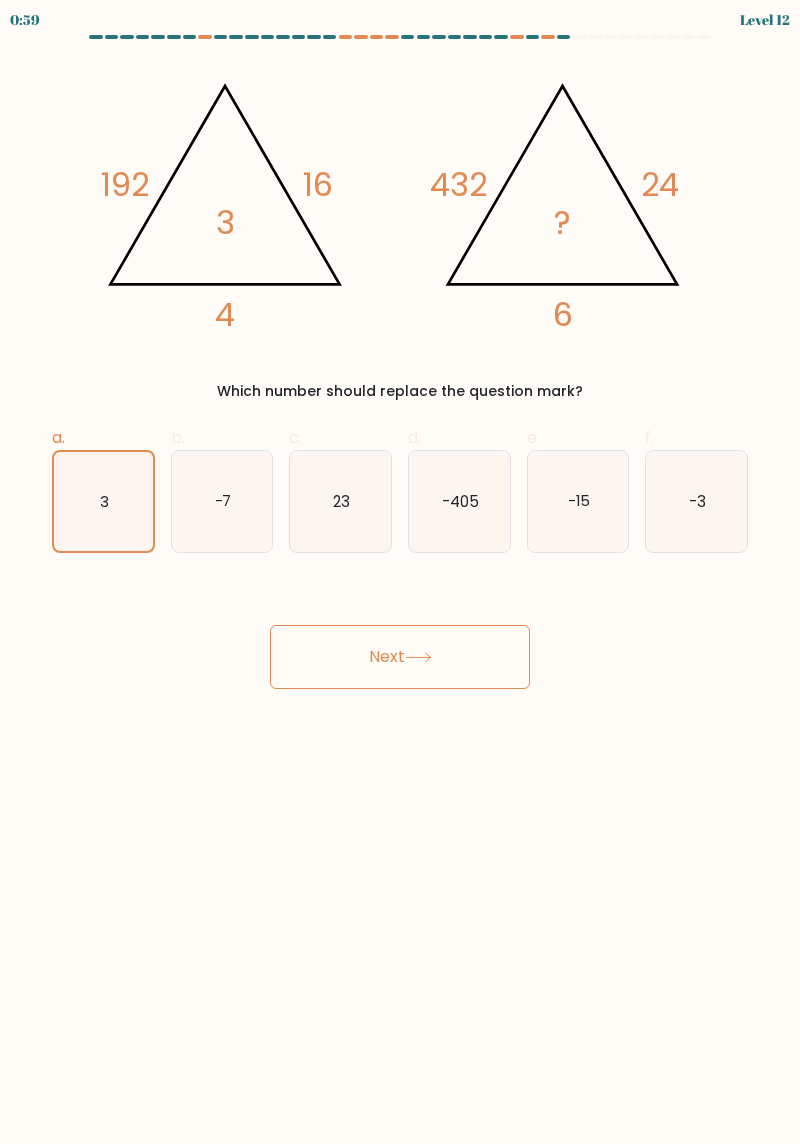 click on "Next" at bounding box center (400, 657) 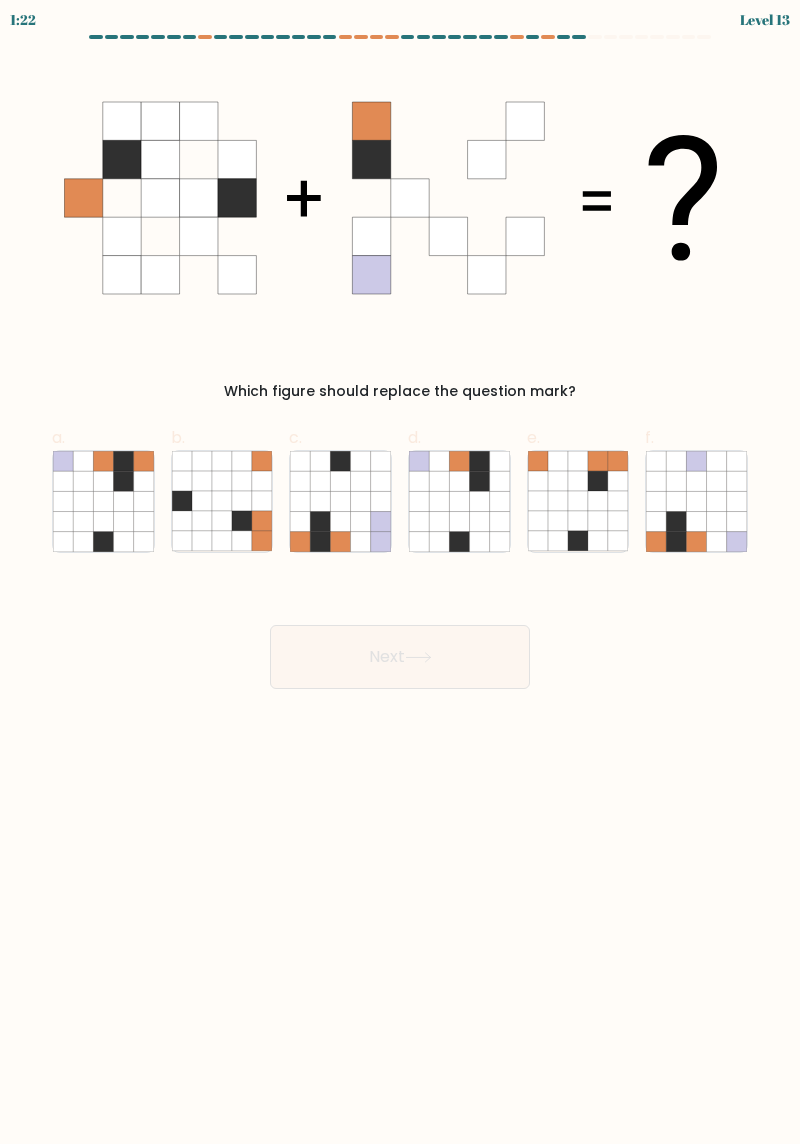 click on "1:22
Level 13" at bounding box center (400, 572) 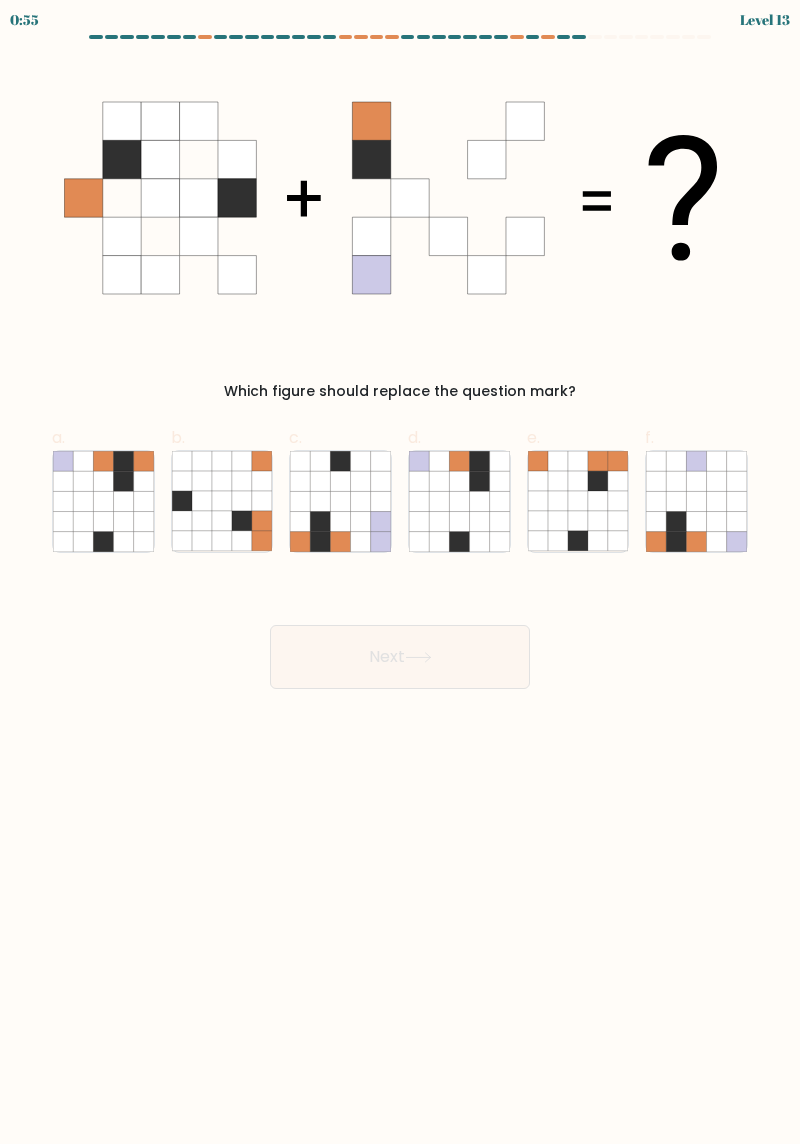 click at bounding box center [83, 501] 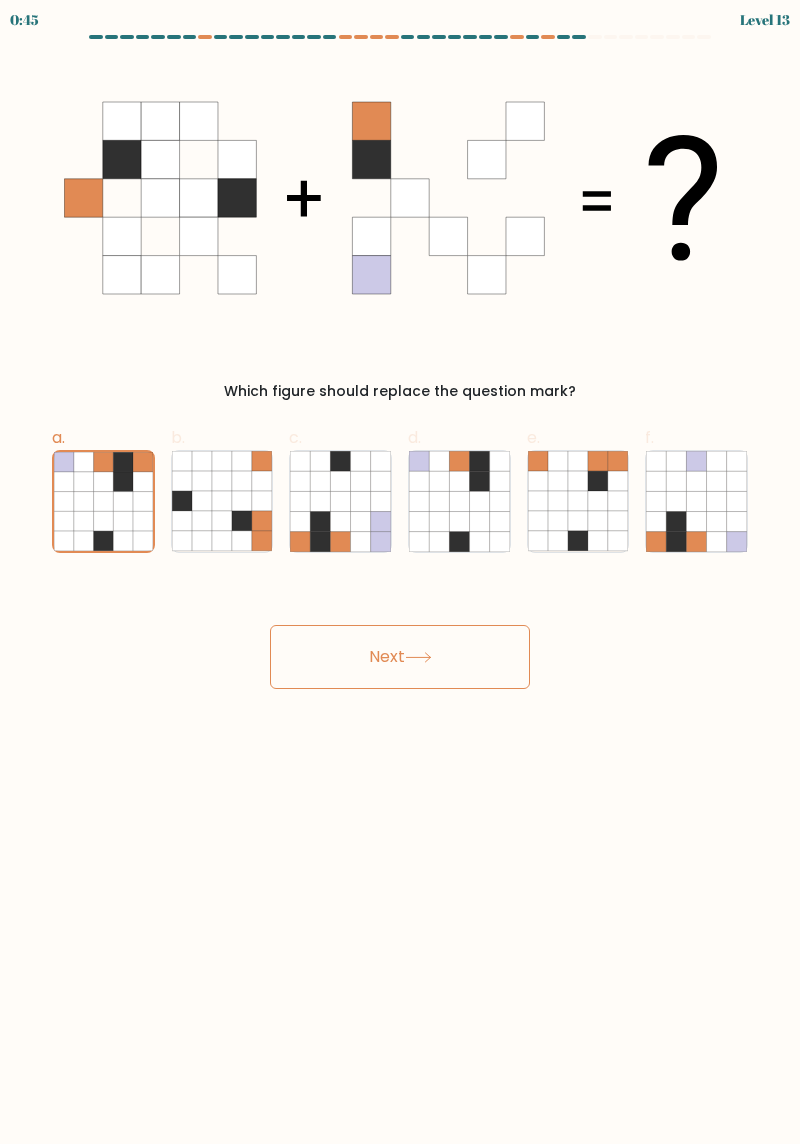 click at bounding box center (123, 541) 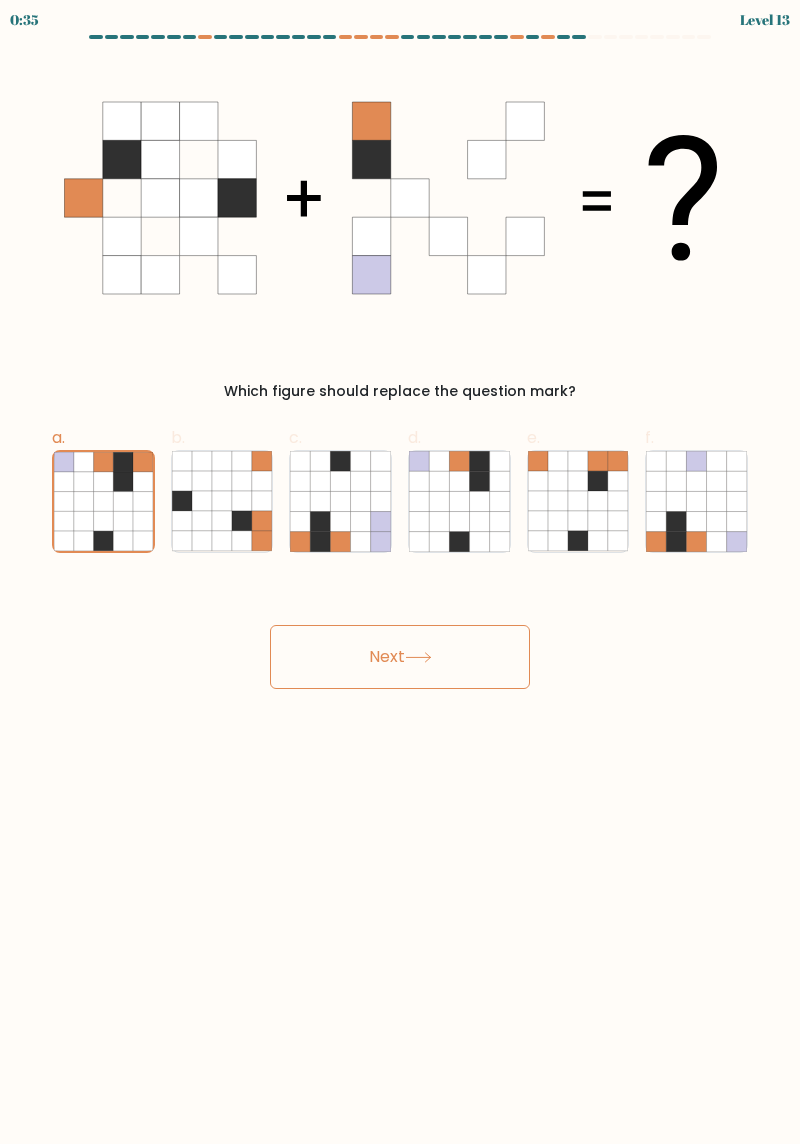 click at bounding box center [410, 159] 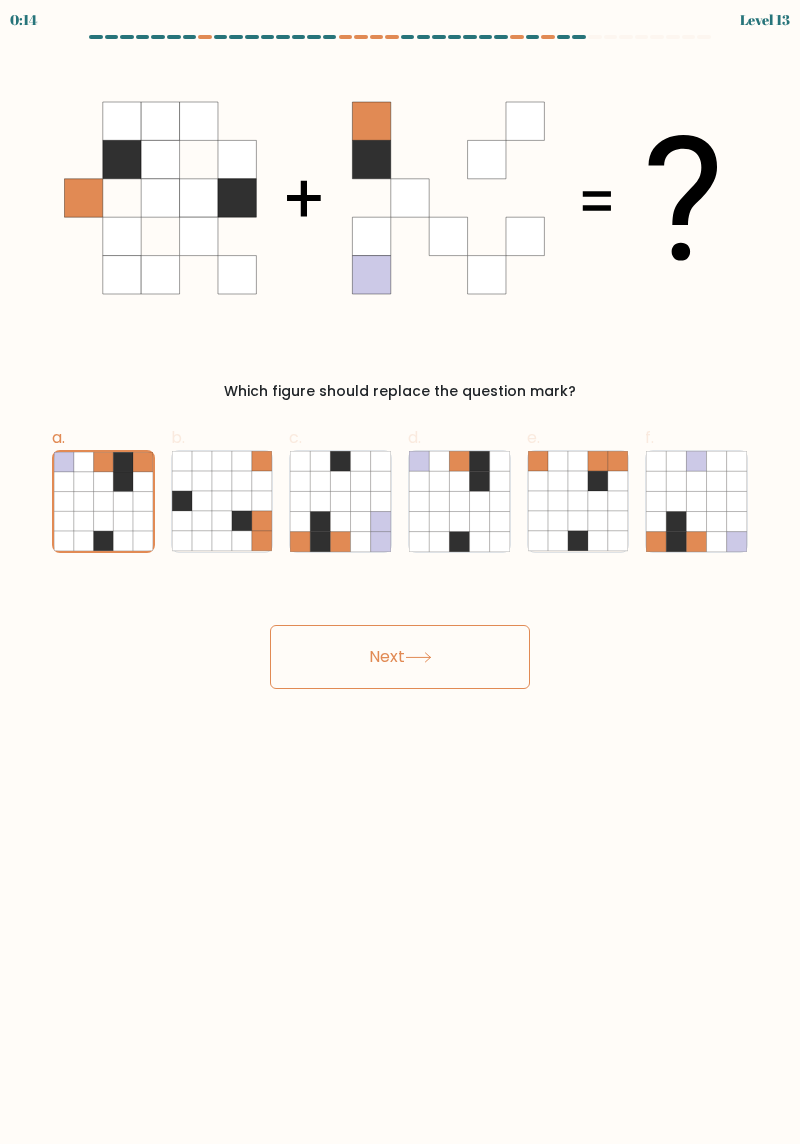 click on "Next" at bounding box center (400, 657) 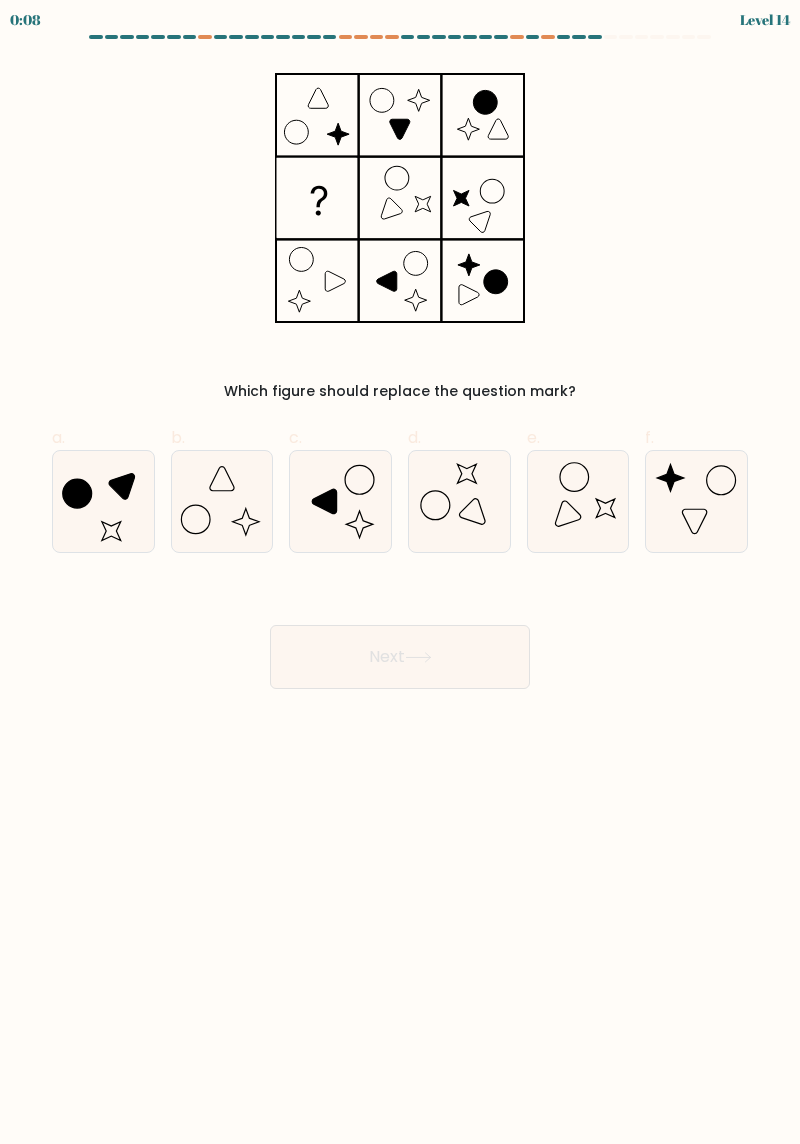 scroll, scrollTop: 0, scrollLeft: 0, axis: both 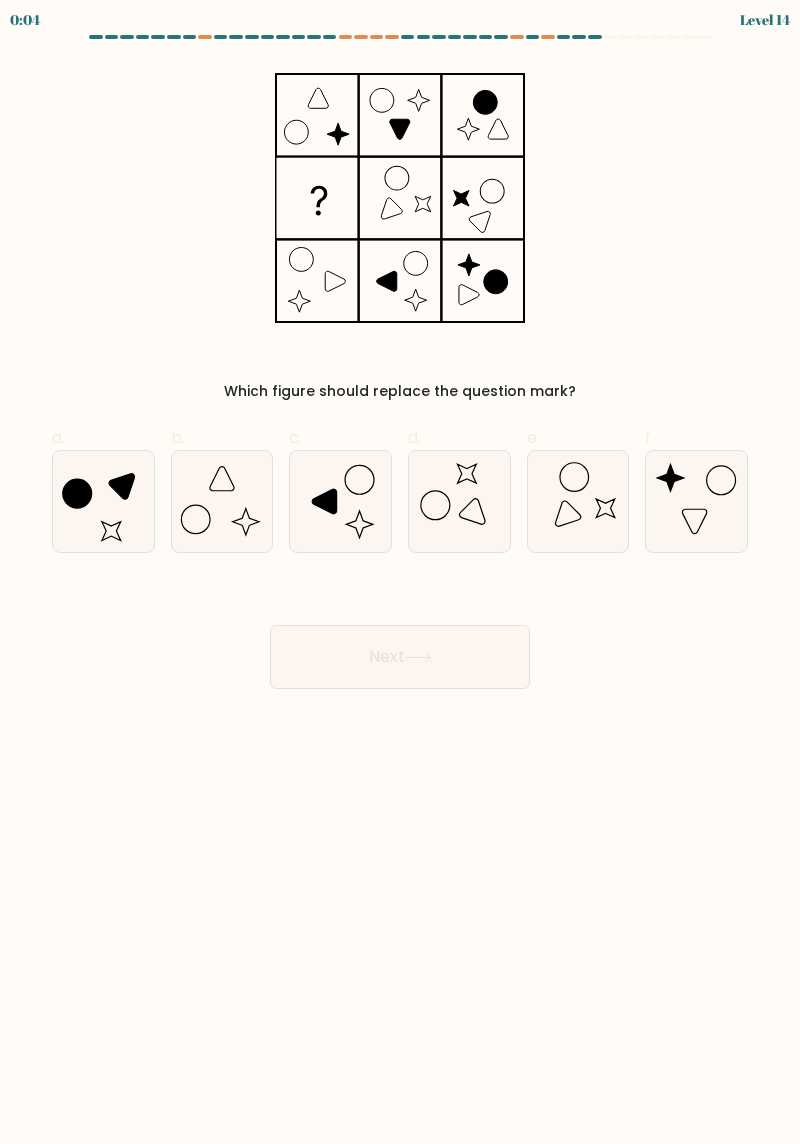 click on "a.
b.
c." at bounding box center (400, 481) 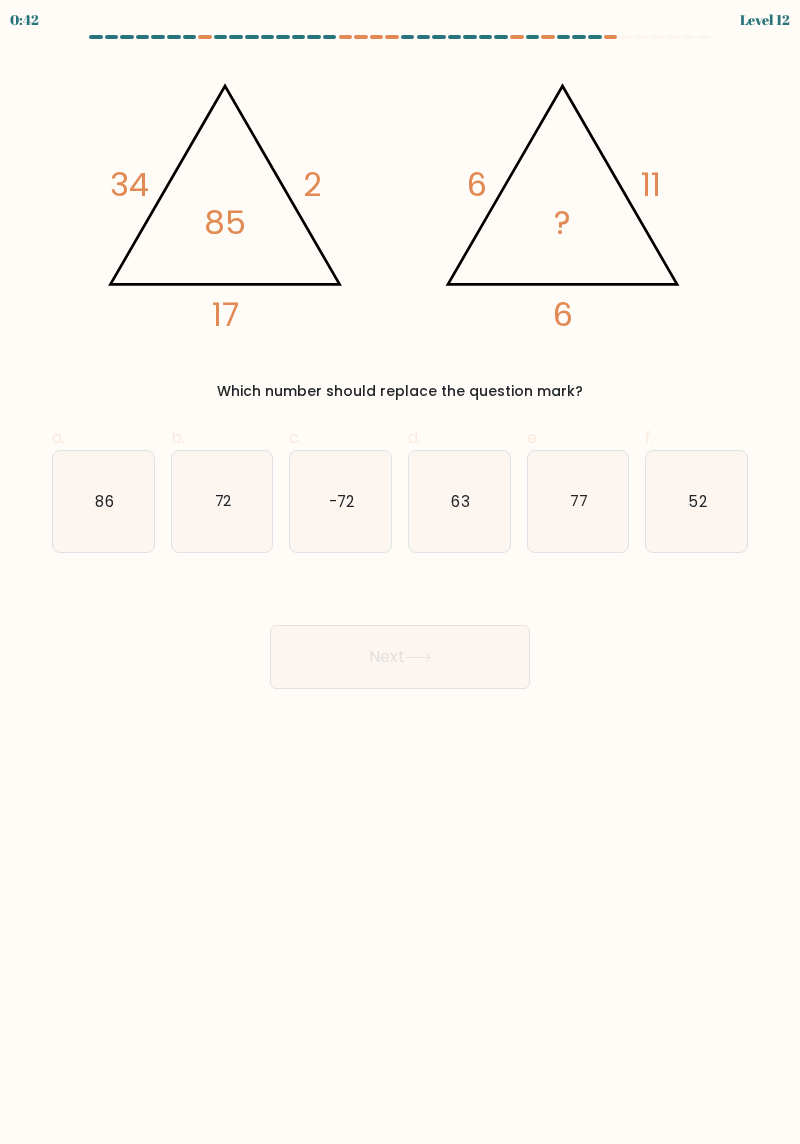 scroll, scrollTop: 0, scrollLeft: 0, axis: both 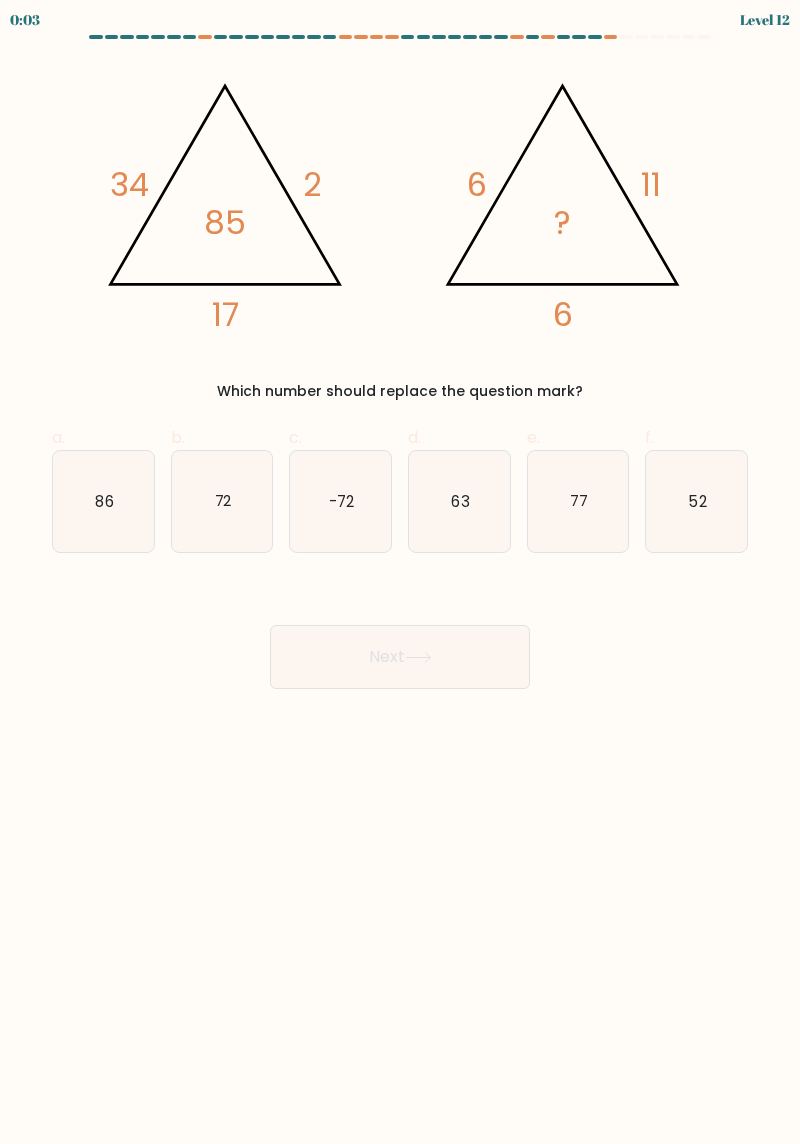 click on "77" at bounding box center [579, 500] 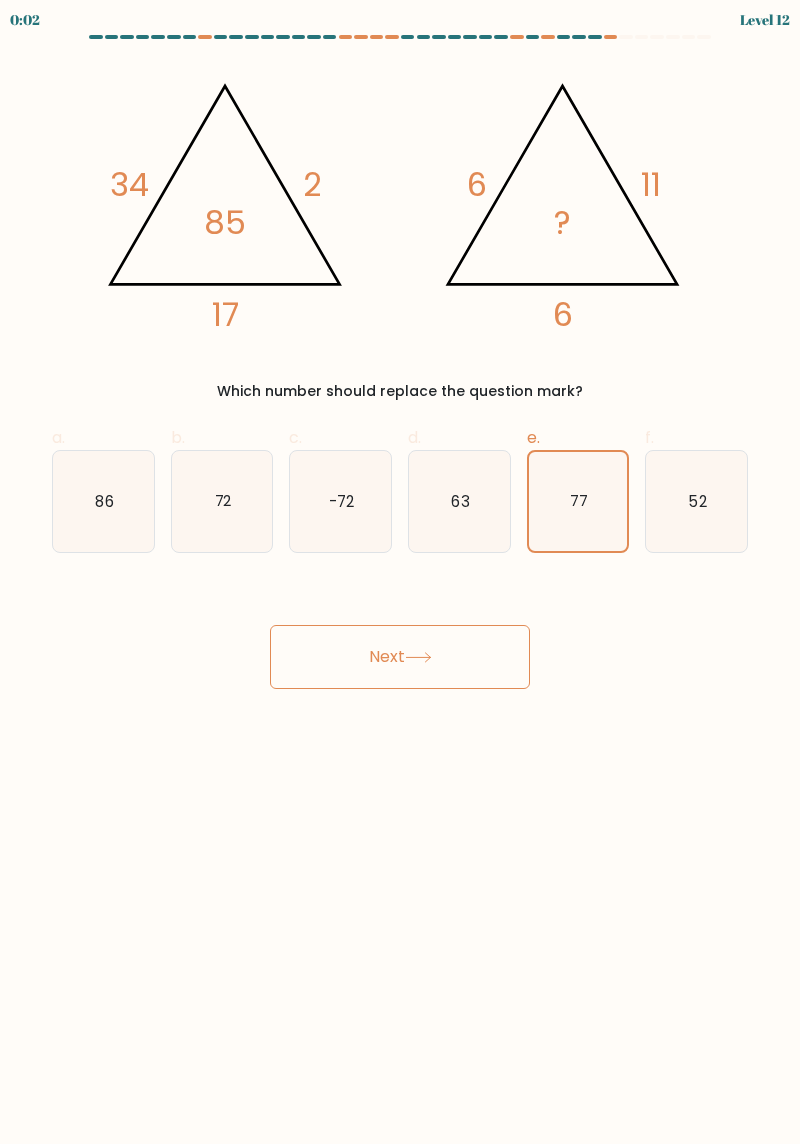 click on "Next" at bounding box center (400, 657) 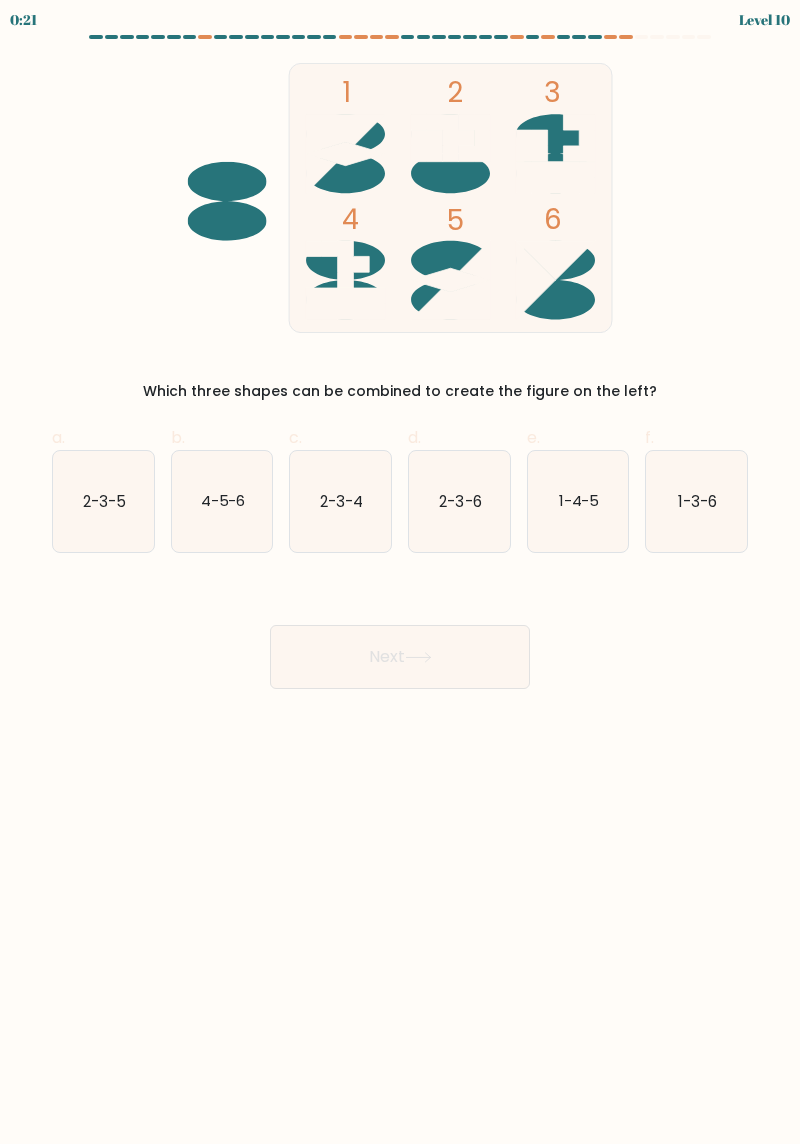 click on "2-3-4" at bounding box center (340, 501) 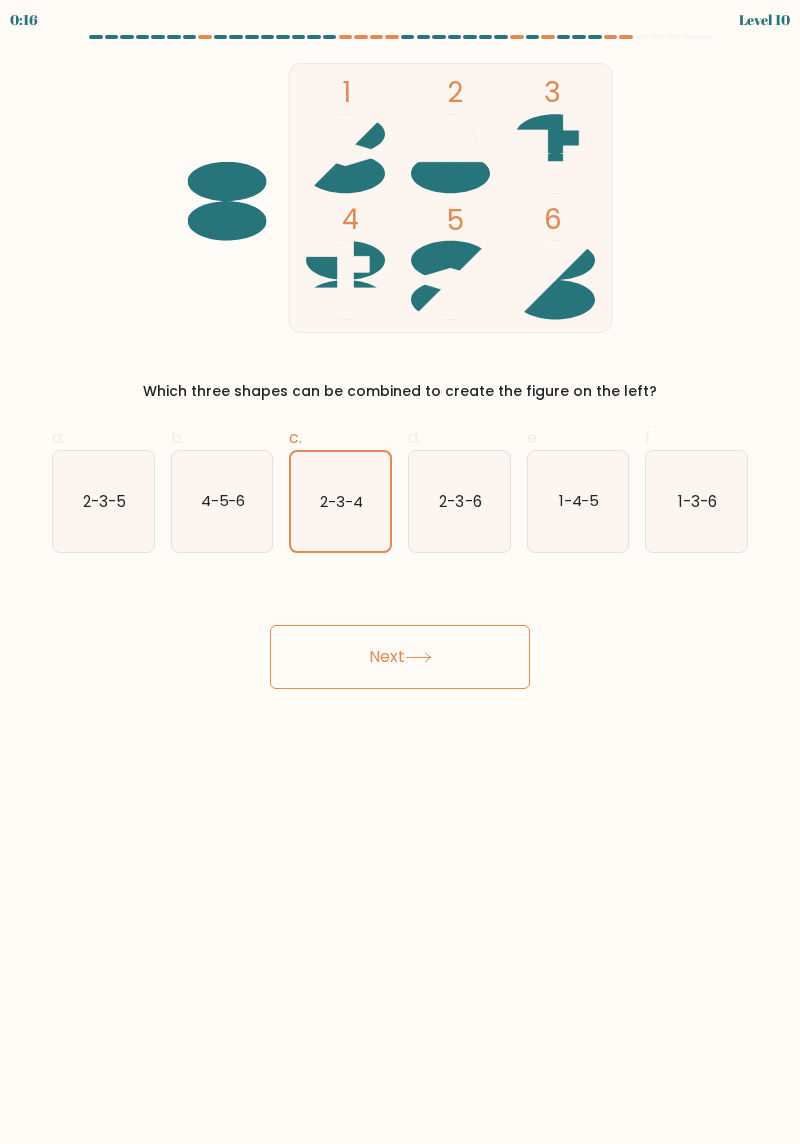 click on "Next" at bounding box center [400, 657] 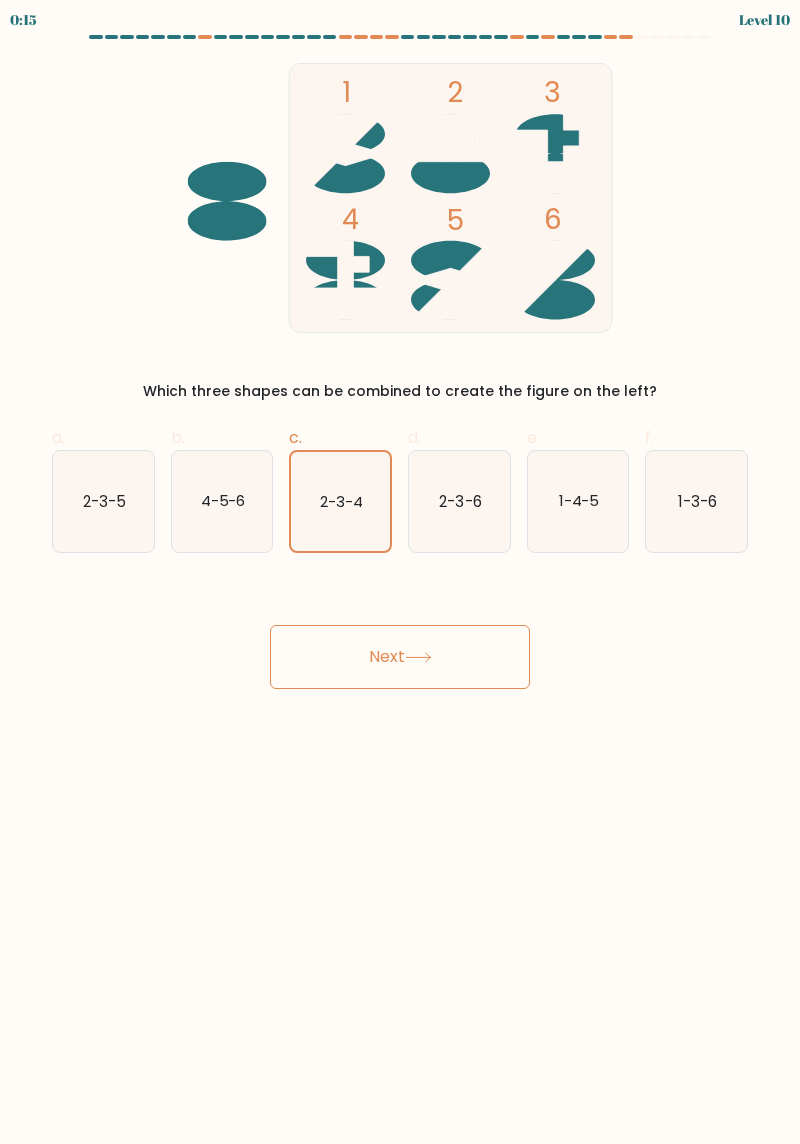 click on "Next" at bounding box center [400, 657] 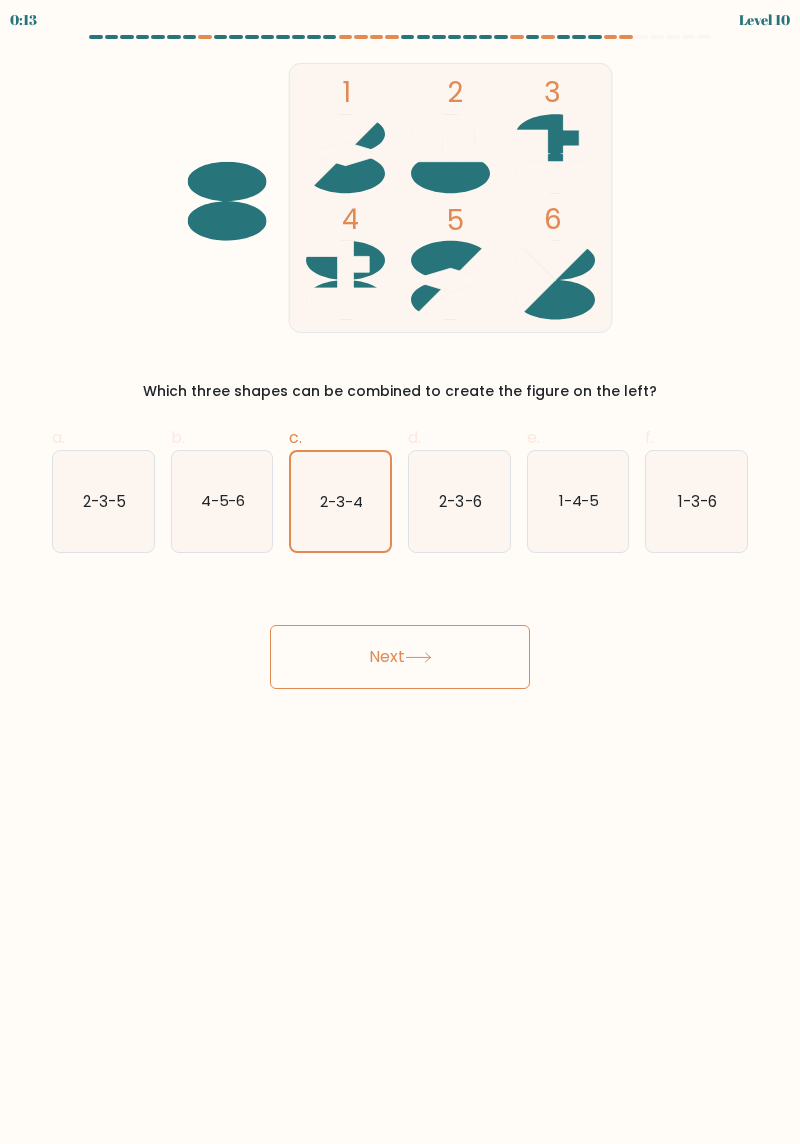 click on "Next" at bounding box center [400, 657] 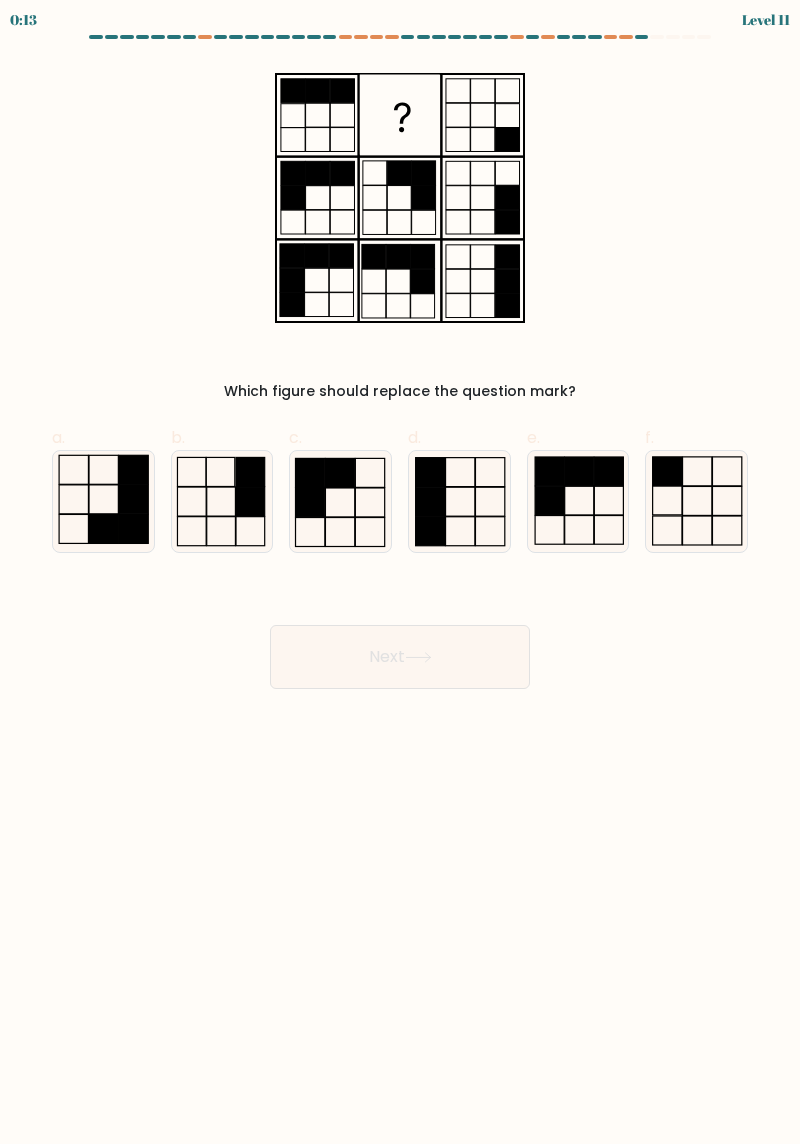 click at bounding box center [250, 501] 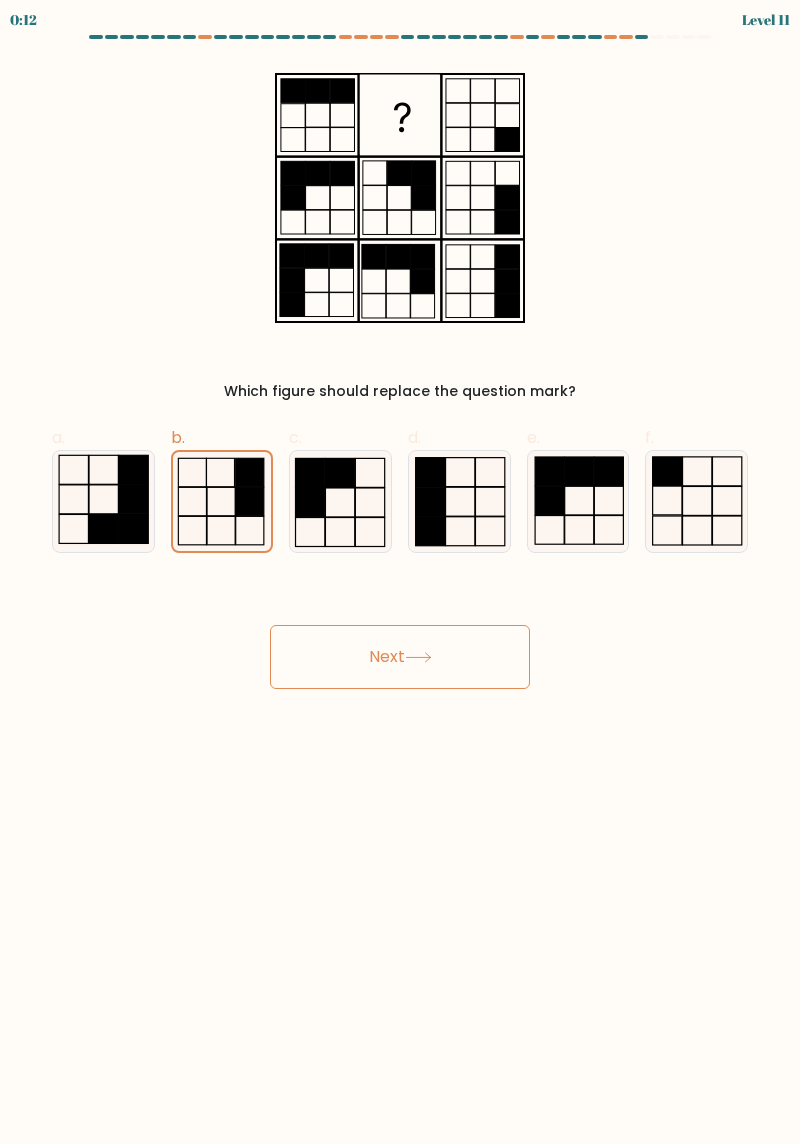 click on "Next" at bounding box center [400, 657] 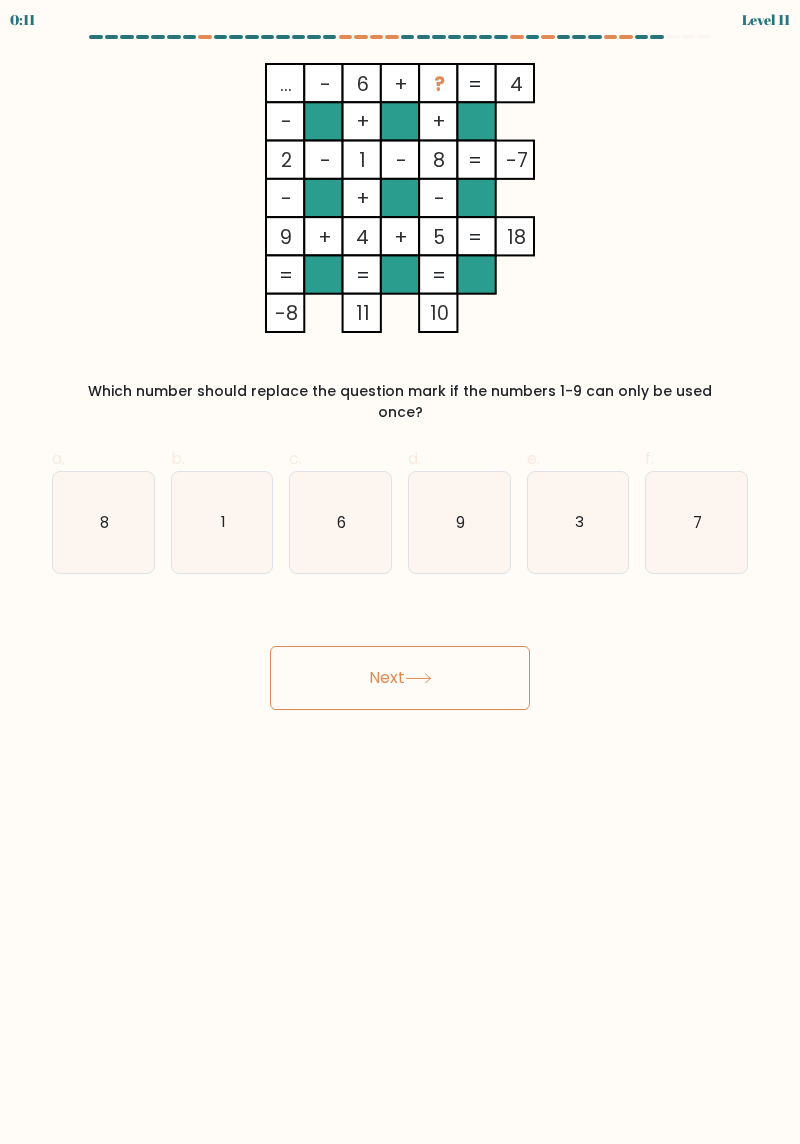 click on "Next" at bounding box center (400, 678) 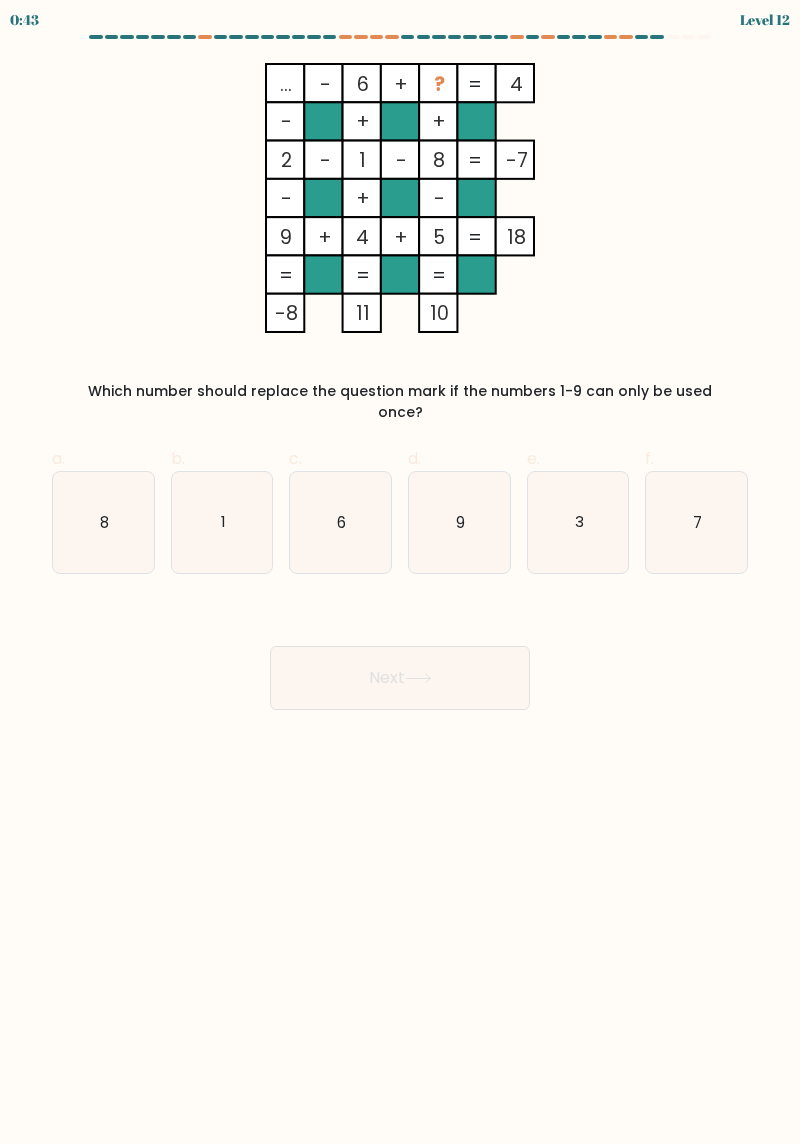 scroll, scrollTop: 1, scrollLeft: 0, axis: vertical 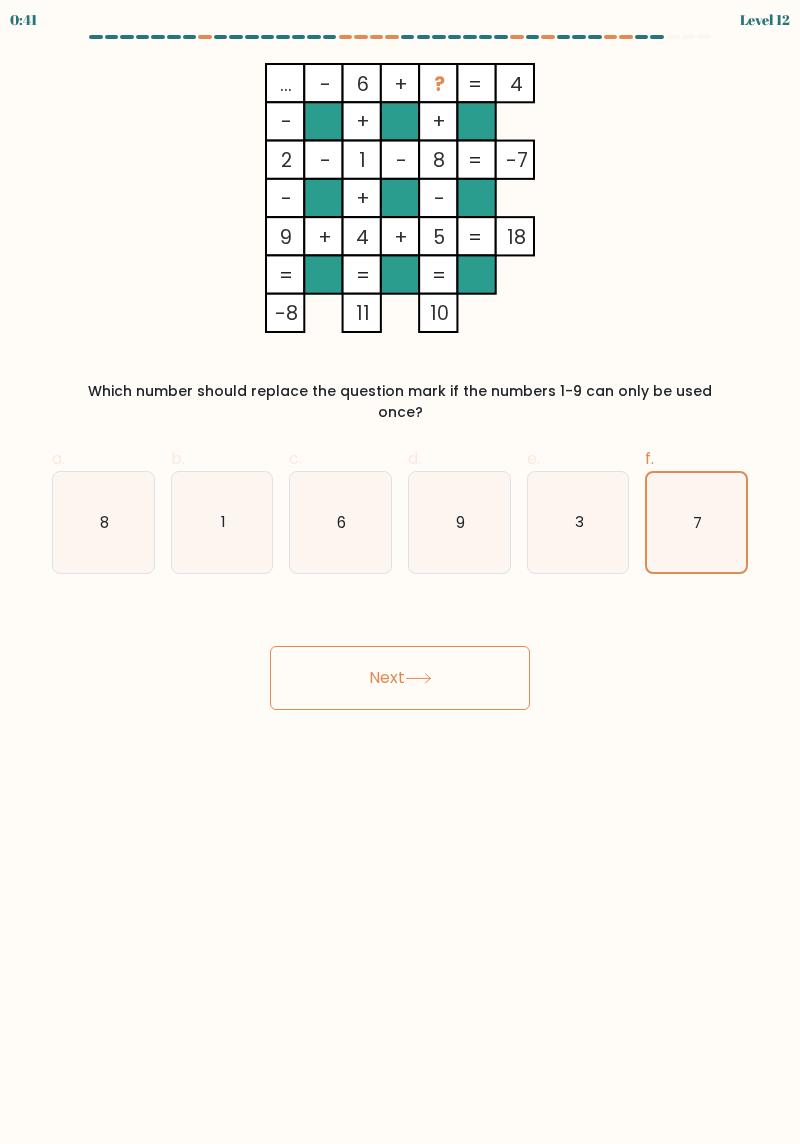 click on "Next" at bounding box center [400, 678] 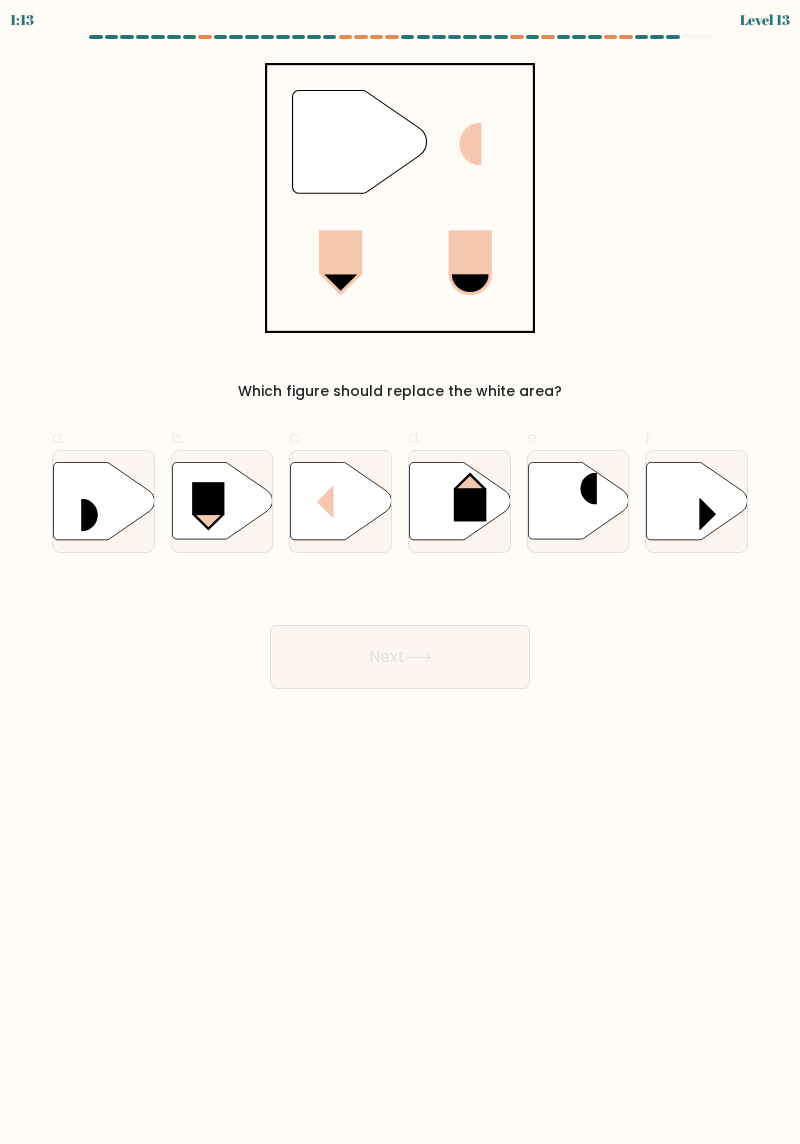 scroll, scrollTop: 0, scrollLeft: 0, axis: both 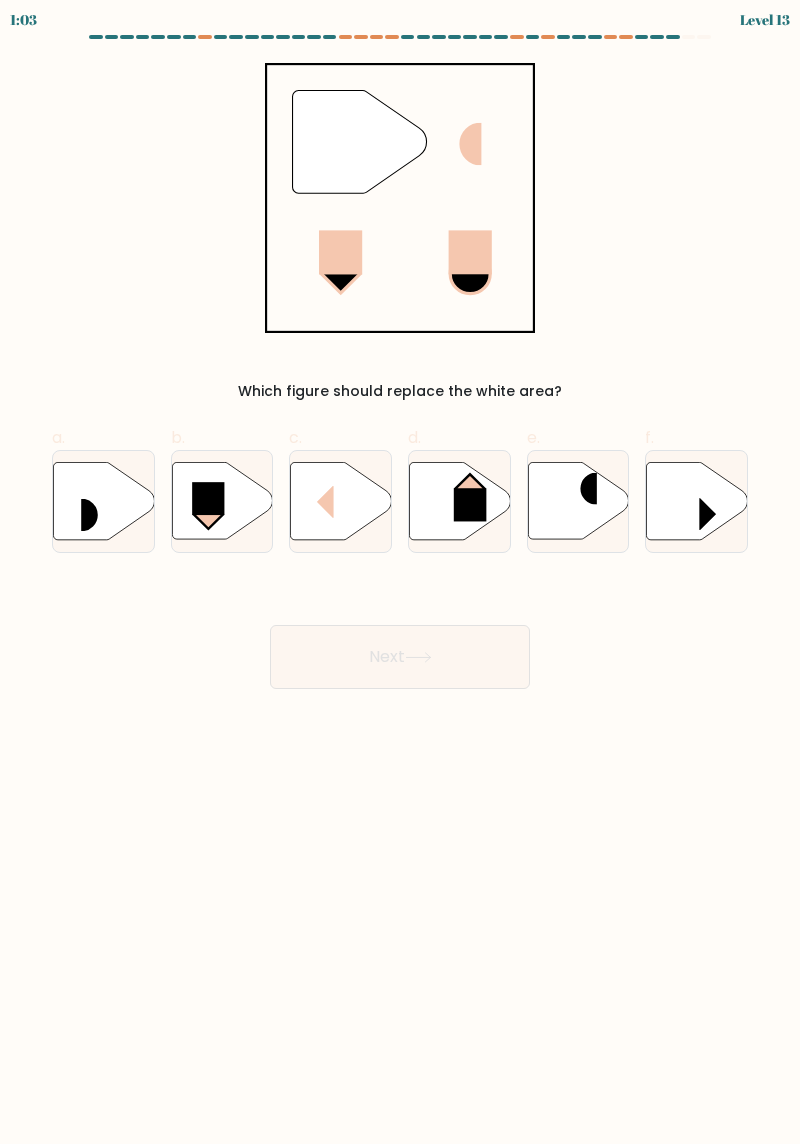 click at bounding box center [341, 500] 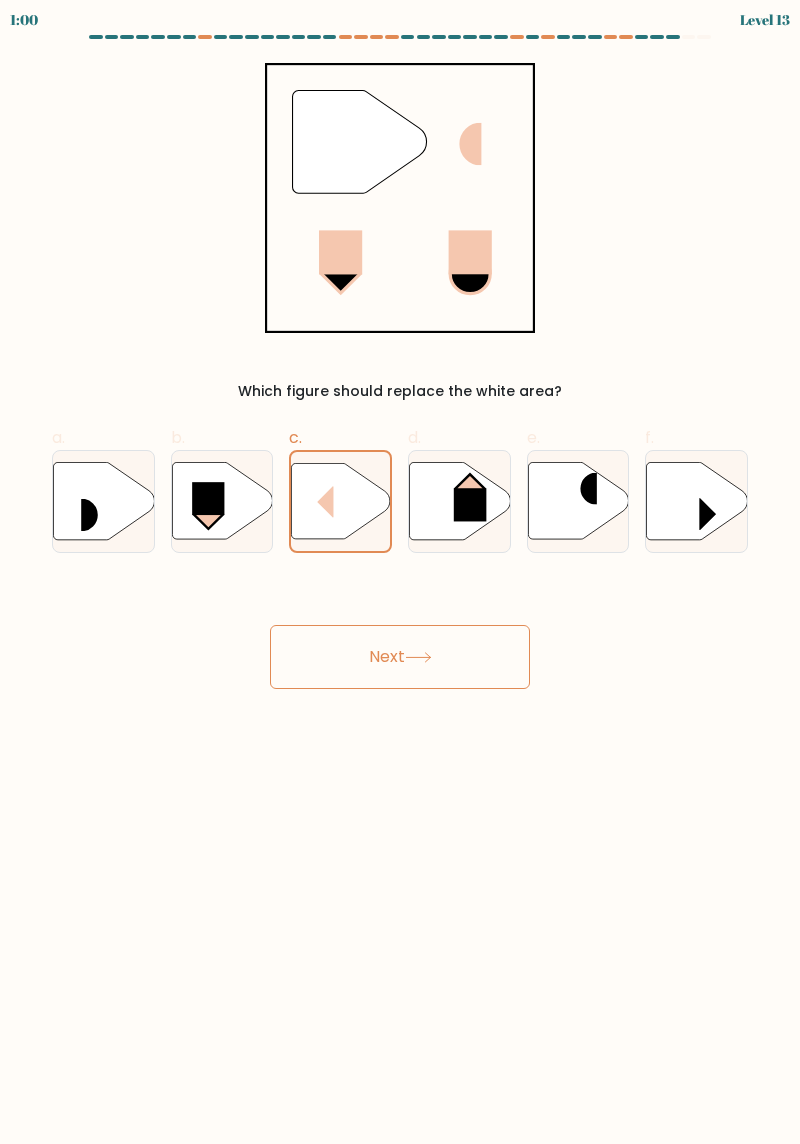 click on "Next" at bounding box center [400, 657] 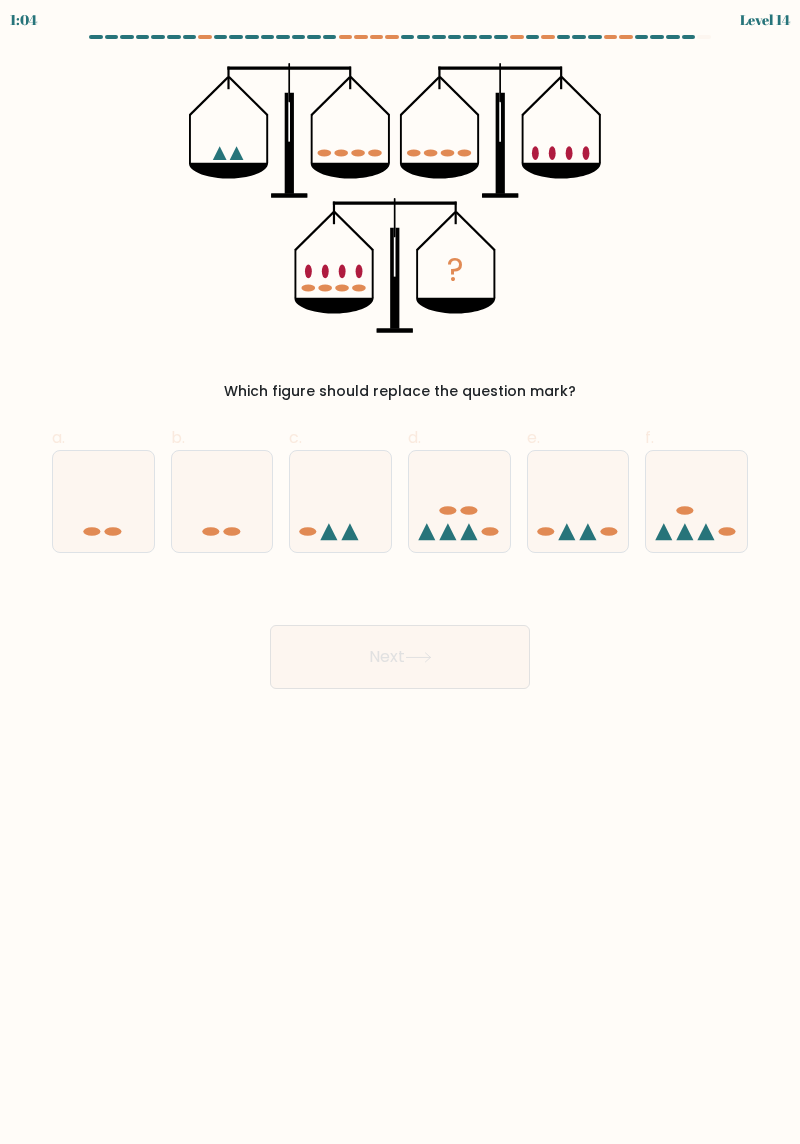 click at bounding box center [696, 501] 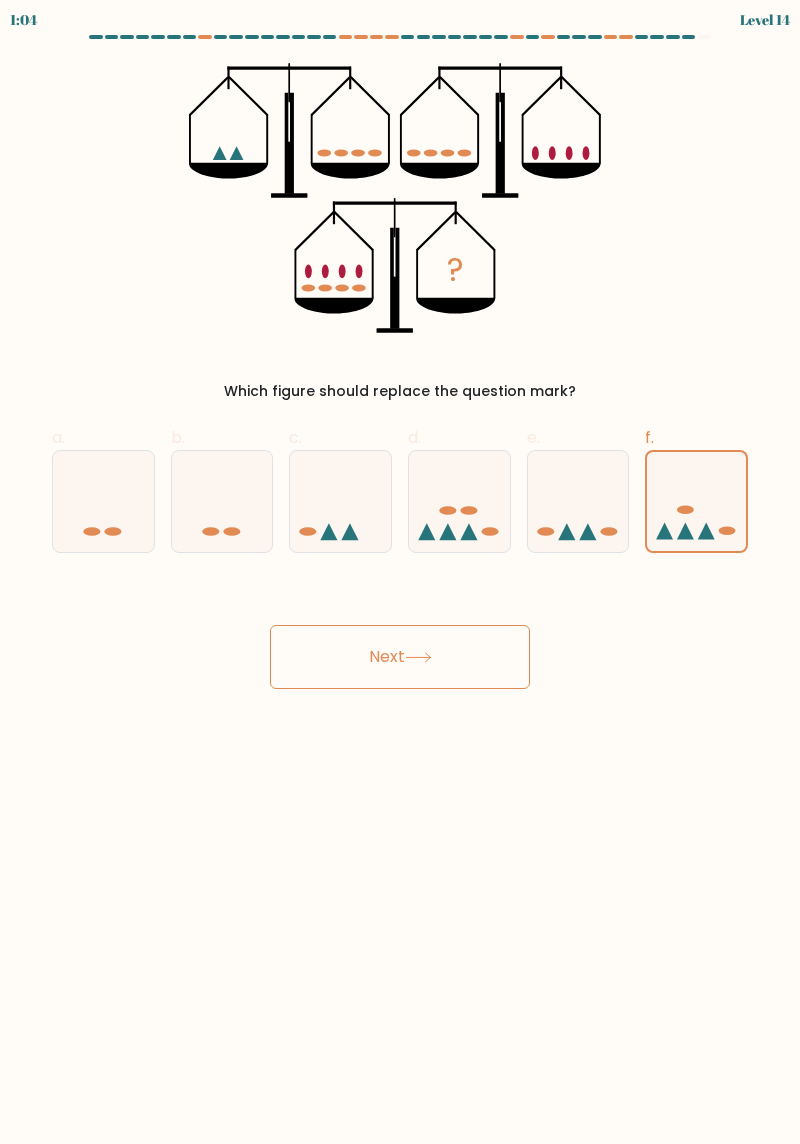 click on "Next" at bounding box center [400, 657] 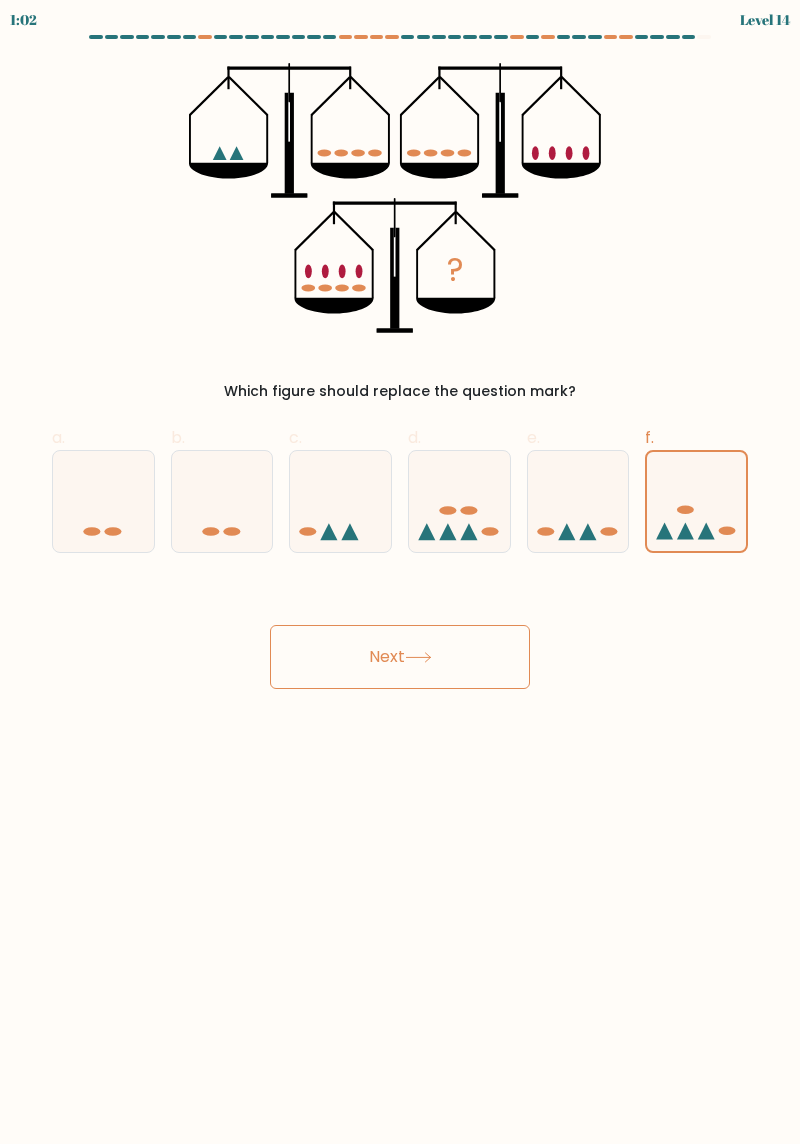 click on "Next" at bounding box center [400, 657] 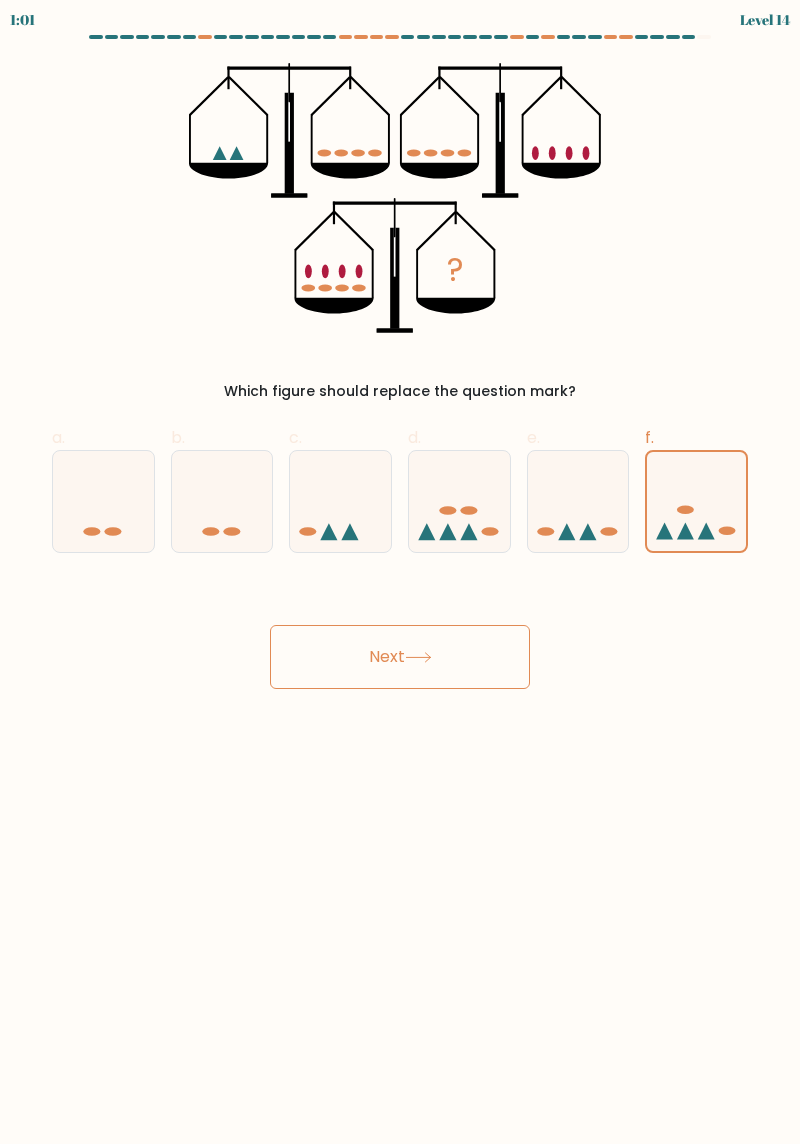 click on "Next" at bounding box center [400, 657] 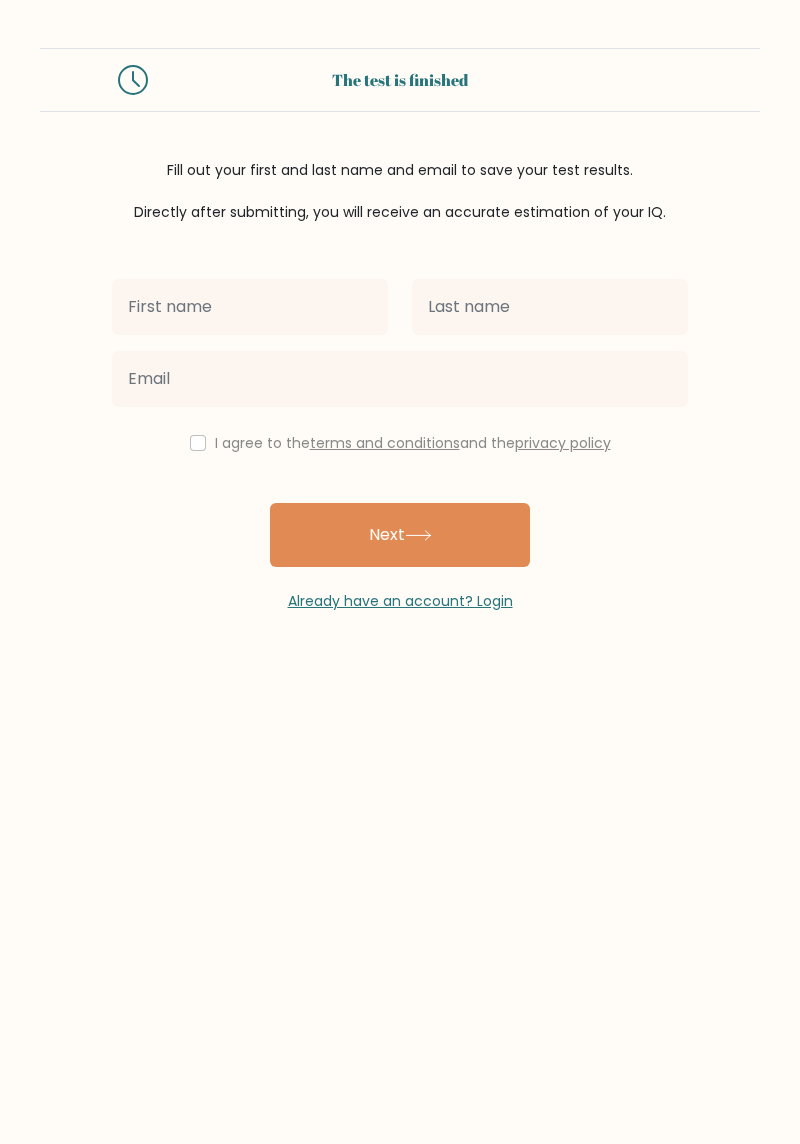 scroll, scrollTop: 0, scrollLeft: 0, axis: both 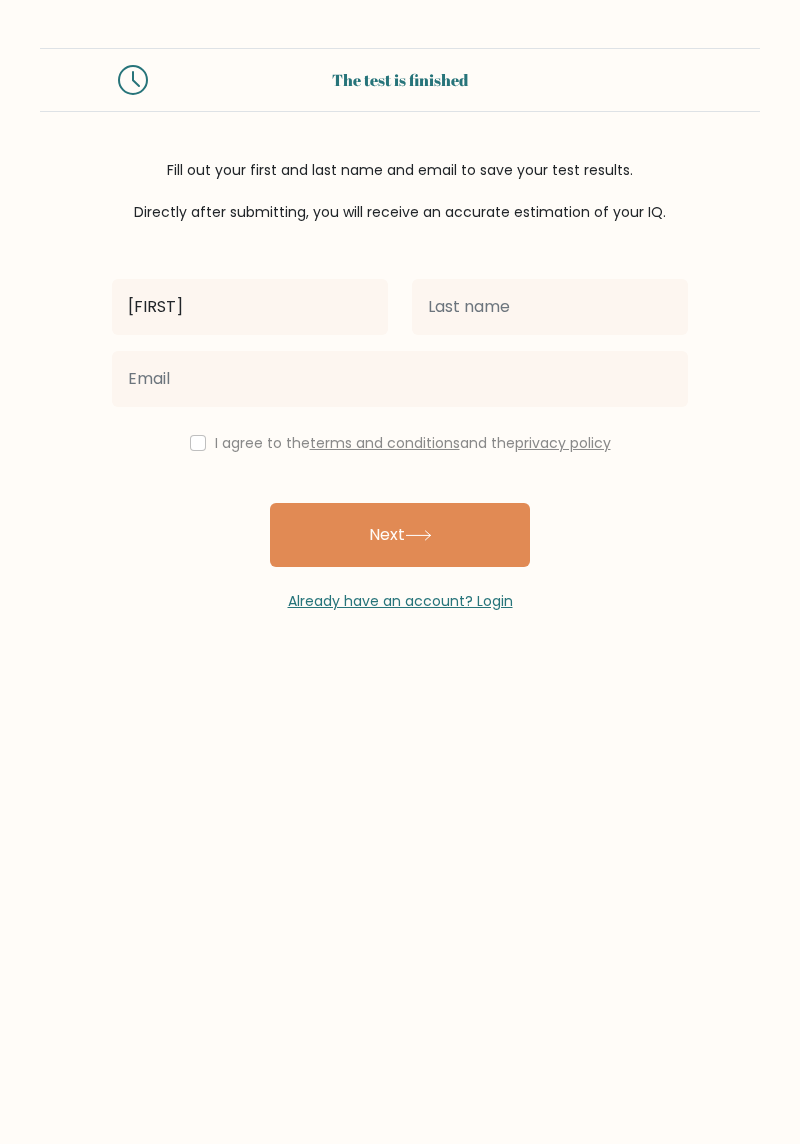 type on "[FIRST]" 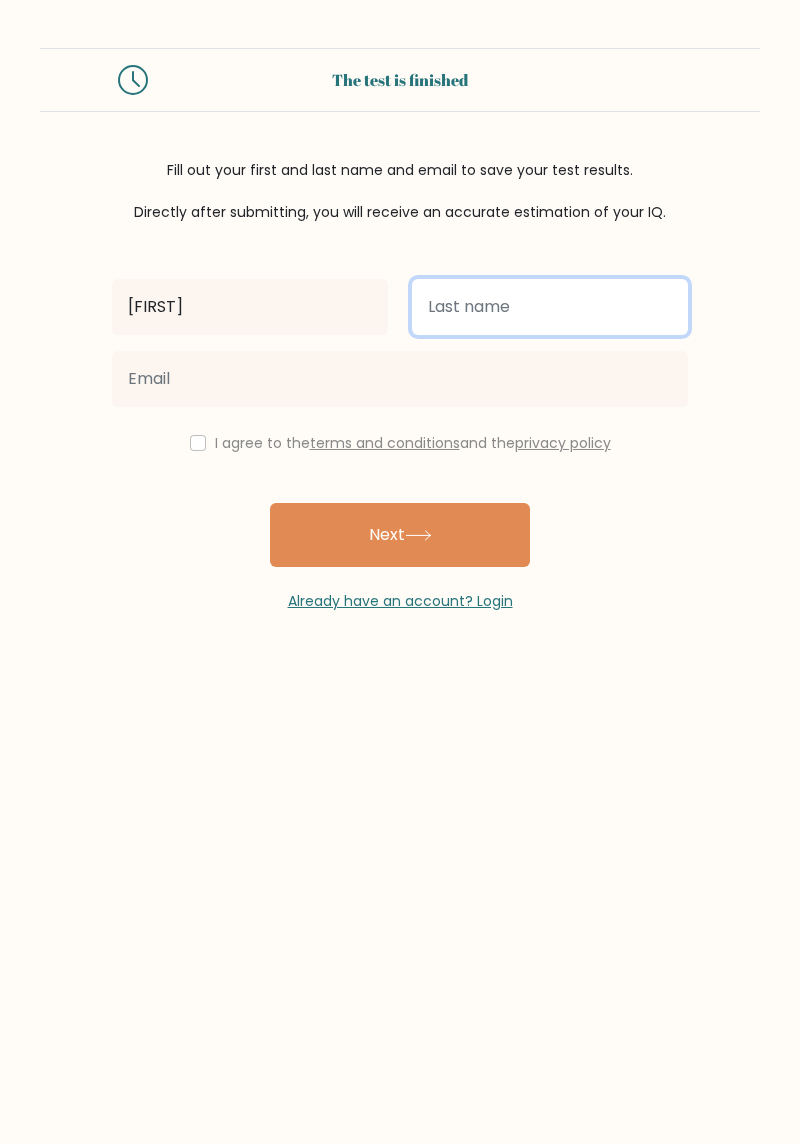 click at bounding box center [550, 307] 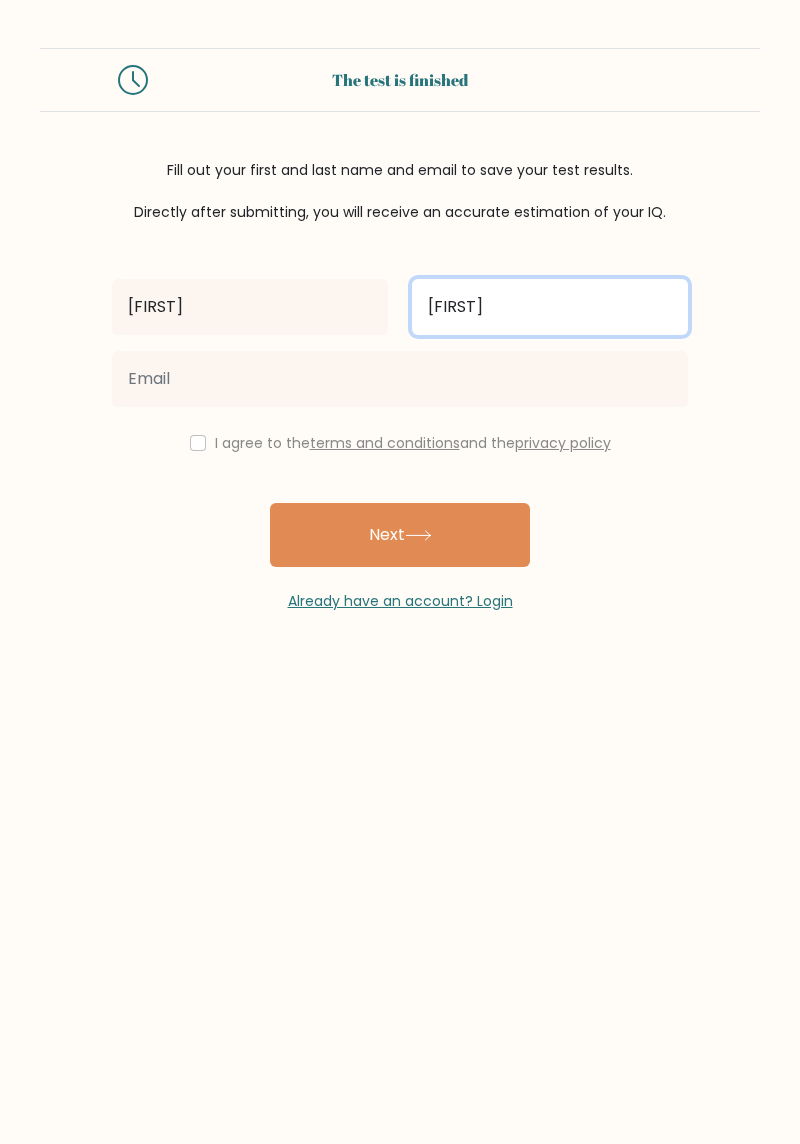 type on "[FIRST]" 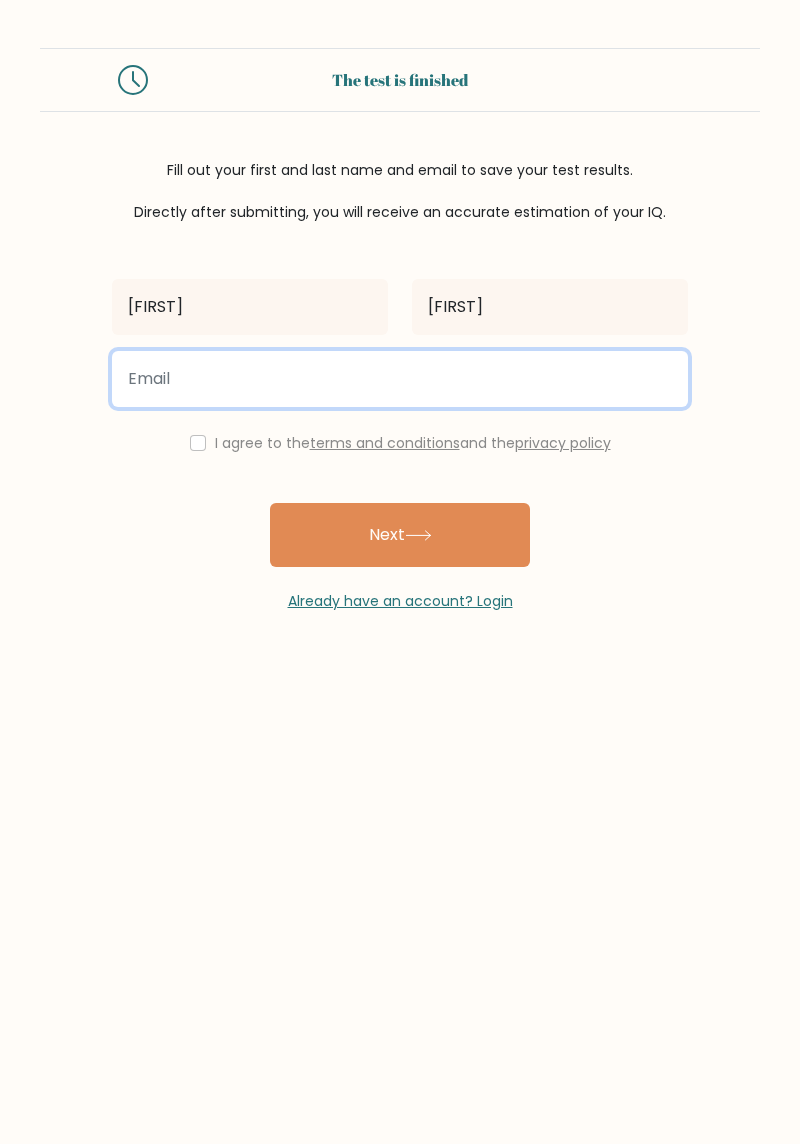 click at bounding box center [400, 379] 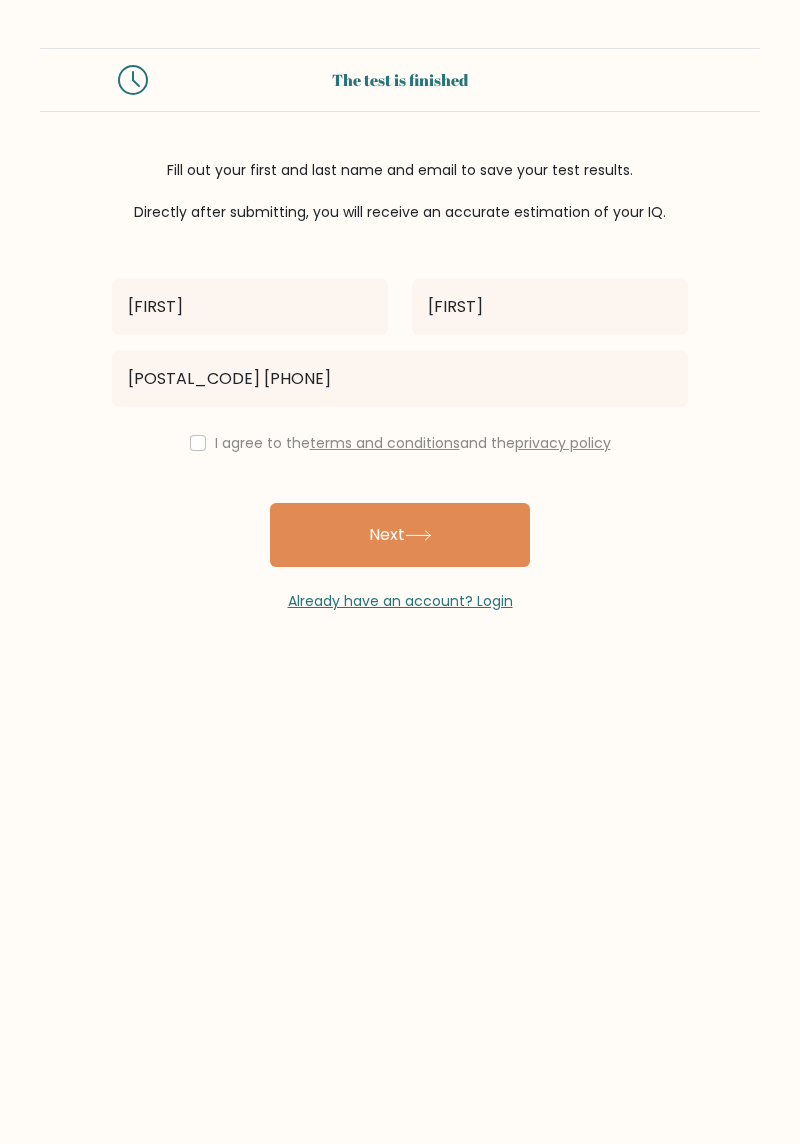 click on "Next" at bounding box center (400, 535) 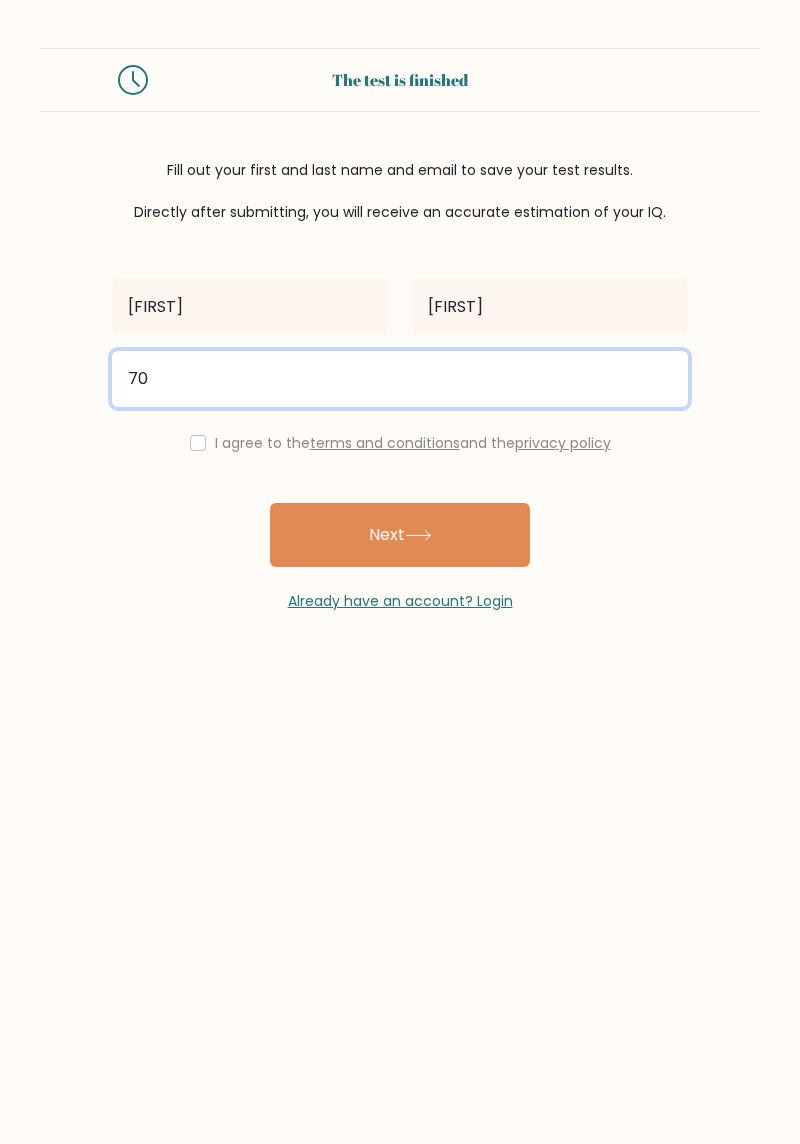 type on "7" 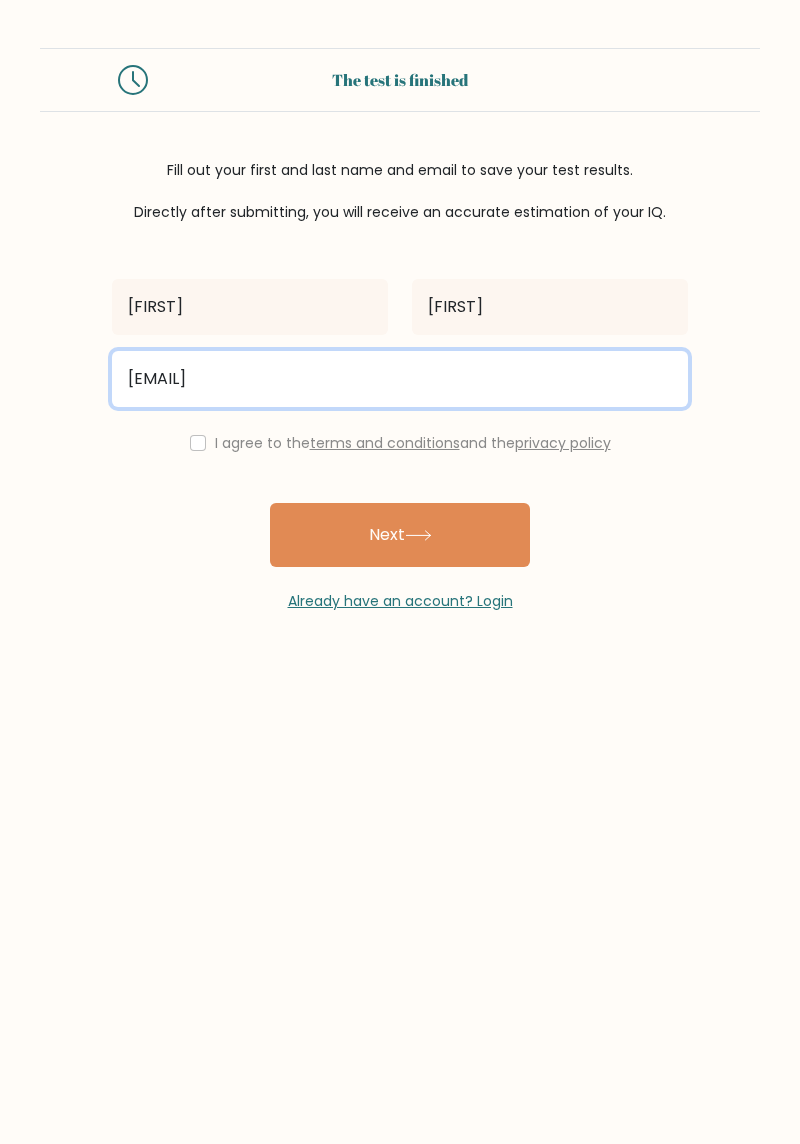 type on "dilipkjh37@gmail.com" 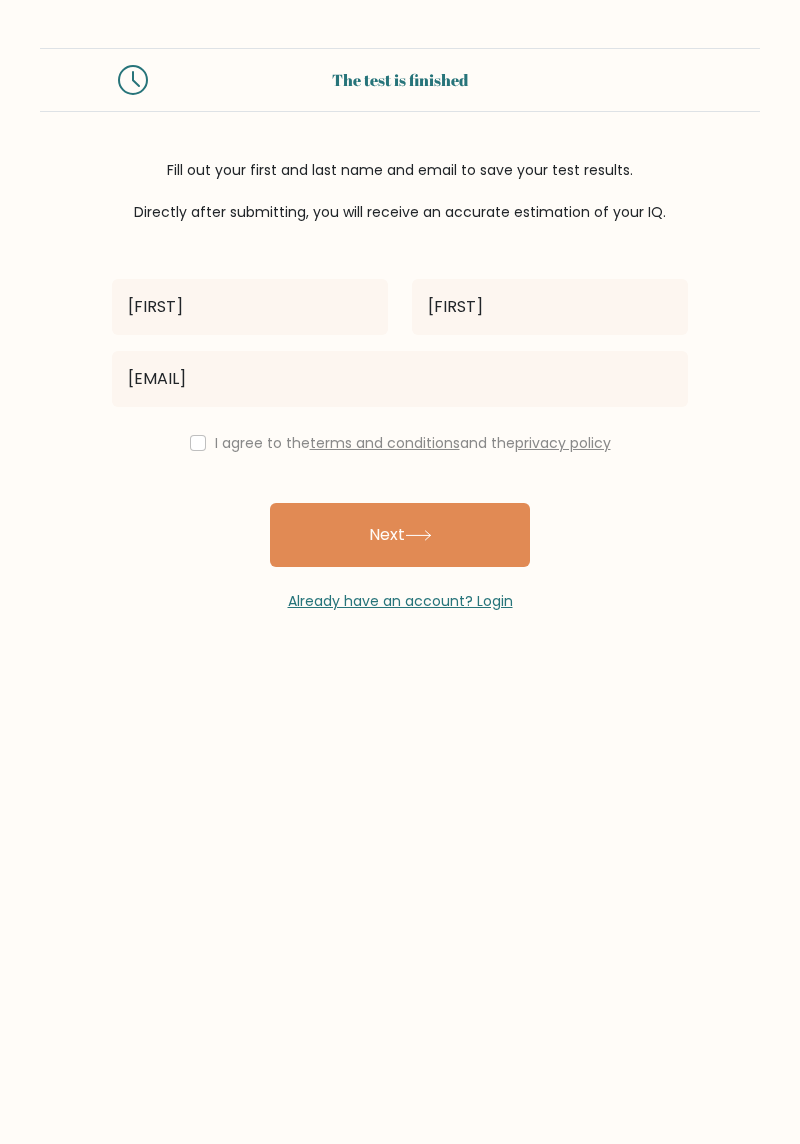 click on "Next" at bounding box center [400, 535] 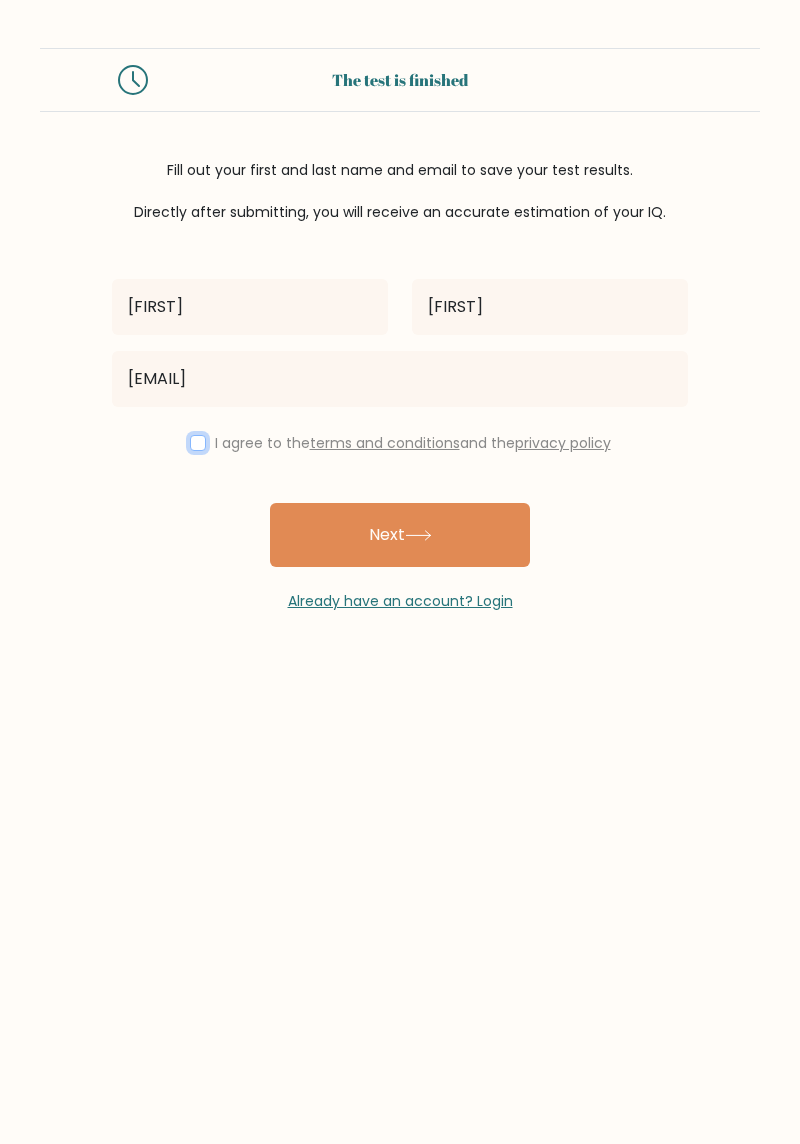 click at bounding box center [198, 443] 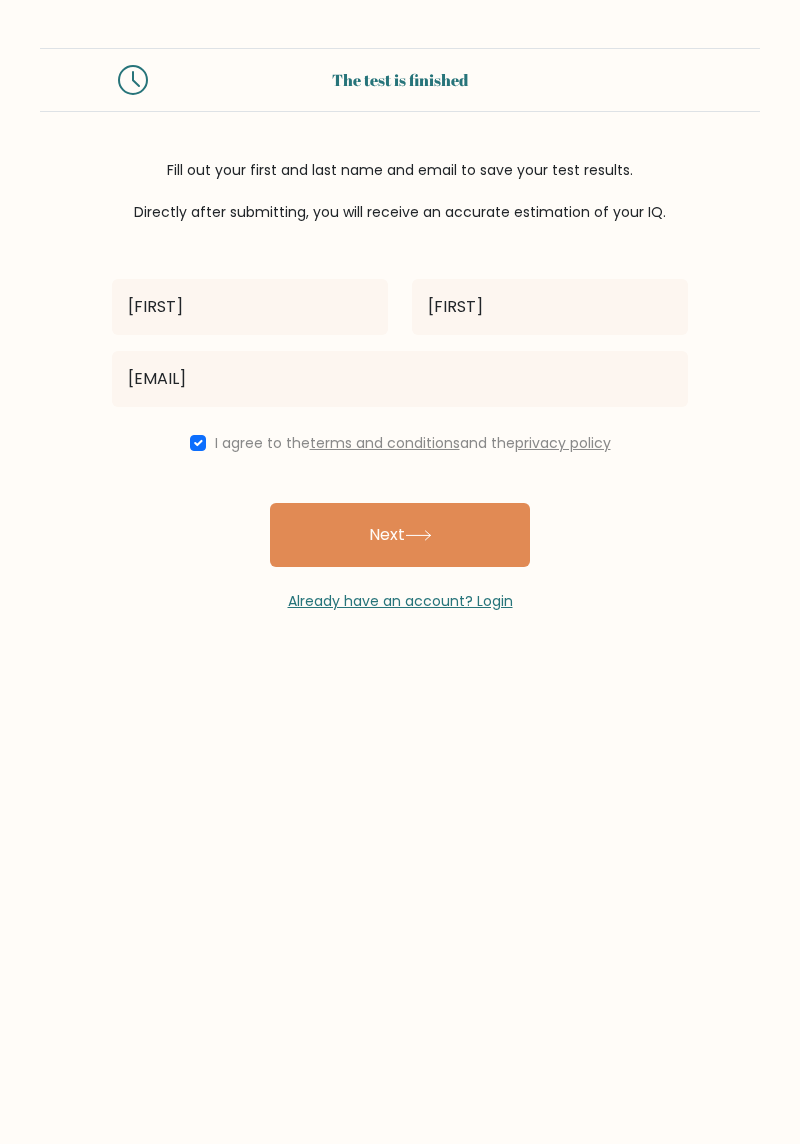 click on "Next" at bounding box center (400, 535) 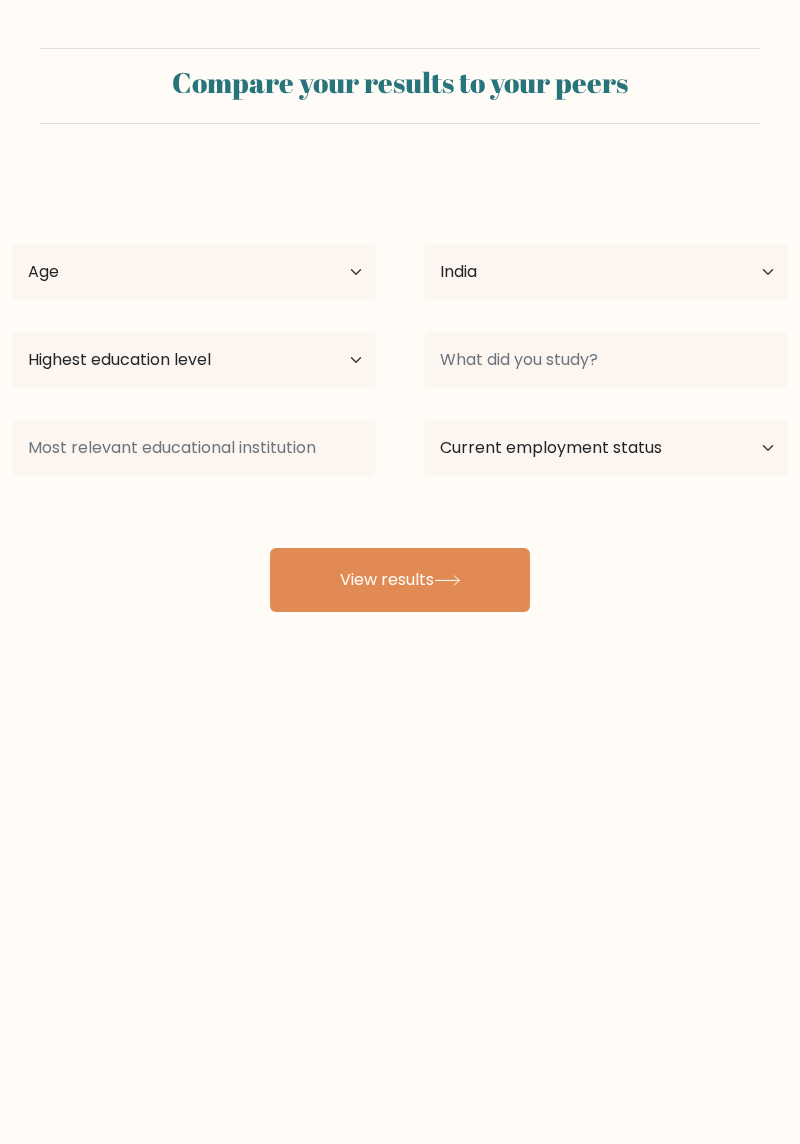 scroll, scrollTop: 0, scrollLeft: 0, axis: both 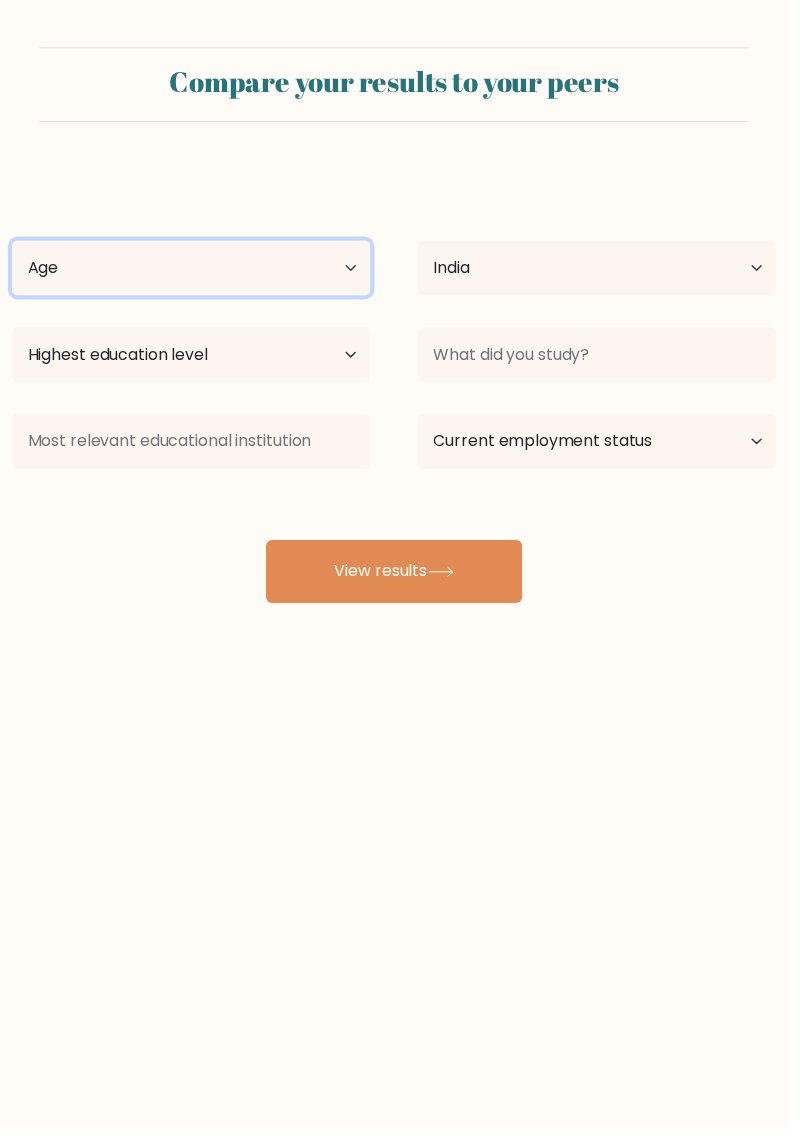 click on "Age
Under 18 years old
18-24 years old
25-34 years old
35-44 years old
45-54 years old
55-64 years old
65 years old and above" at bounding box center (194, 272) 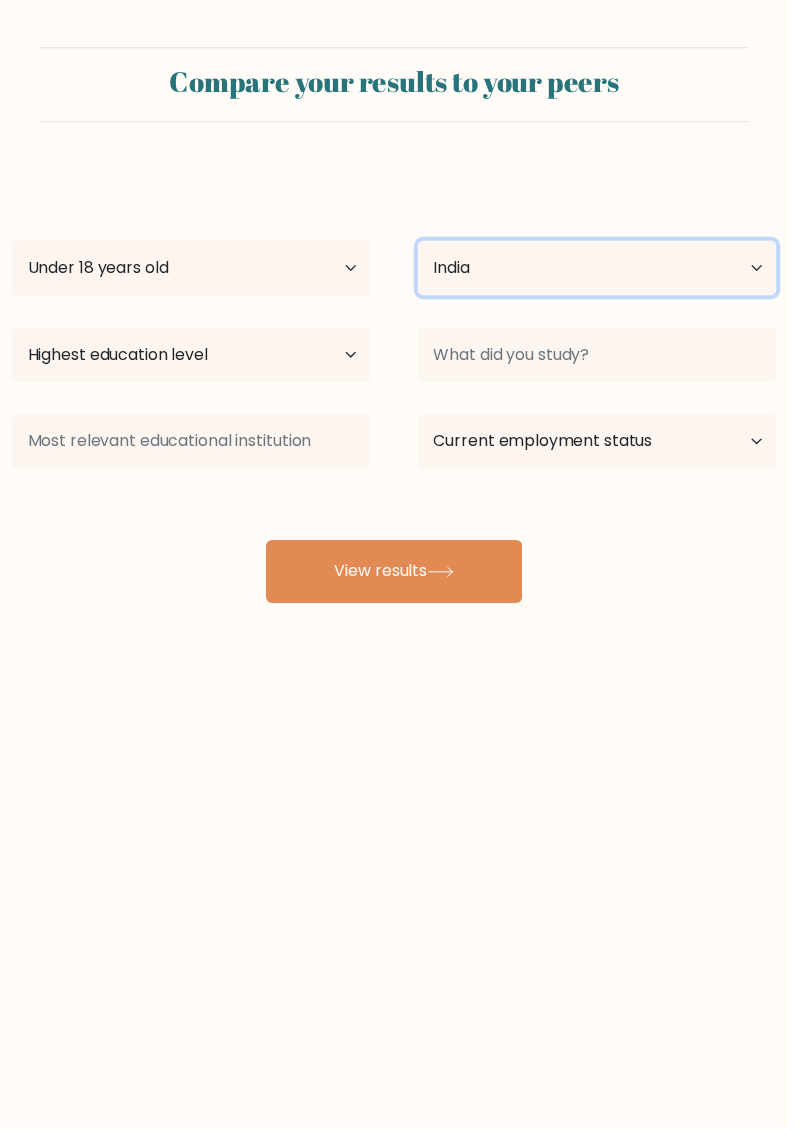 click on "Country
Afghanistan
Albania
Algeria
American Samoa
Andorra
Angola
Anguilla
Antarctica
Antigua and Barbuda
Argentina
Armenia
Aruba
Australia
Austria
Azerbaijan
Bahamas
Bahrain
Bangladesh
Barbados
Belarus
Belgium
Belize
Benin
Bermuda
Bhutan
Bolivia
Bonaire, Sint Eustatius and Saba
Bosnia and Herzegovina
Botswana
Bouvet Island
Brazil
British Indian Ocean Territory
Brunei
Bulgaria
Burkina Faso
Burundi
Cabo Verde
Cambodia
Cameroon
Canada
Cayman Islands
Central African Republic
Chad
Chile
China
Christmas Island
Cocos (Keeling) Islands
Colombia
Comoros
Congo
Congo (the Democratic Republic of the)
Cook Islands
Costa Rica
Côte d'Ivoire
Croatia
Cuba" at bounding box center [606, 272] 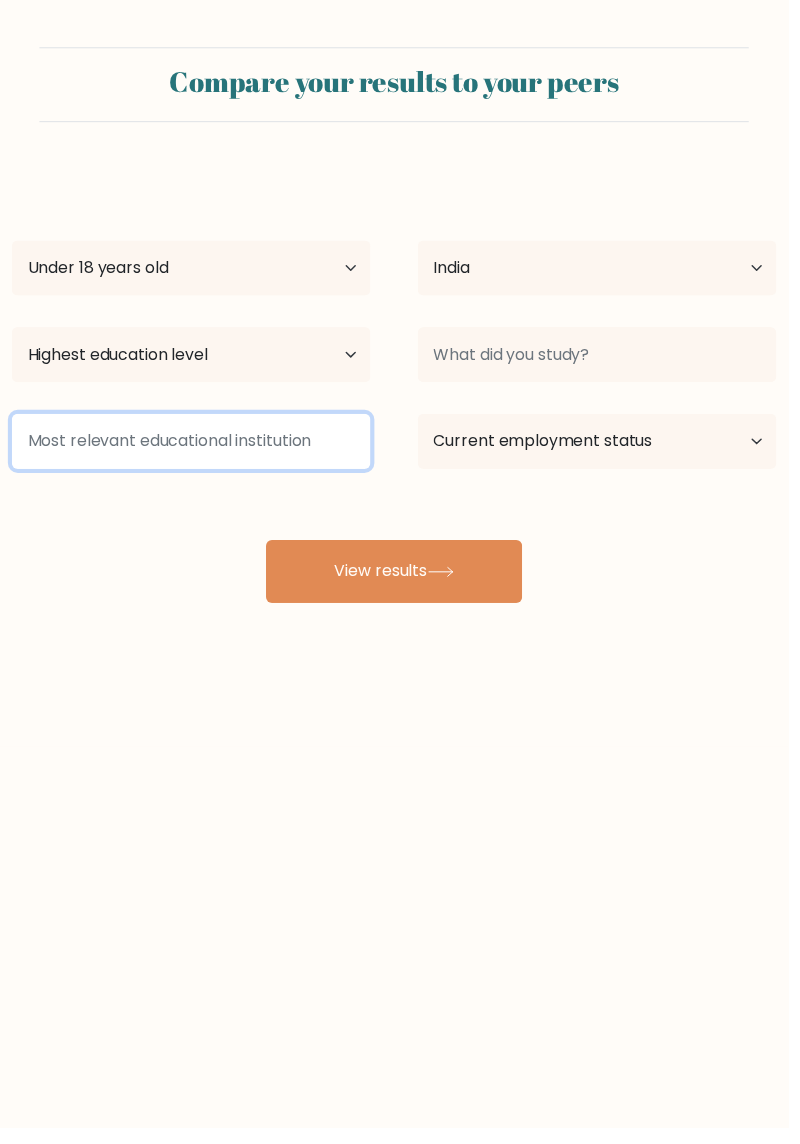 click at bounding box center (194, 448) 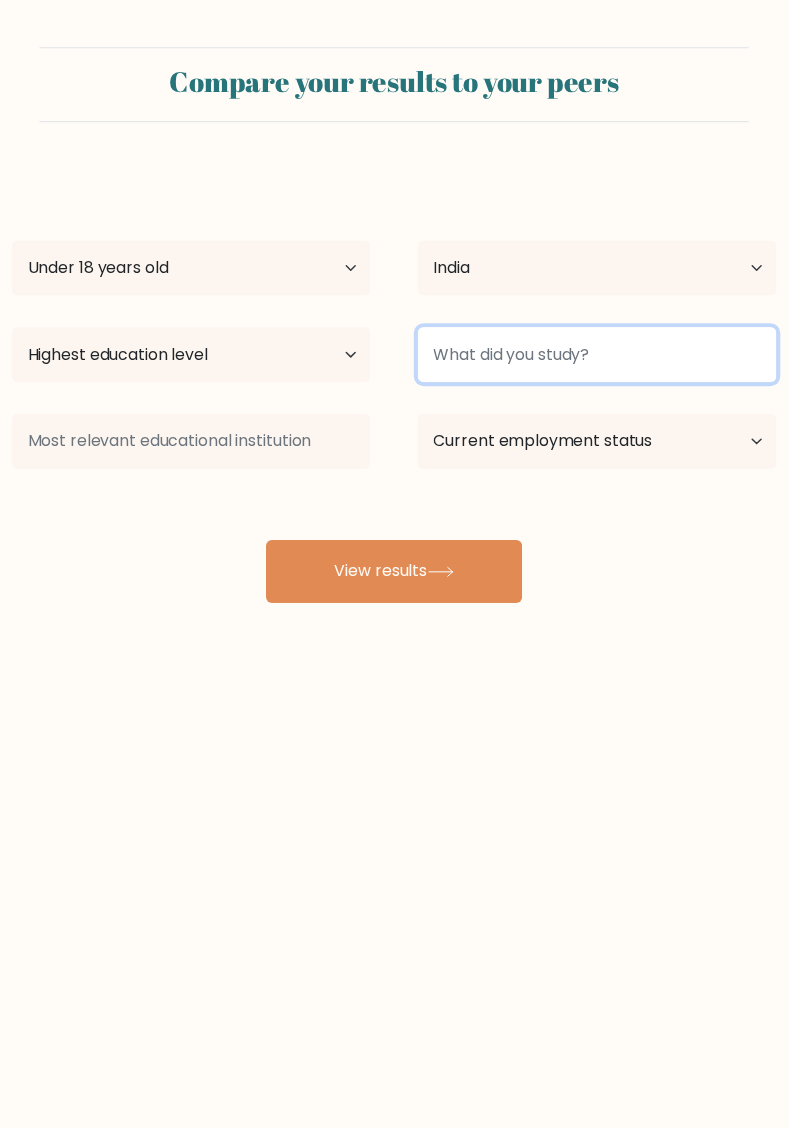 click at bounding box center [606, 360] 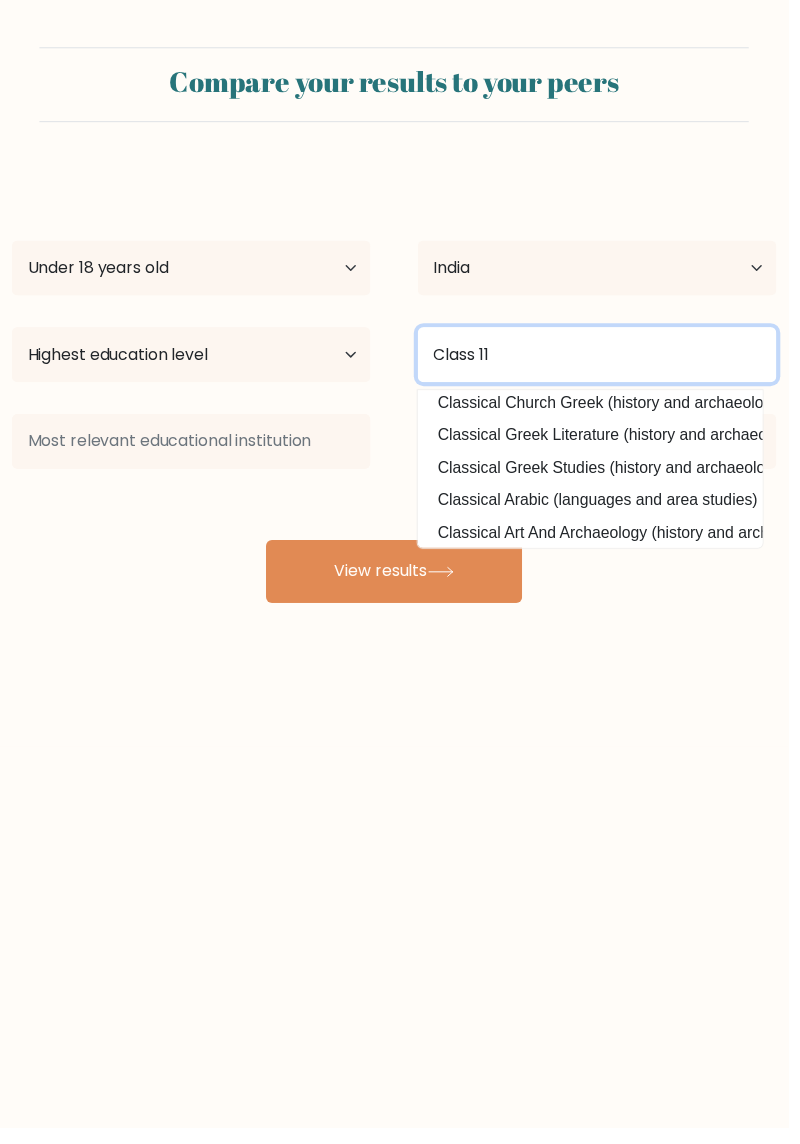 scroll, scrollTop: 81, scrollLeft: 0, axis: vertical 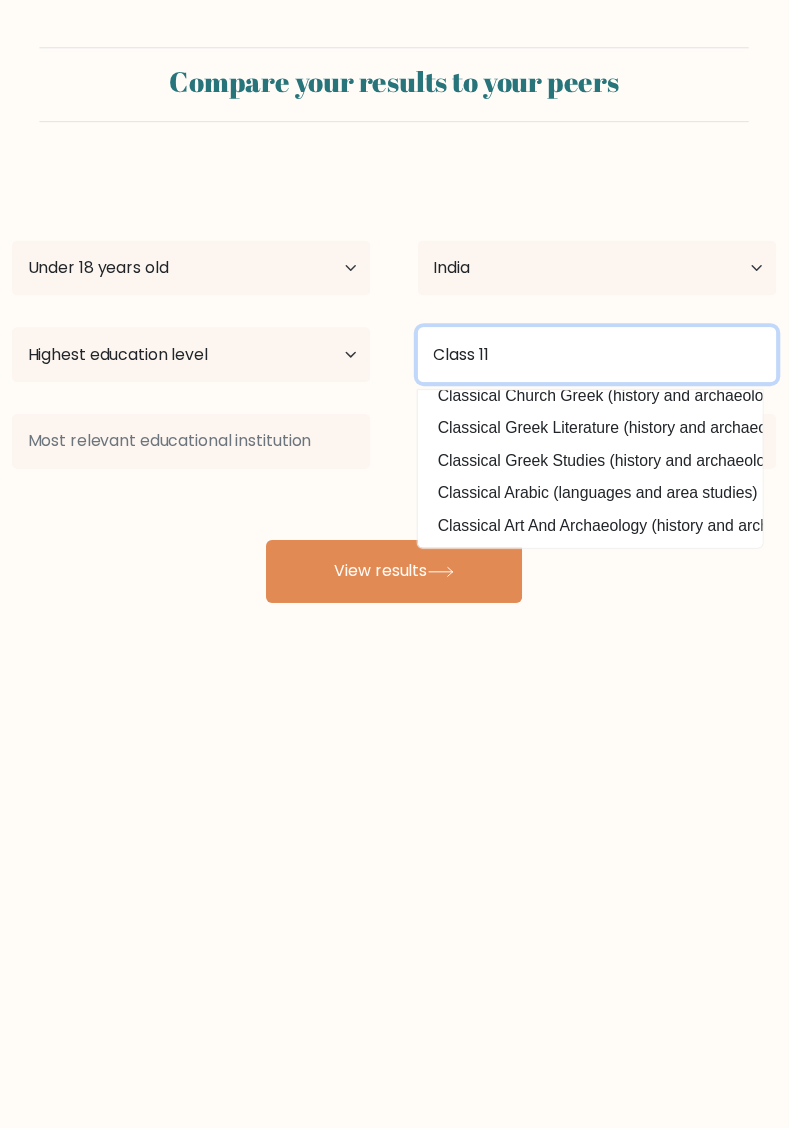 type on "Class 11" 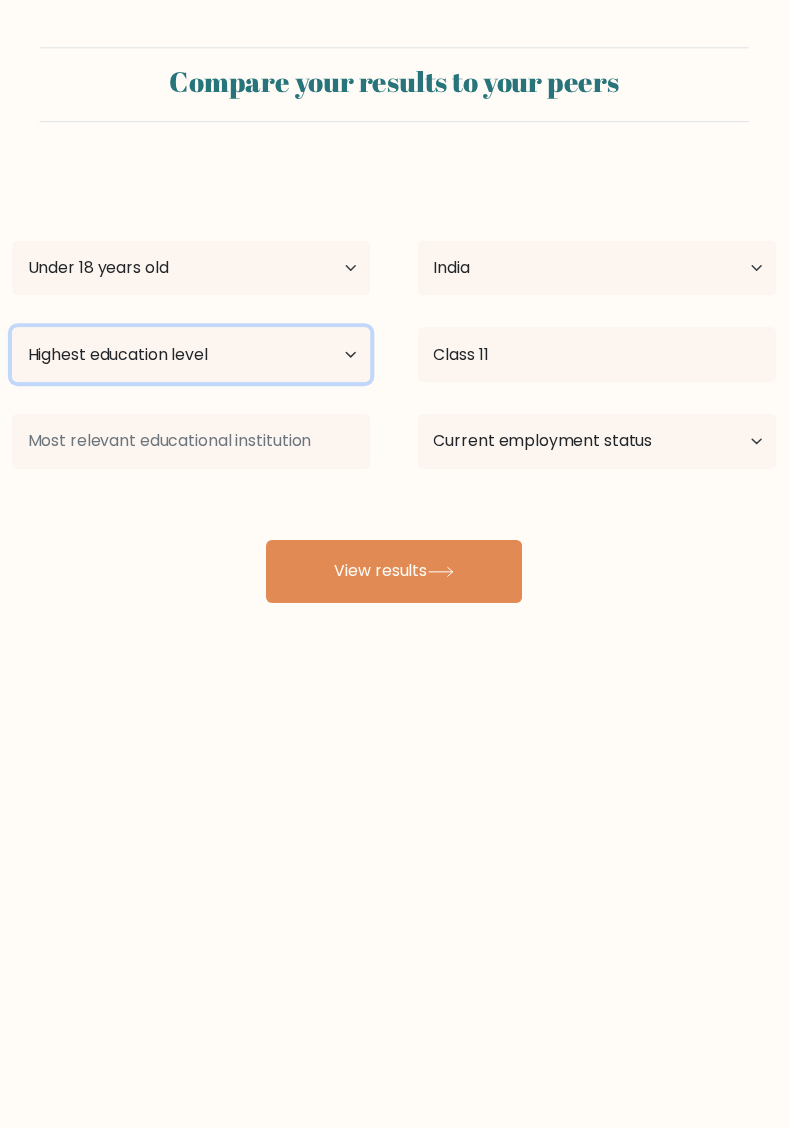 click on "Highest education level
No schooling
Primary
Lower Secondary
Upper Secondary
Occupation Specific
Bachelor's degree
Master's degree
Doctoral degree" at bounding box center (194, 360) 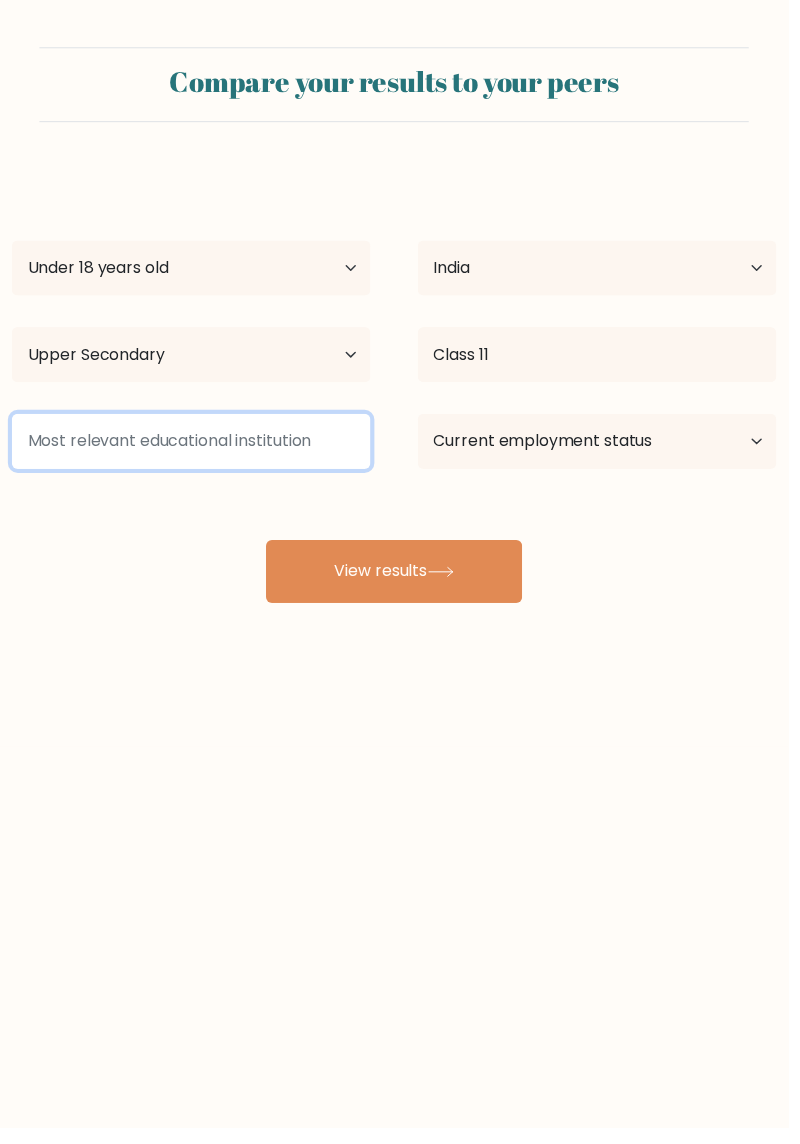 click at bounding box center (194, 448) 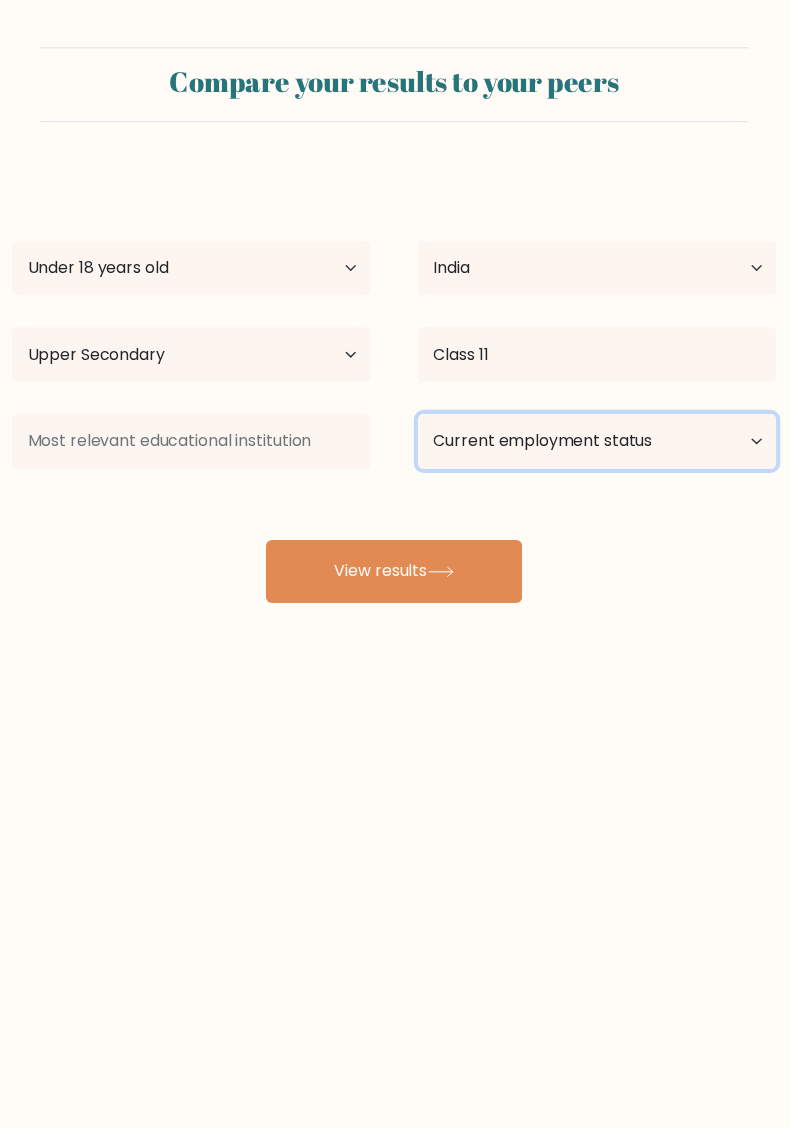 click on "Current employment status
Employed
Student
Retired
Other / prefer not to answer" at bounding box center (606, 448) 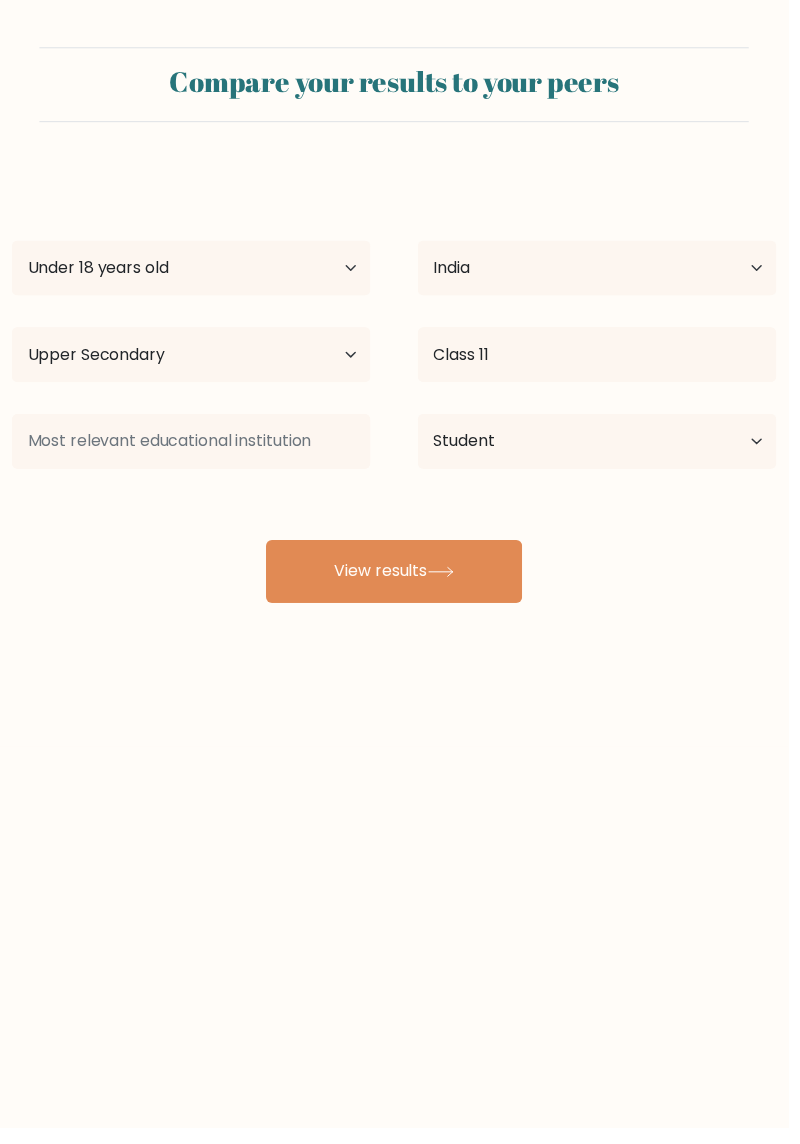 click on "View results" at bounding box center (400, 580) 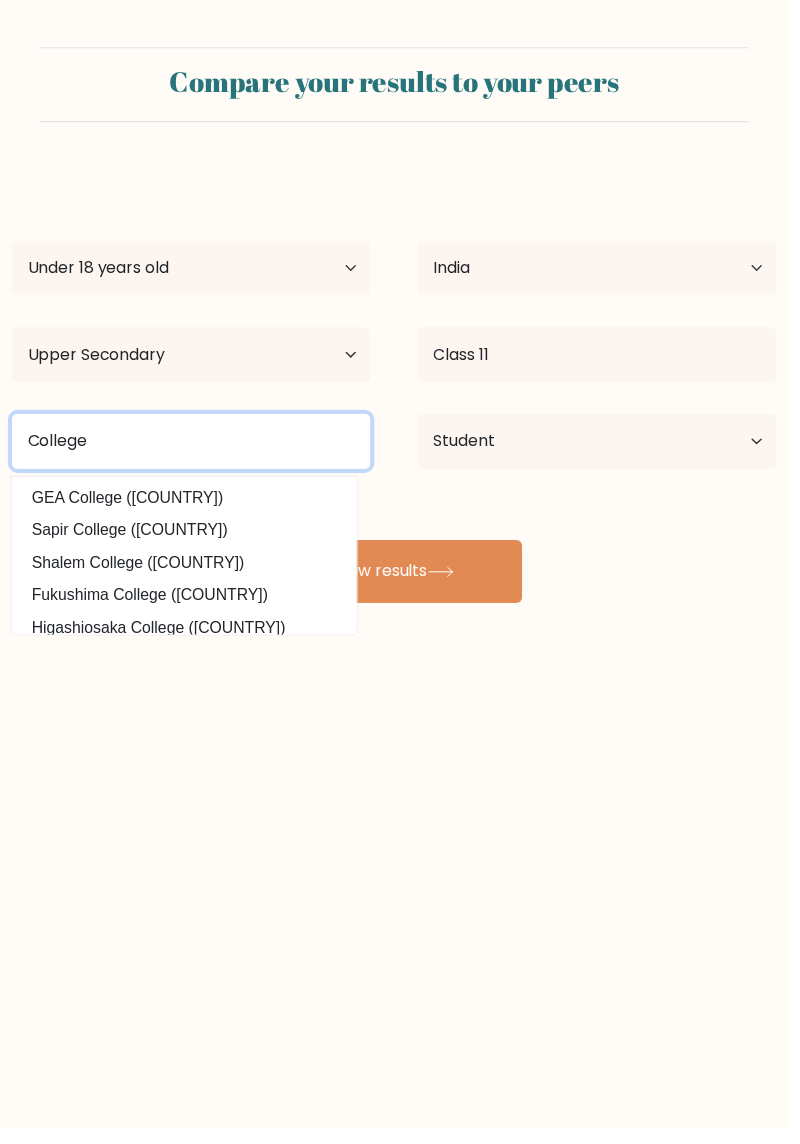 type on "College" 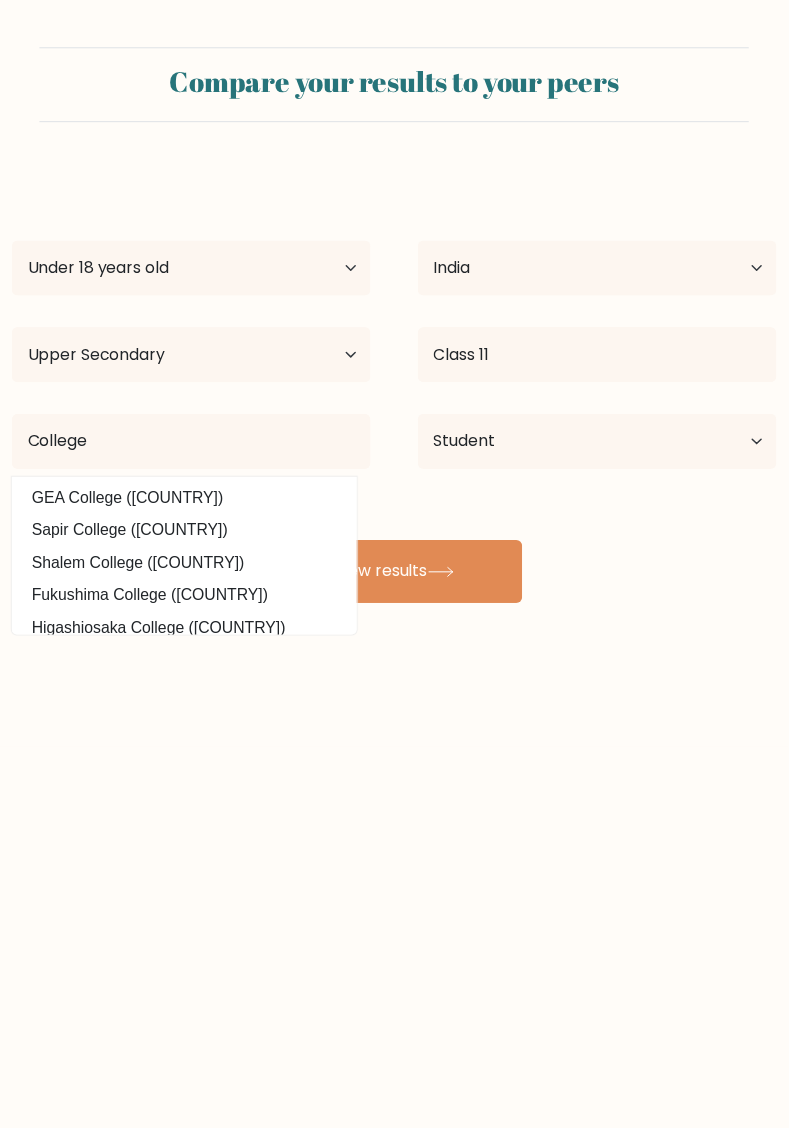 click on "View results" at bounding box center (400, 580) 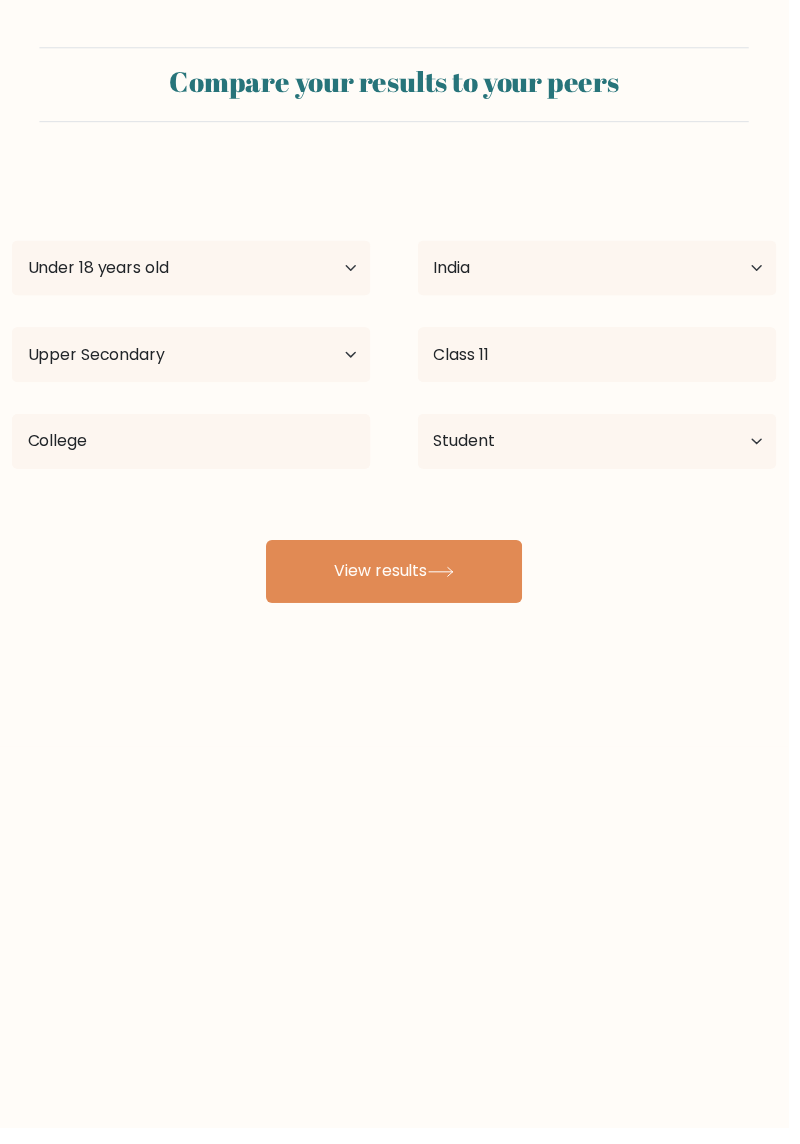 click on "View results" at bounding box center (400, 580) 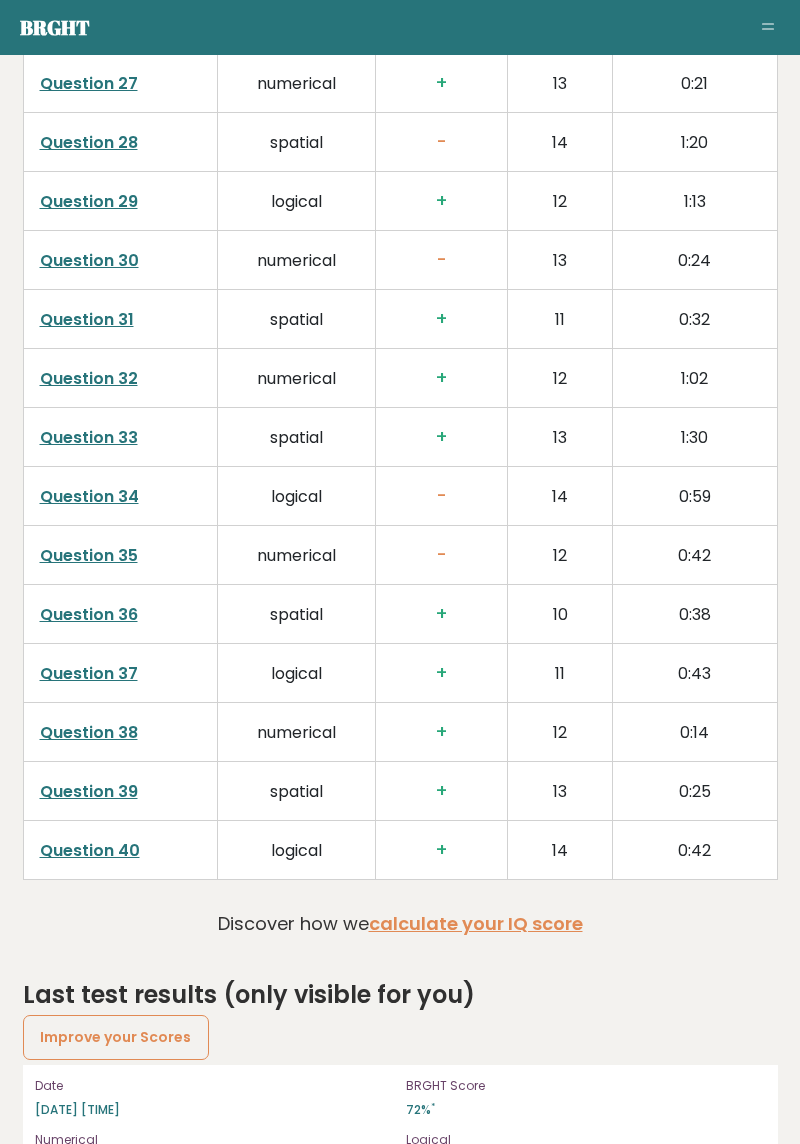 scroll, scrollTop: 4854, scrollLeft: 0, axis: vertical 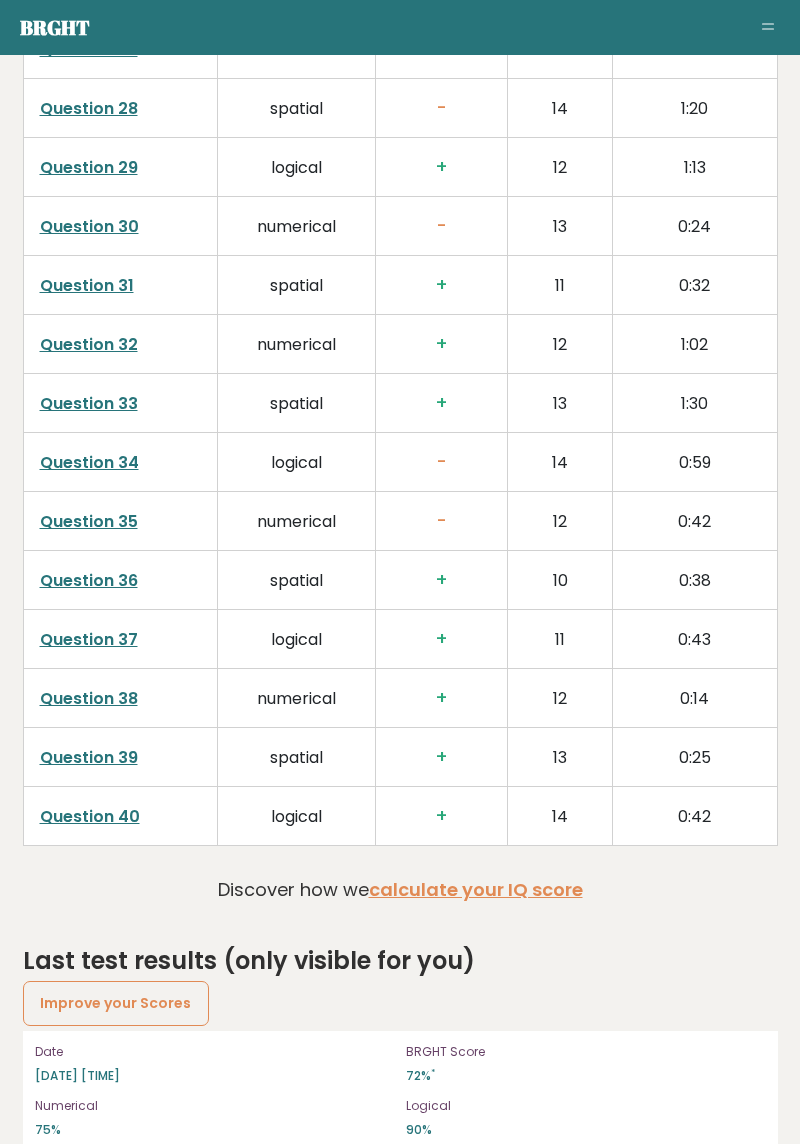 click on "View results" at bounding box center (618, 1188) 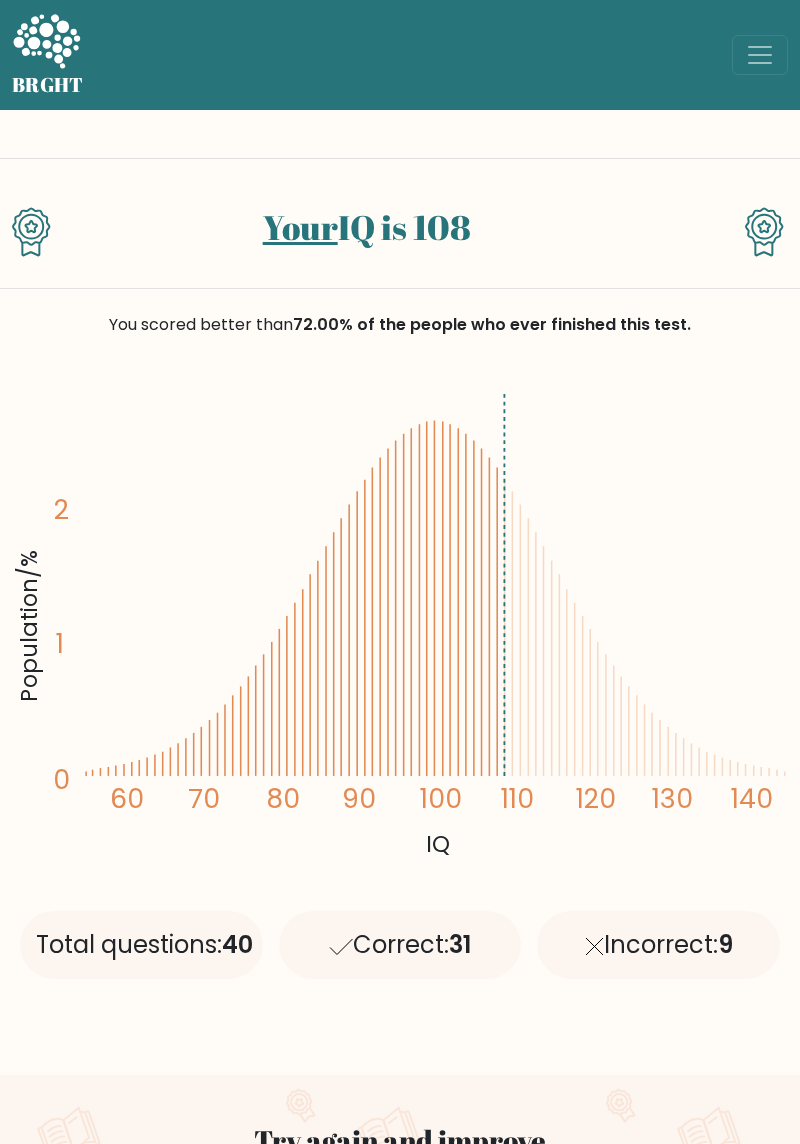 scroll, scrollTop: 0, scrollLeft: 0, axis: both 